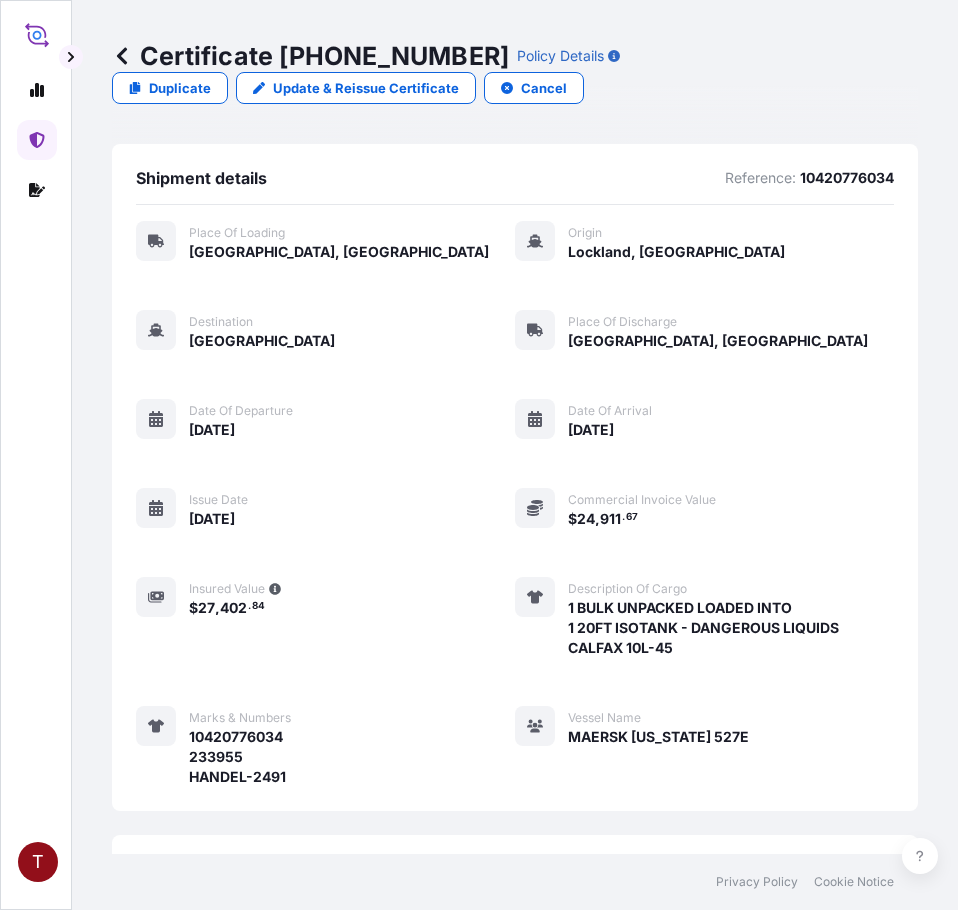scroll, scrollTop: 0, scrollLeft: 0, axis: both 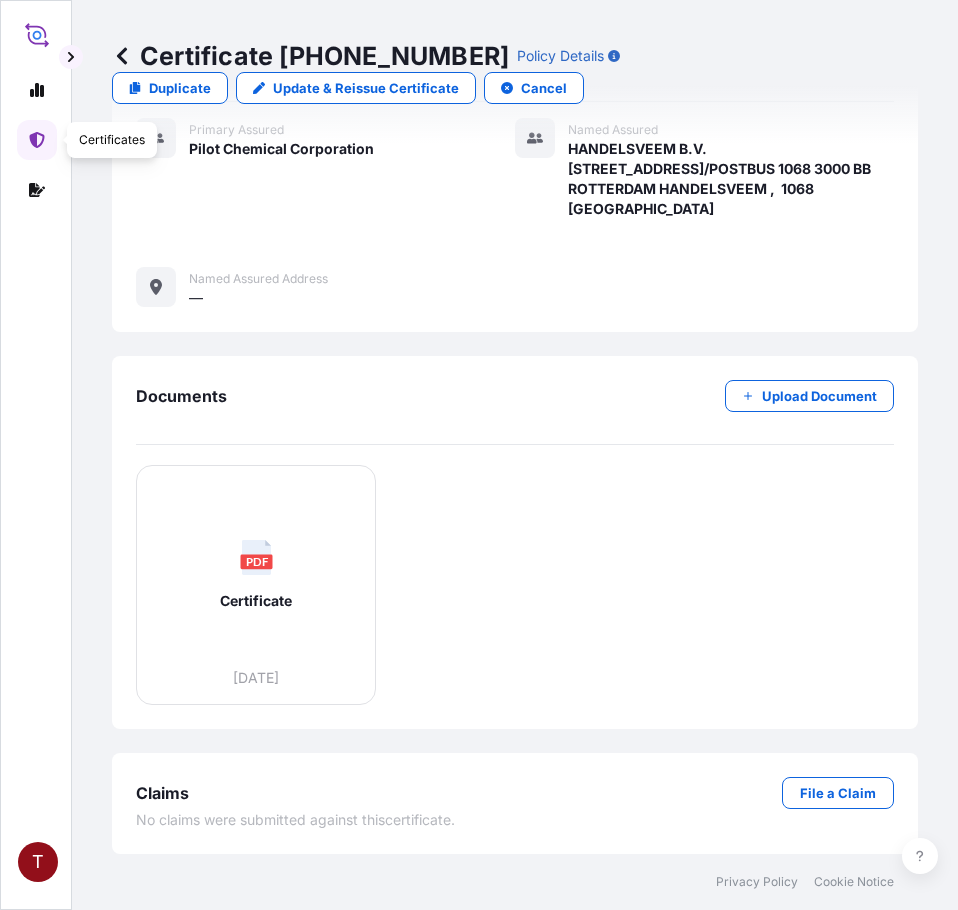 click at bounding box center (37, 140) 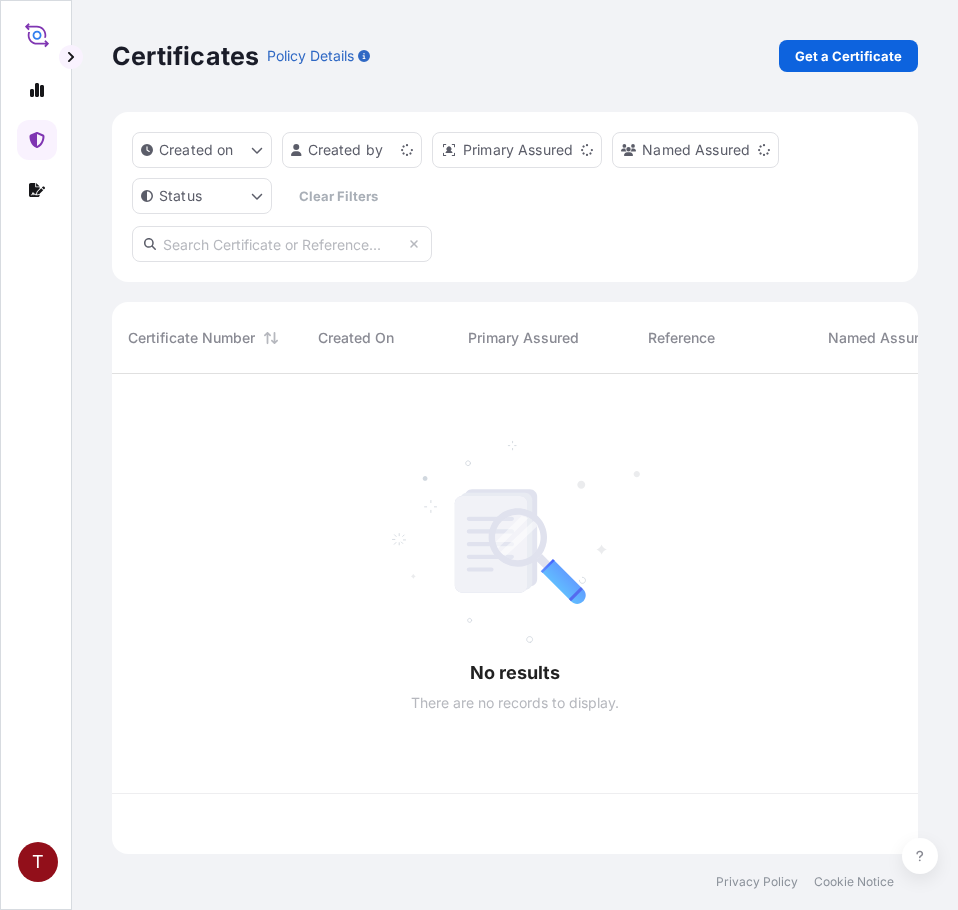 scroll, scrollTop: 0, scrollLeft: 0, axis: both 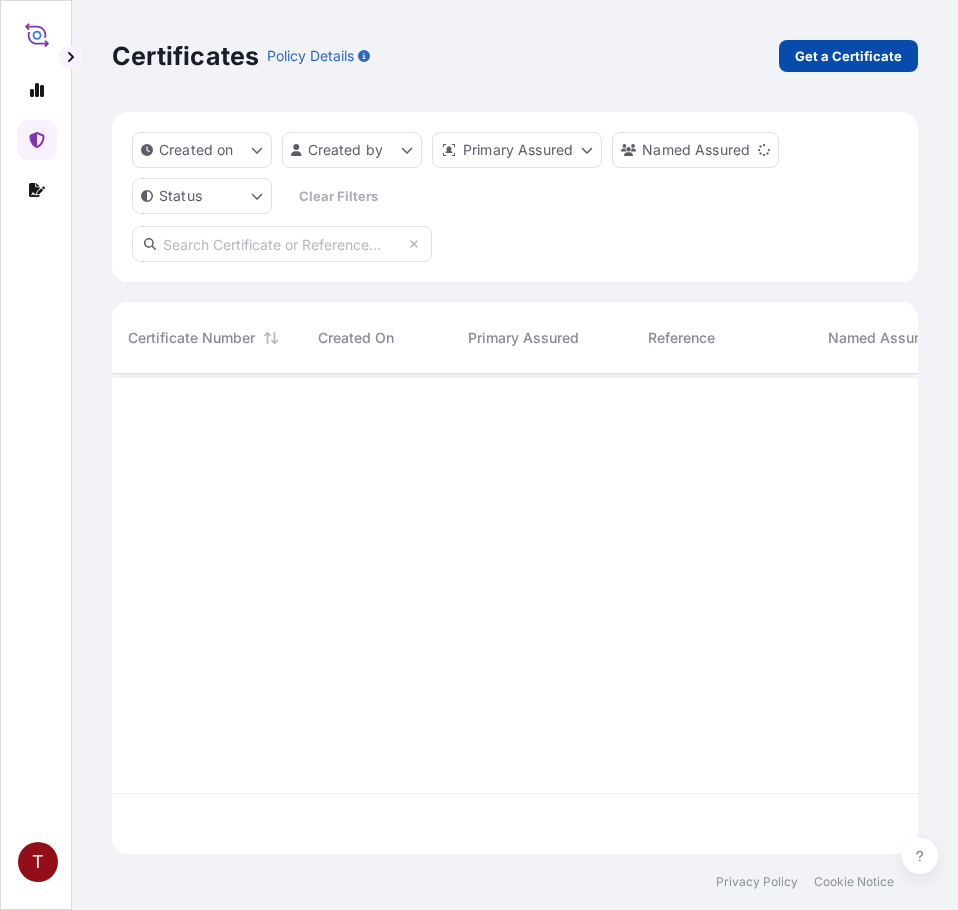 click on "Get a Certificate" at bounding box center [848, 56] 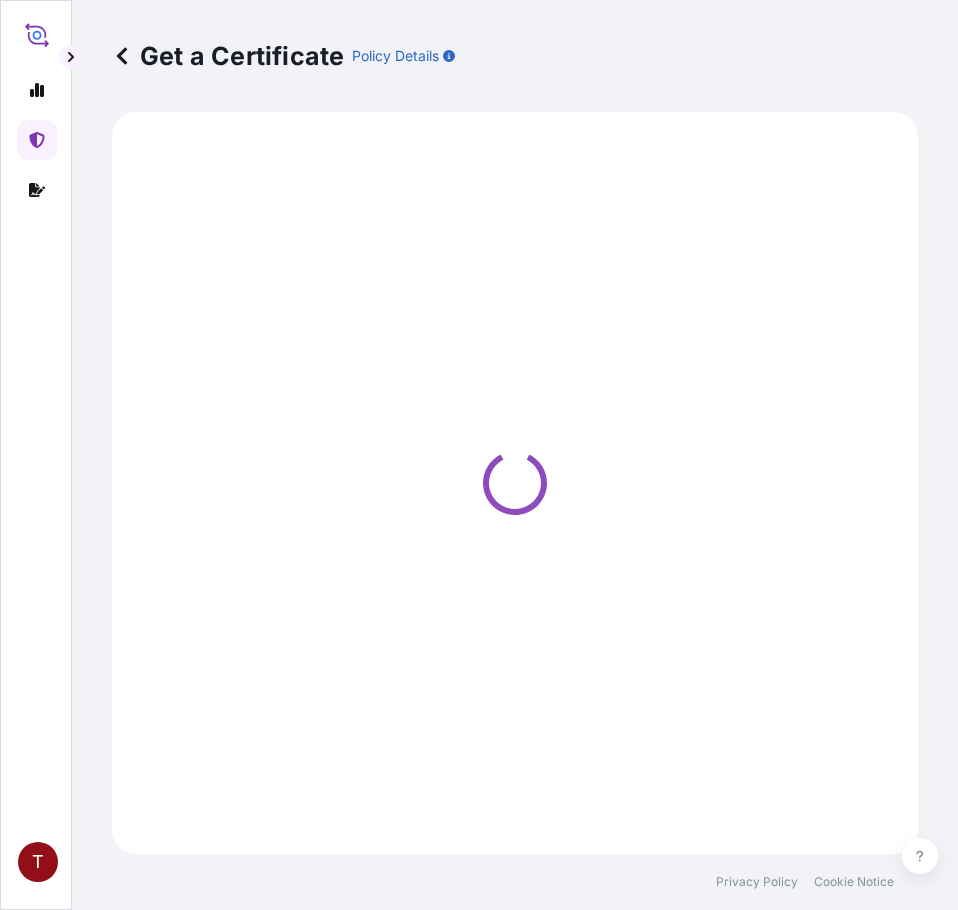 select on "Ocean Vessel" 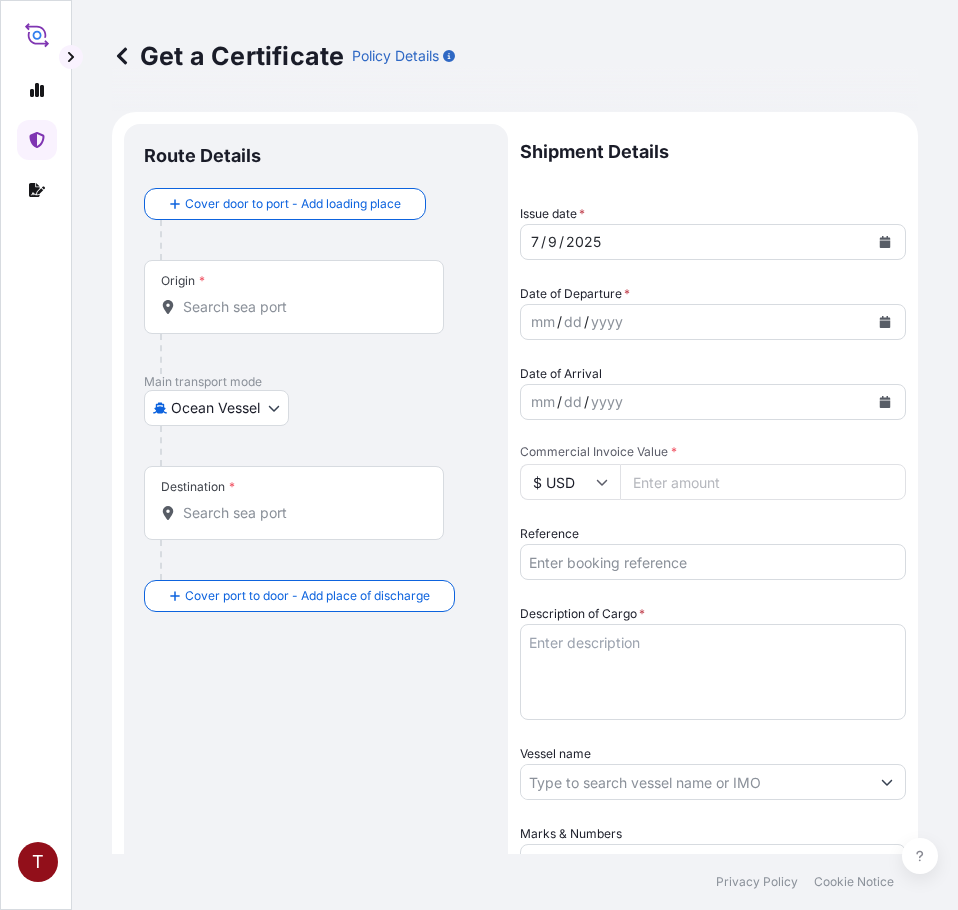 click on "Origin *" at bounding box center (301, 307) 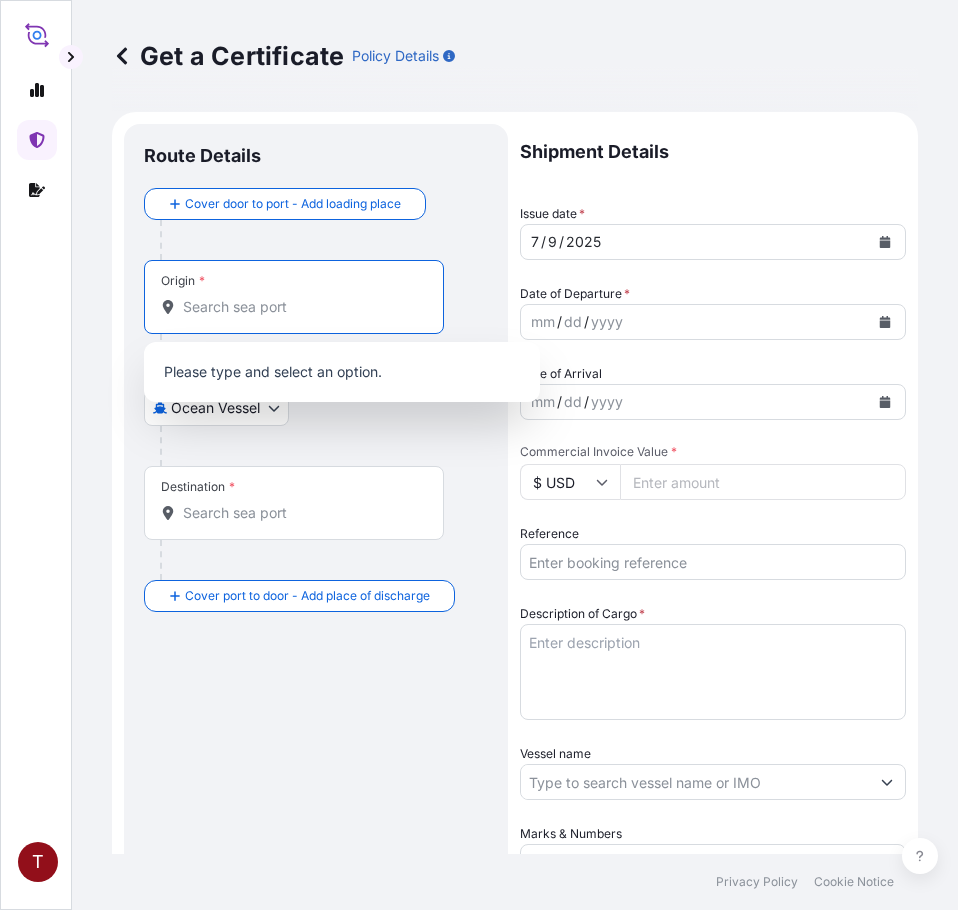 paste on "[GEOGRAPHIC_DATA], [GEOGRAPHIC_DATA]" 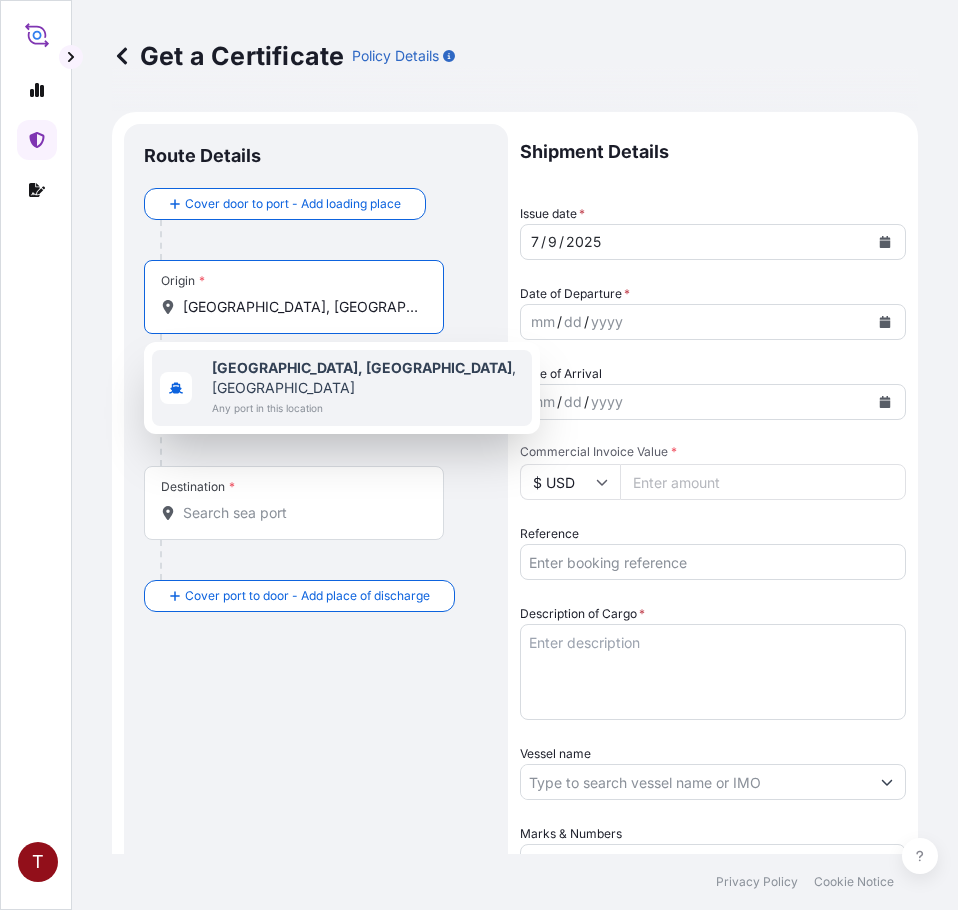 click on "[GEOGRAPHIC_DATA], [GEOGRAPHIC_DATA]" at bounding box center [362, 367] 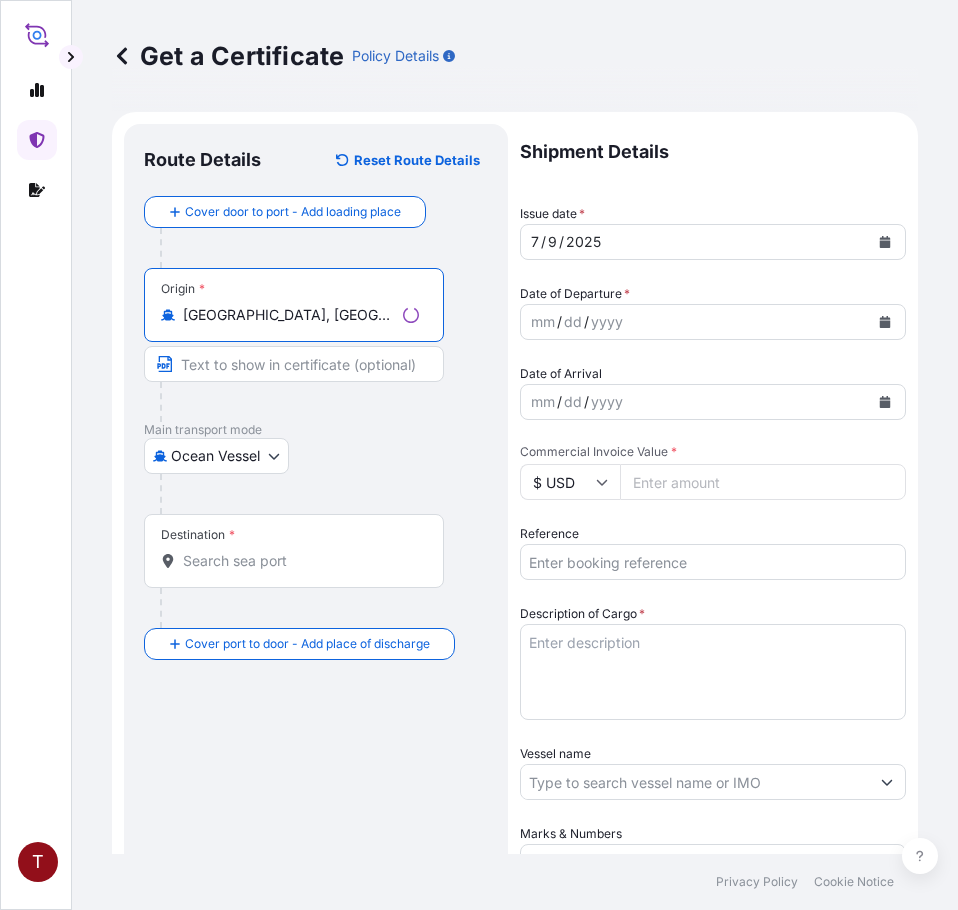 type on "[GEOGRAPHIC_DATA], [GEOGRAPHIC_DATA], [GEOGRAPHIC_DATA]" 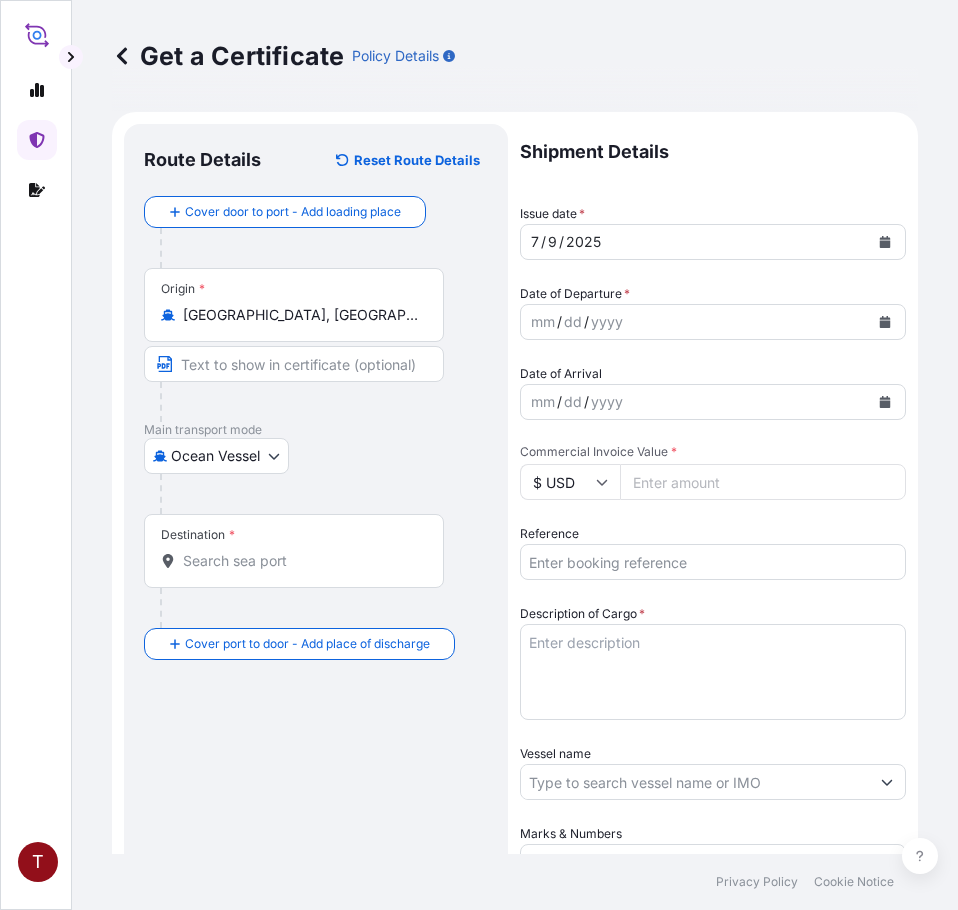 drag, startPoint x: 246, startPoint y: 562, endPoint x: 231, endPoint y: 554, distance: 17 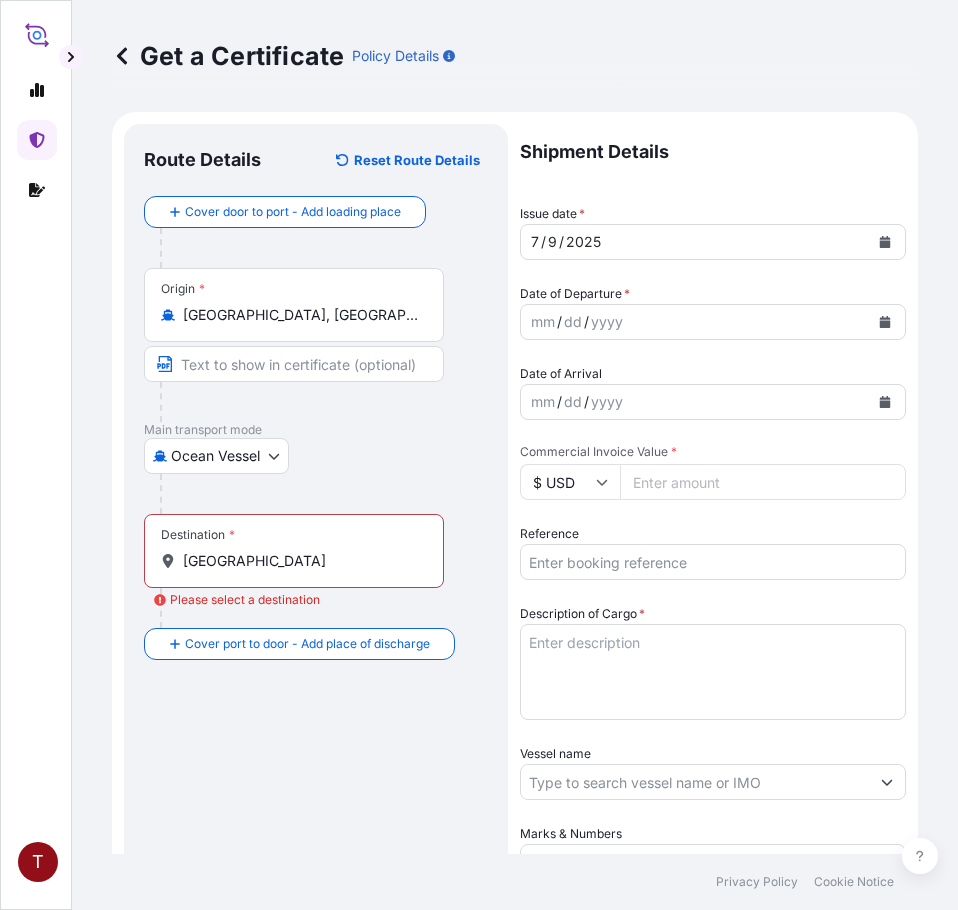 click on "[GEOGRAPHIC_DATA]" at bounding box center (301, 561) 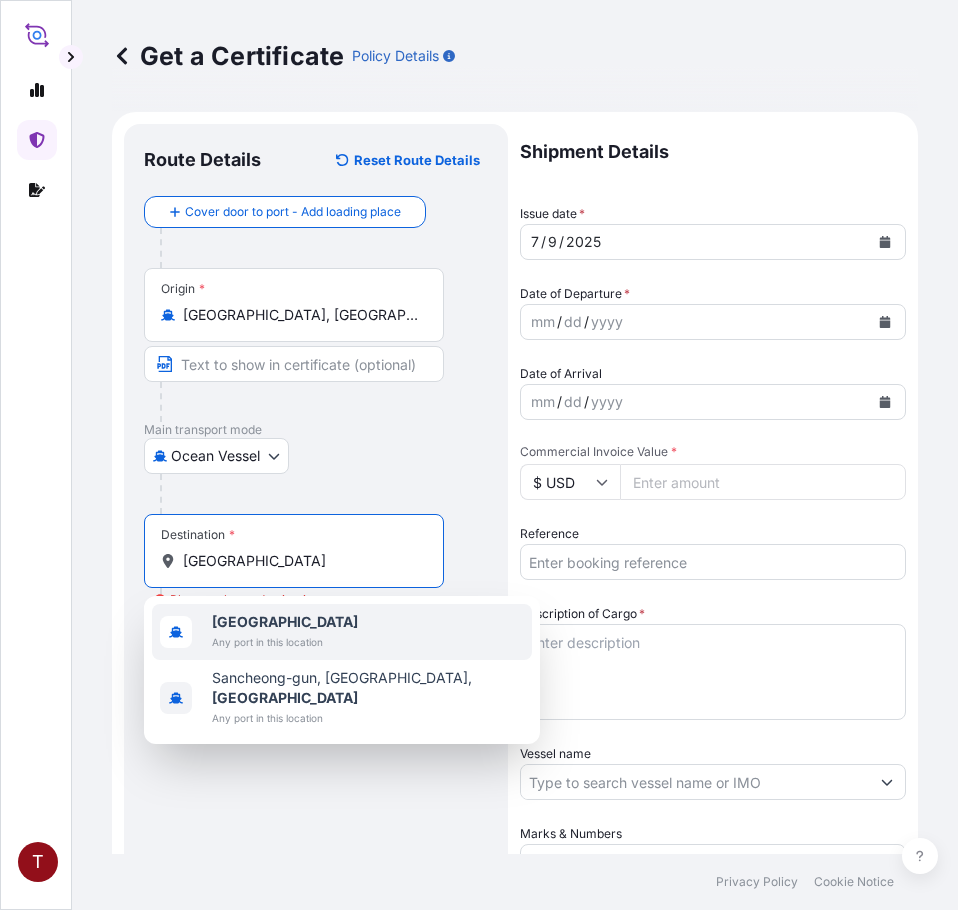 click on "[GEOGRAPHIC_DATA]" at bounding box center (285, 622) 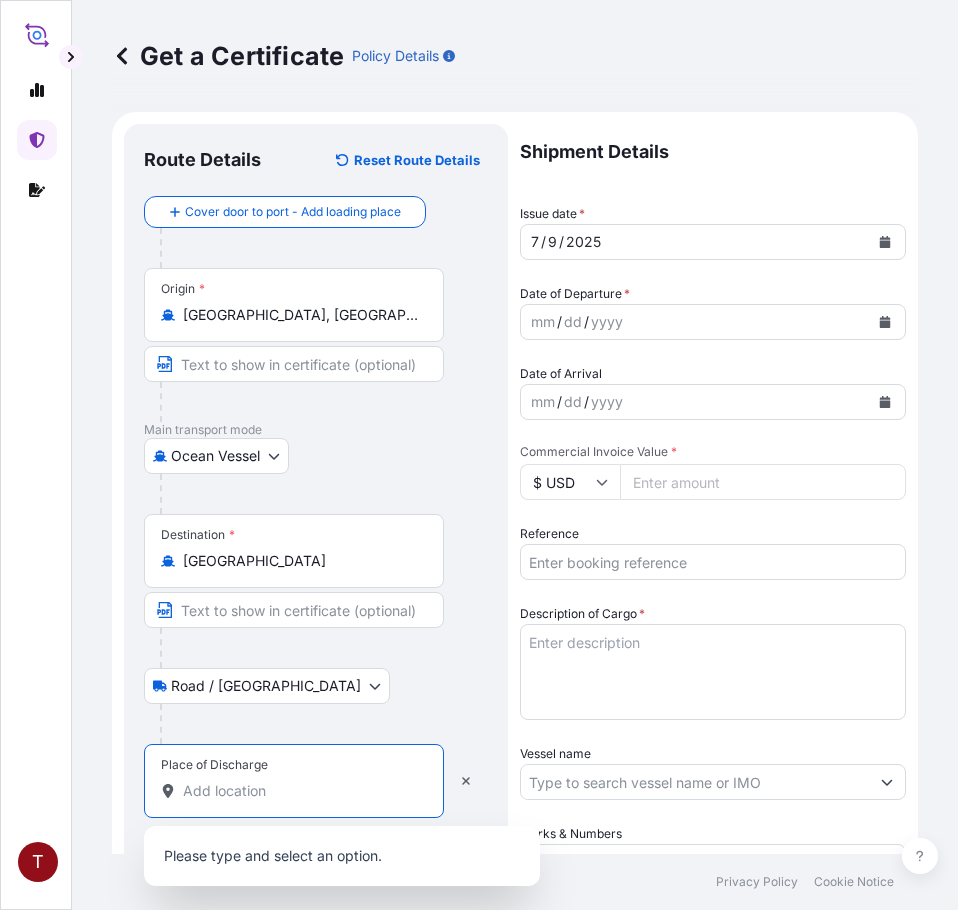 click on "Place of Discharge" at bounding box center (301, 791) 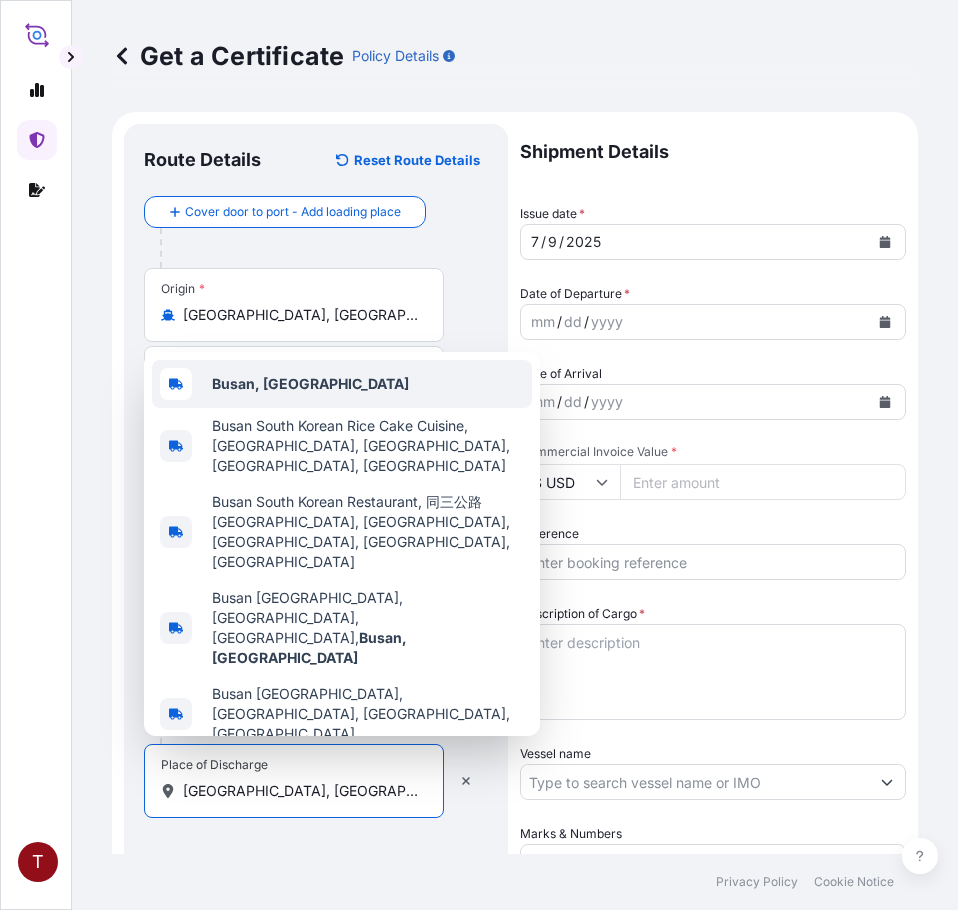 click on "Busan, [GEOGRAPHIC_DATA]" at bounding box center (310, 383) 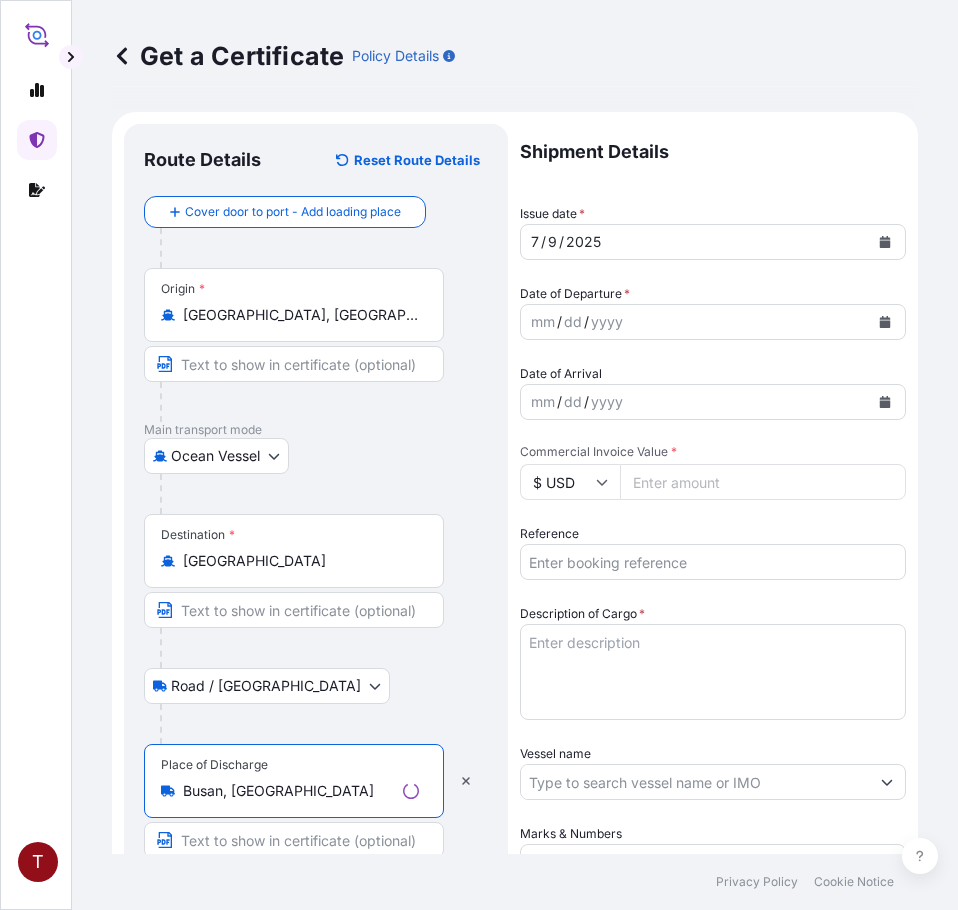 type on "Busan, [GEOGRAPHIC_DATA]" 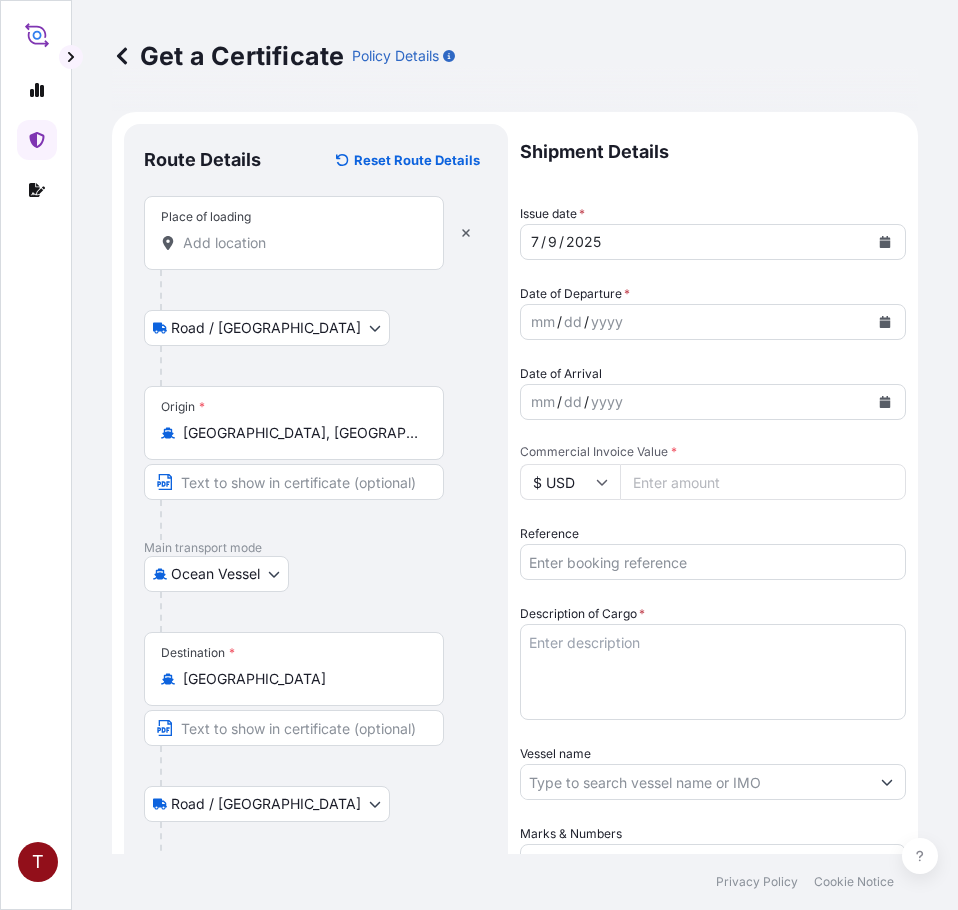 click on "Place of loading" at bounding box center (301, 243) 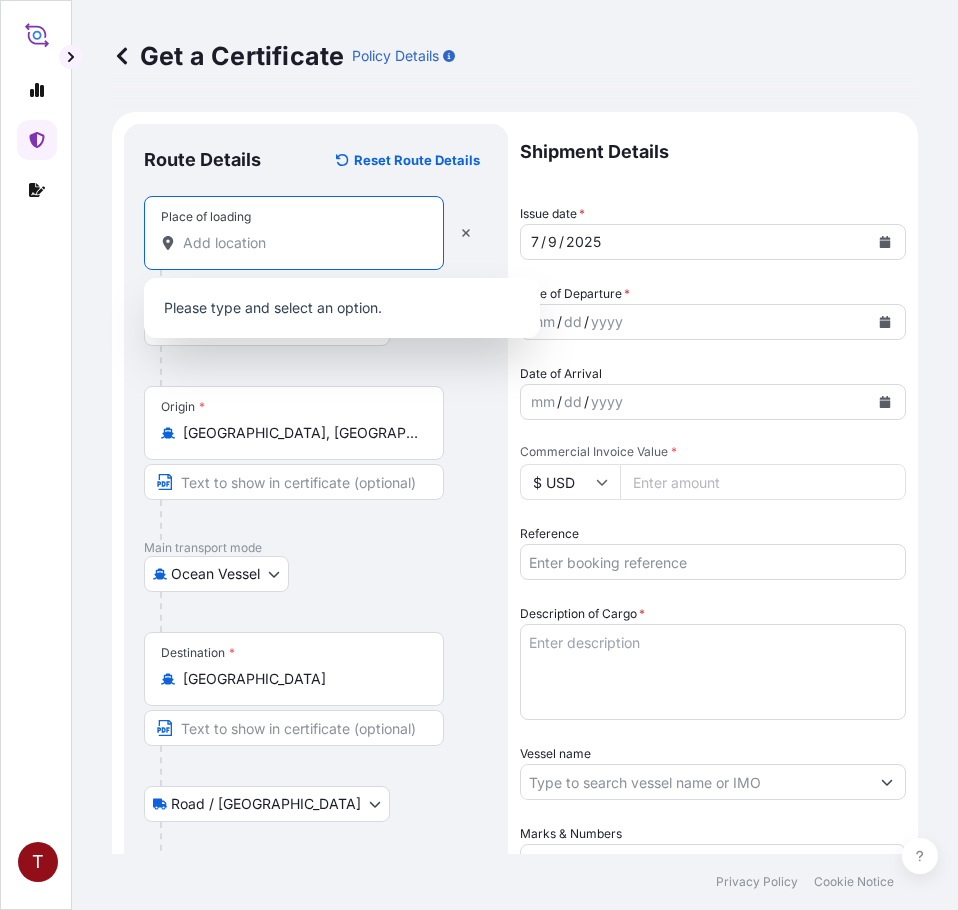paste on "[GEOGRAPHIC_DATA], [GEOGRAPHIC_DATA]" 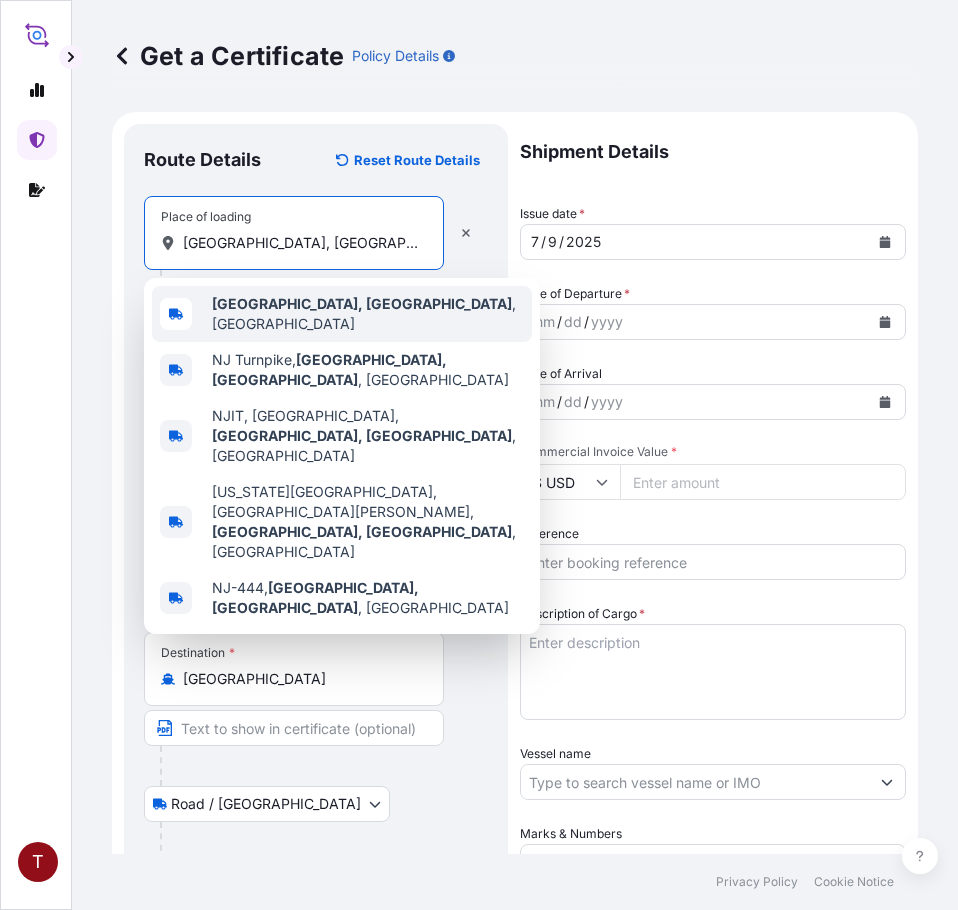 click on "[GEOGRAPHIC_DATA], [GEOGRAPHIC_DATA]" at bounding box center (362, 303) 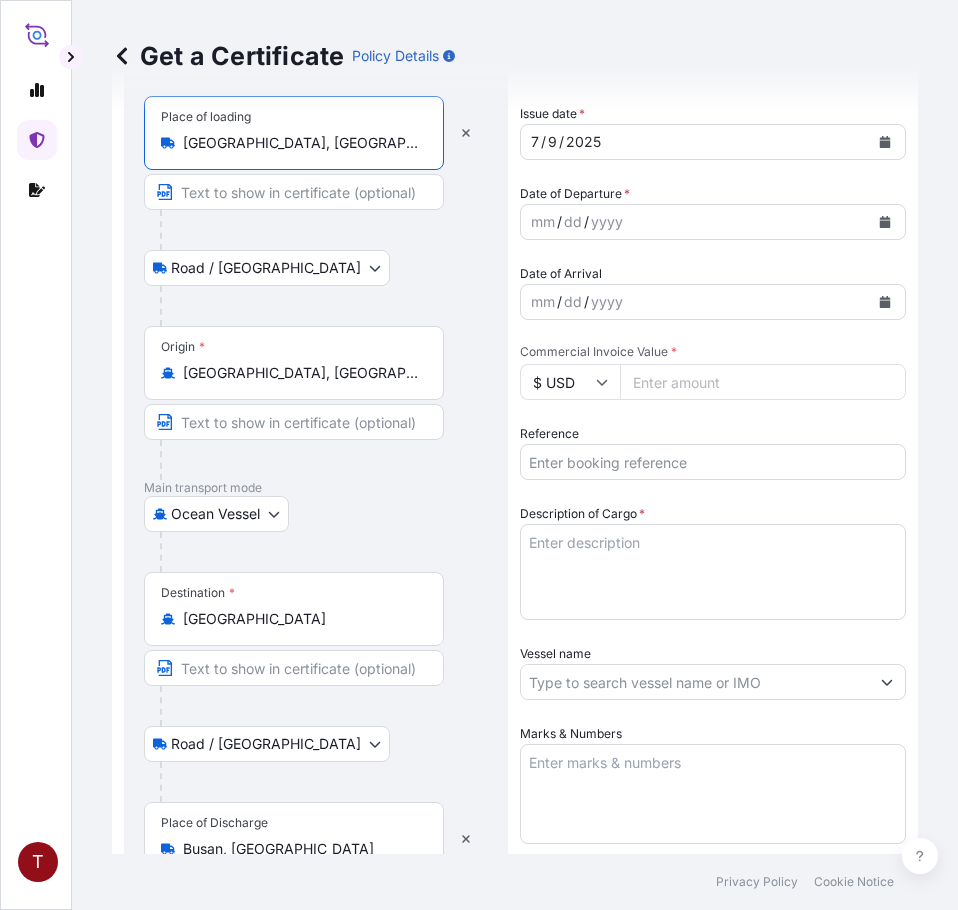 scroll, scrollTop: 0, scrollLeft: 0, axis: both 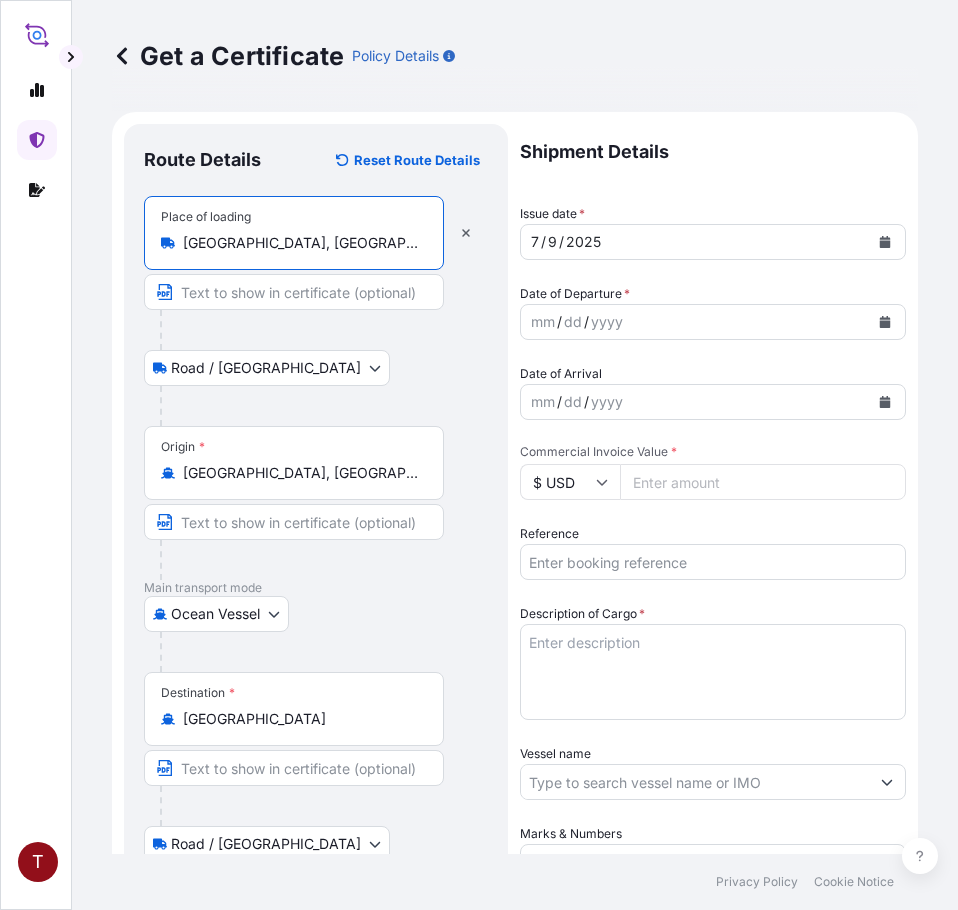 type on "[GEOGRAPHIC_DATA], [GEOGRAPHIC_DATA], [GEOGRAPHIC_DATA]" 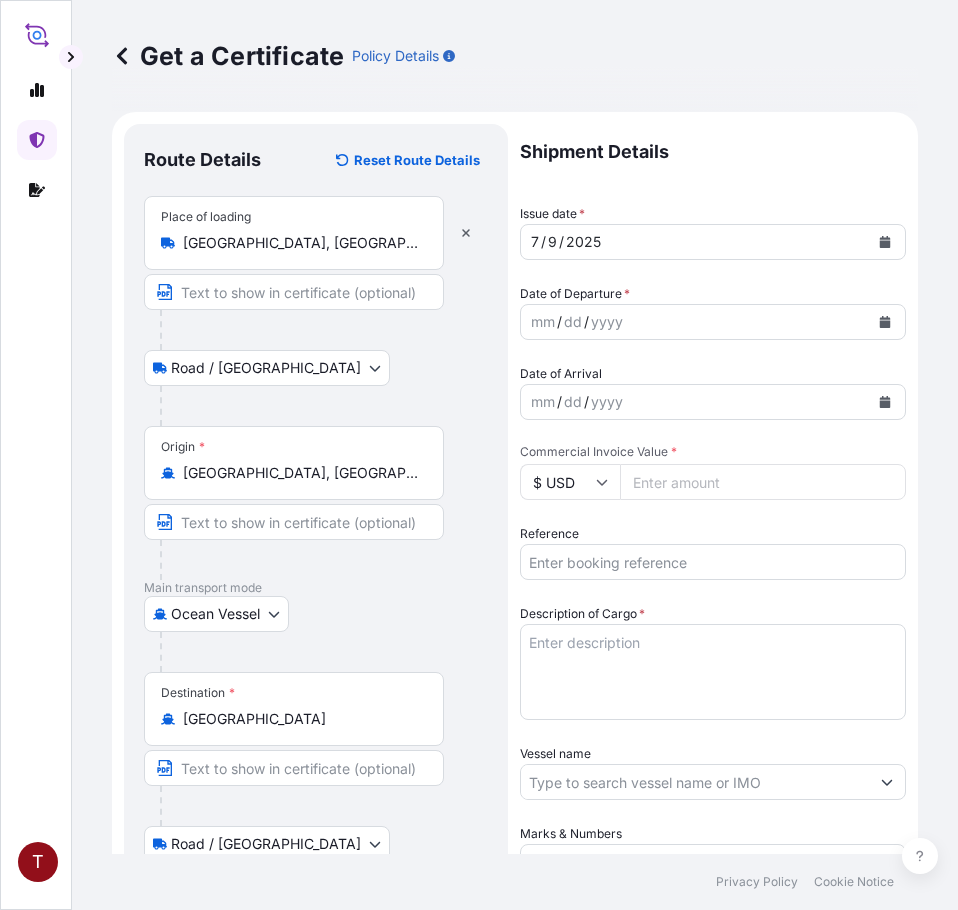 click at bounding box center [885, 322] 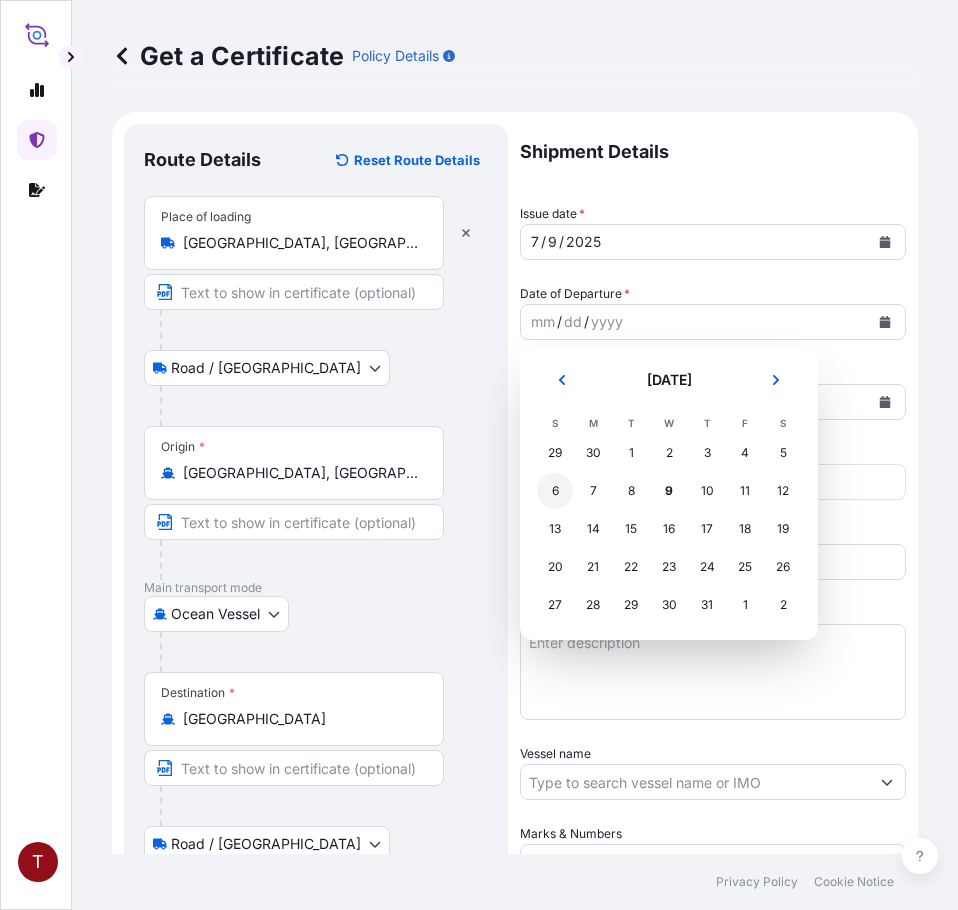 click on "6" at bounding box center (555, 491) 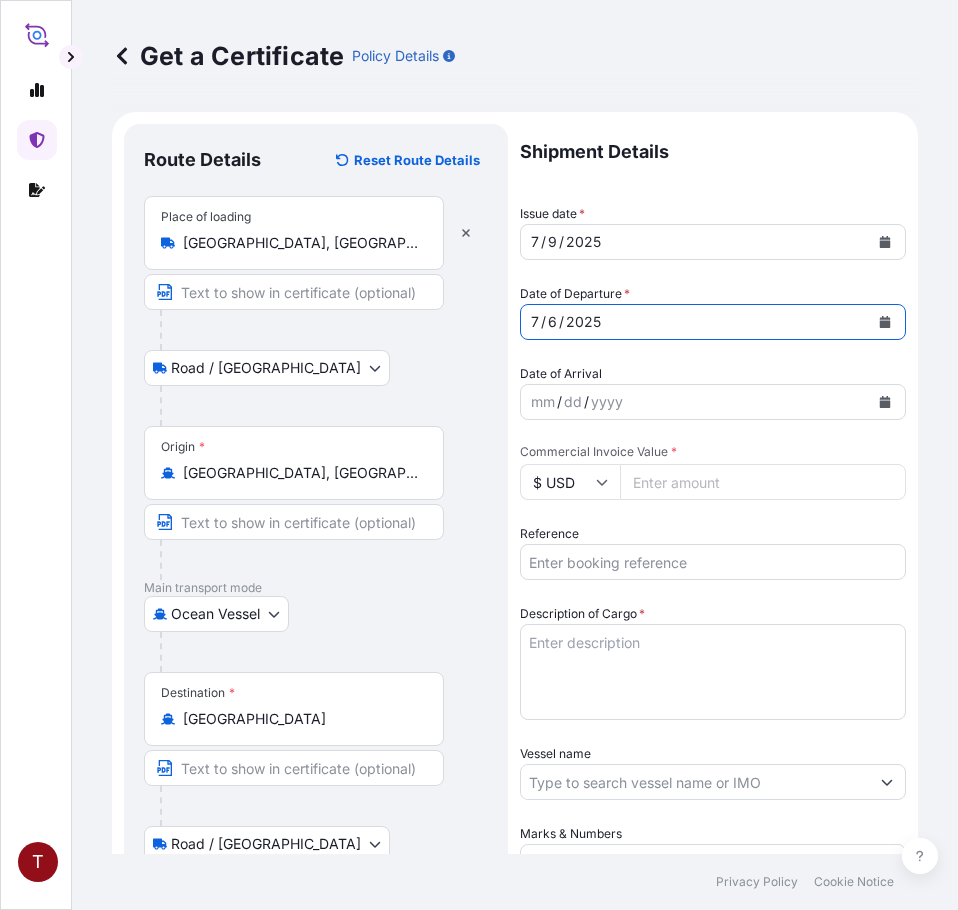 click 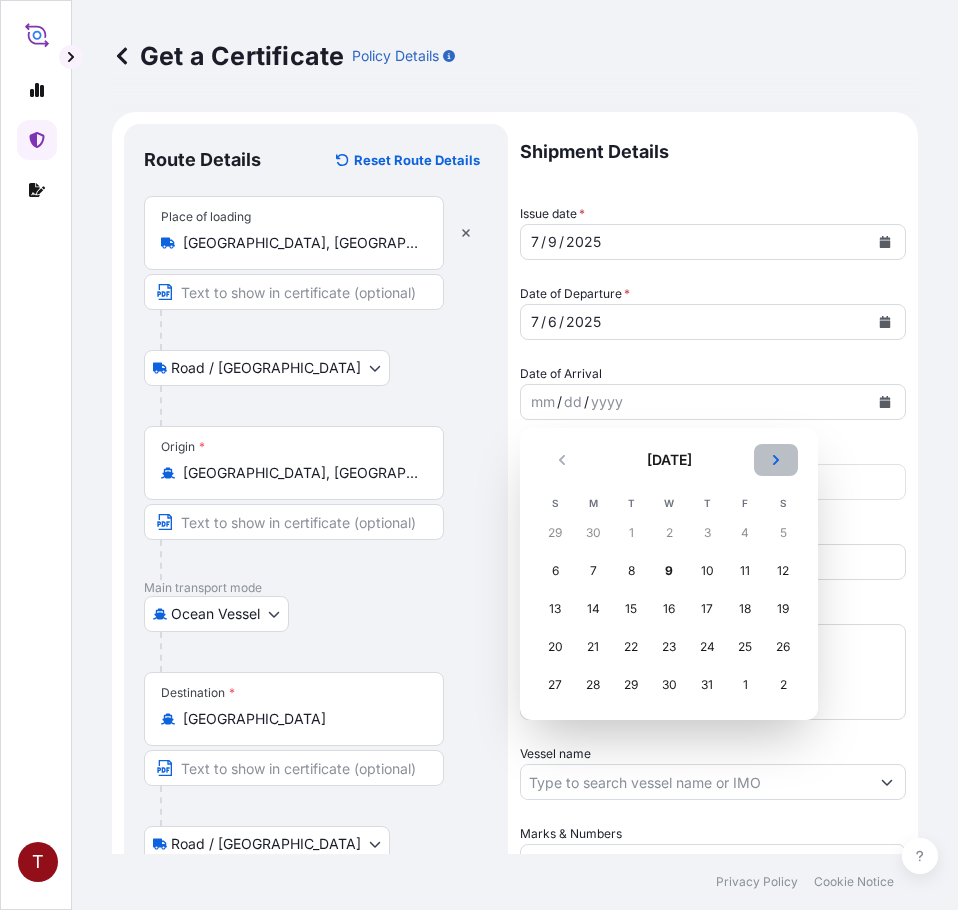 click at bounding box center (776, 460) 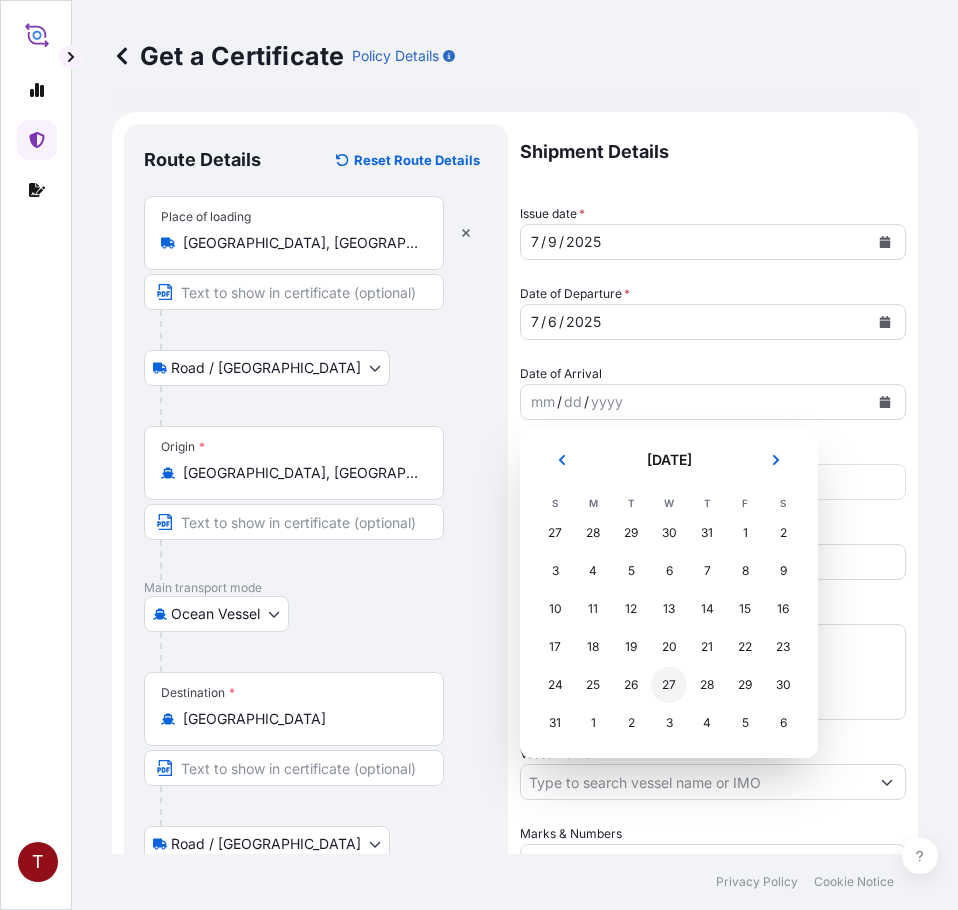 click on "27" at bounding box center (669, 685) 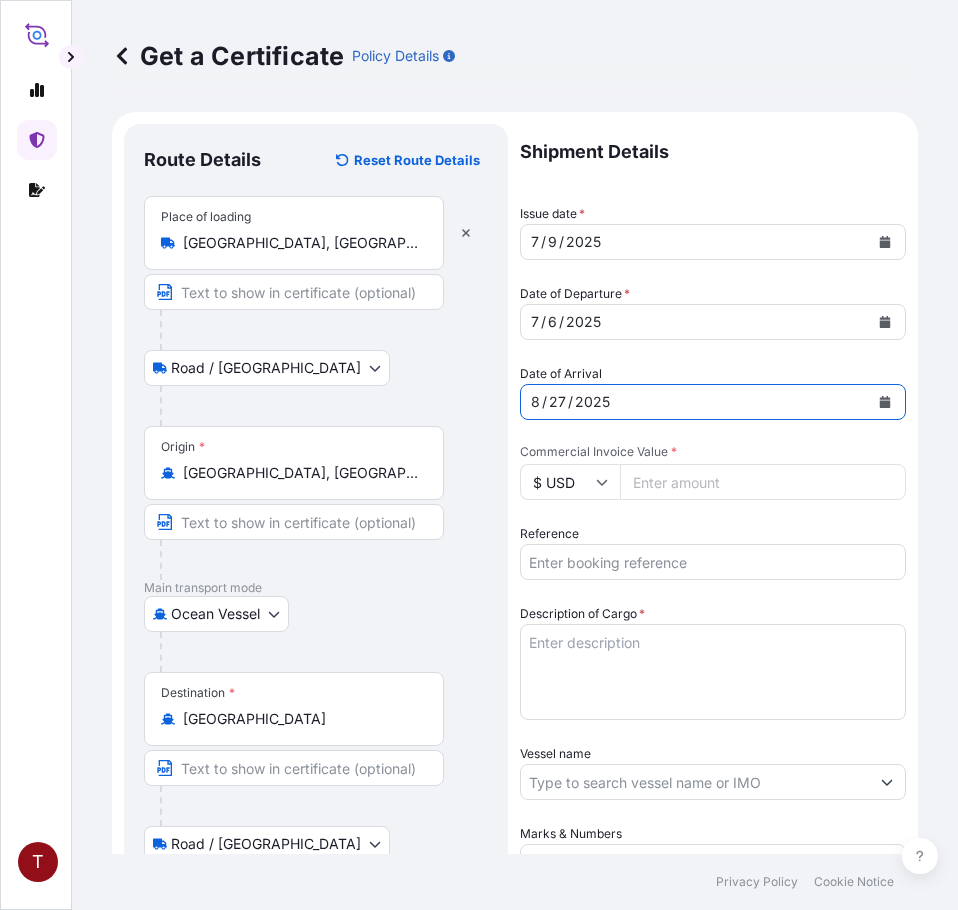 scroll, scrollTop: 100, scrollLeft: 0, axis: vertical 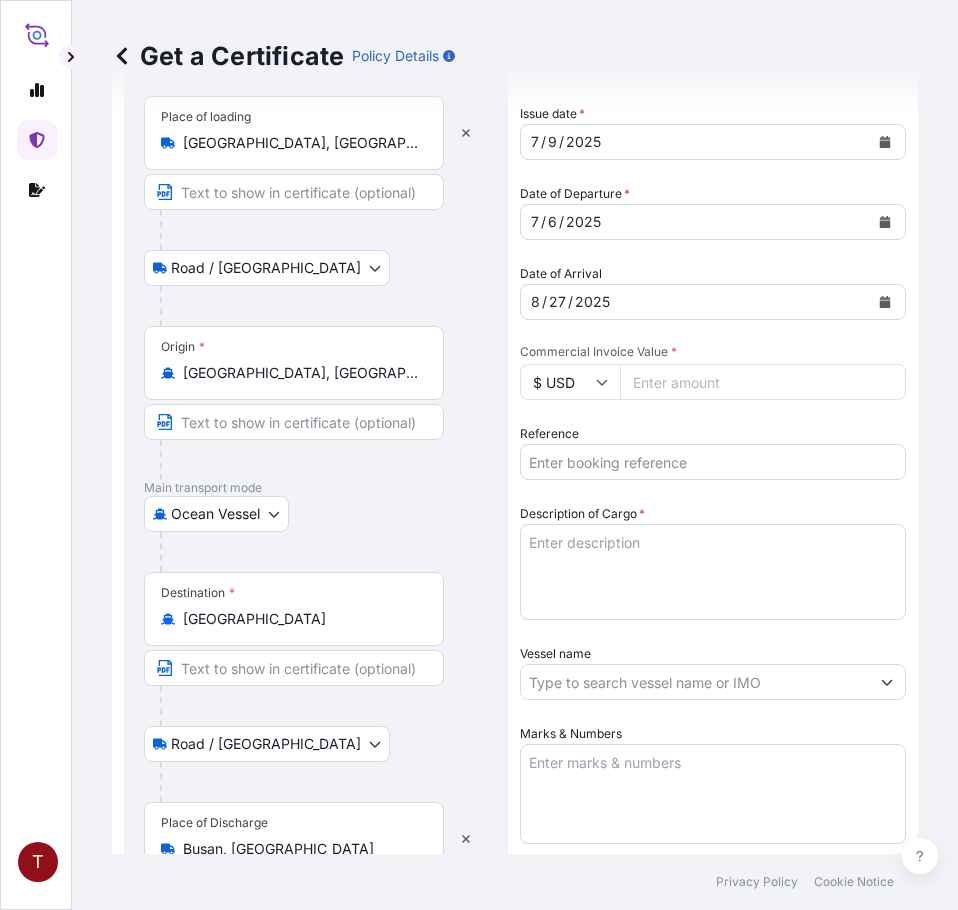 click on "Commercial Invoice Value    *" at bounding box center [763, 382] 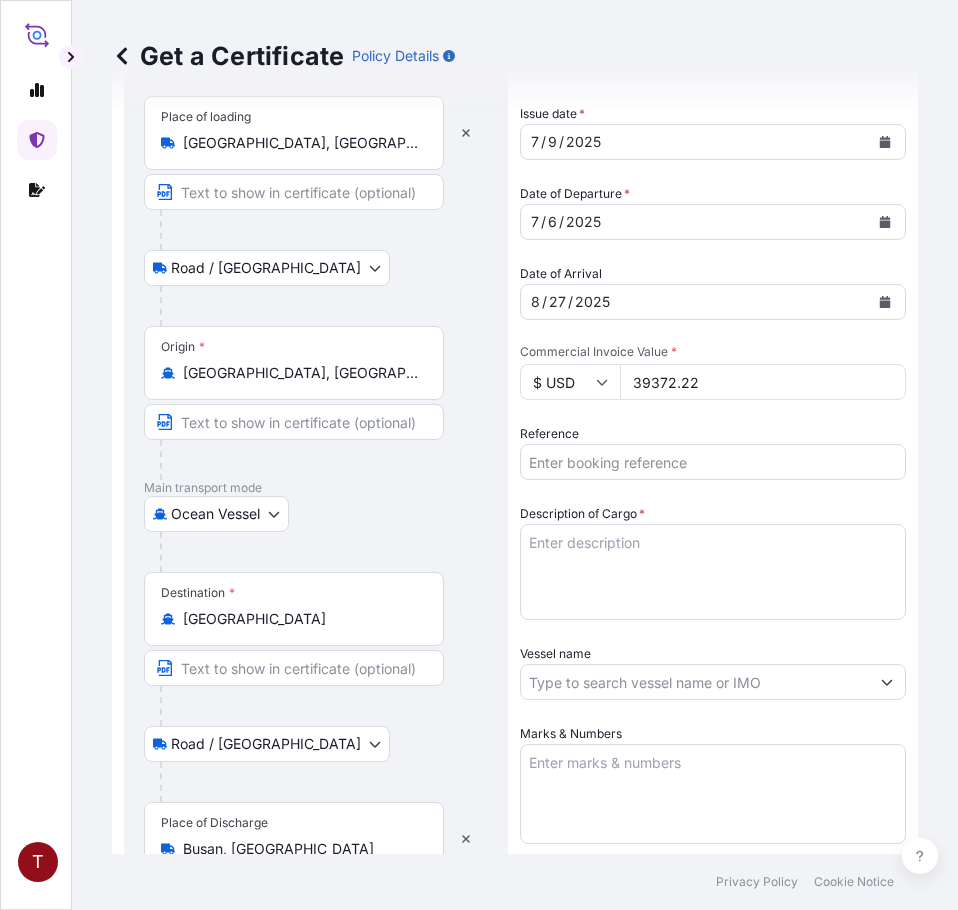 type on "39372.22" 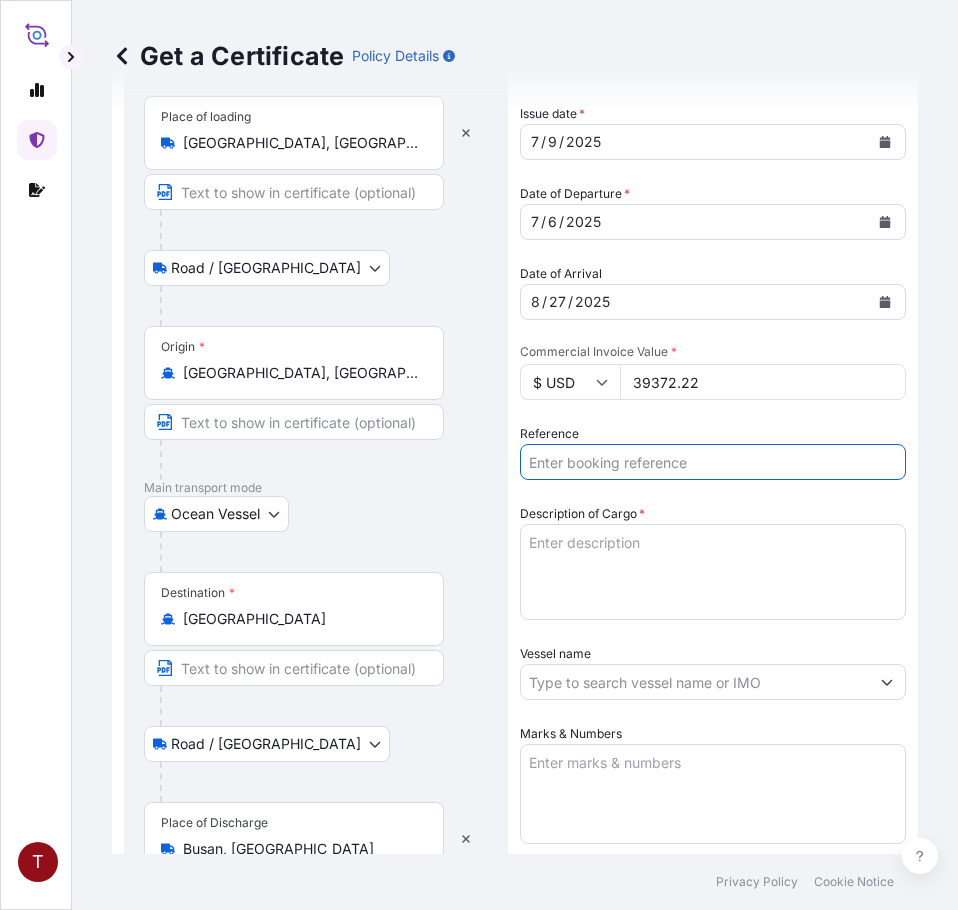 paste on "10420794343" 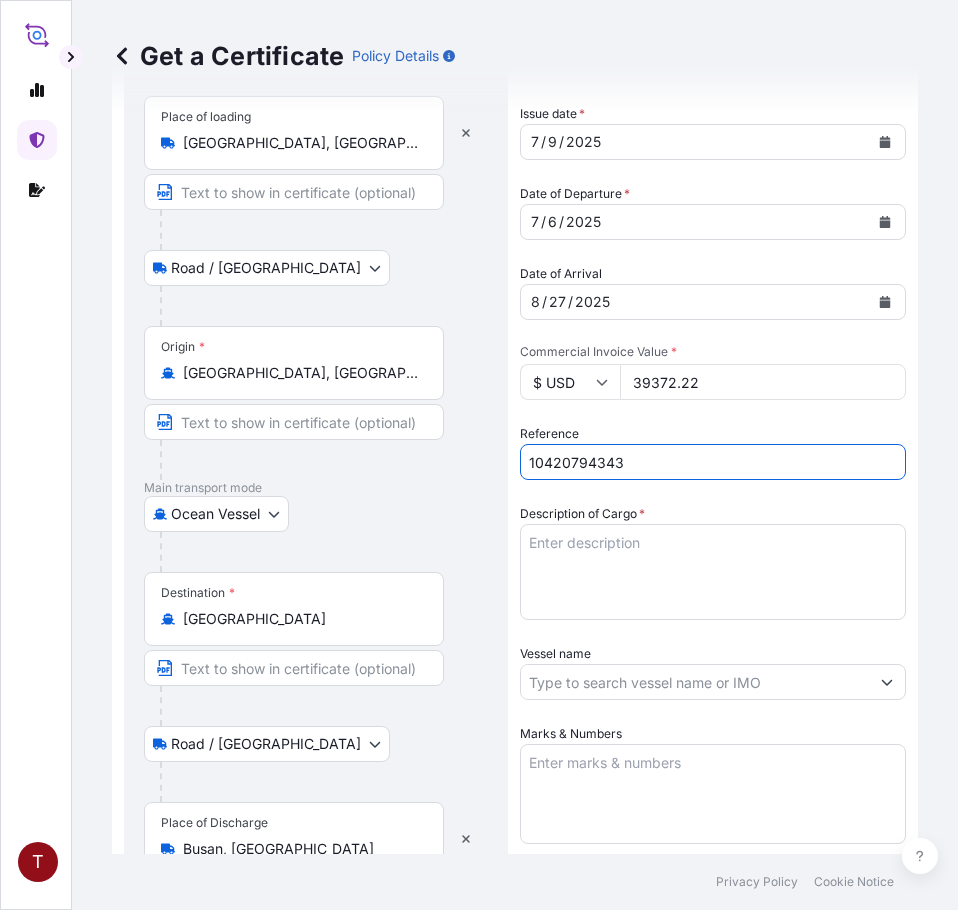 type on "10420794343" 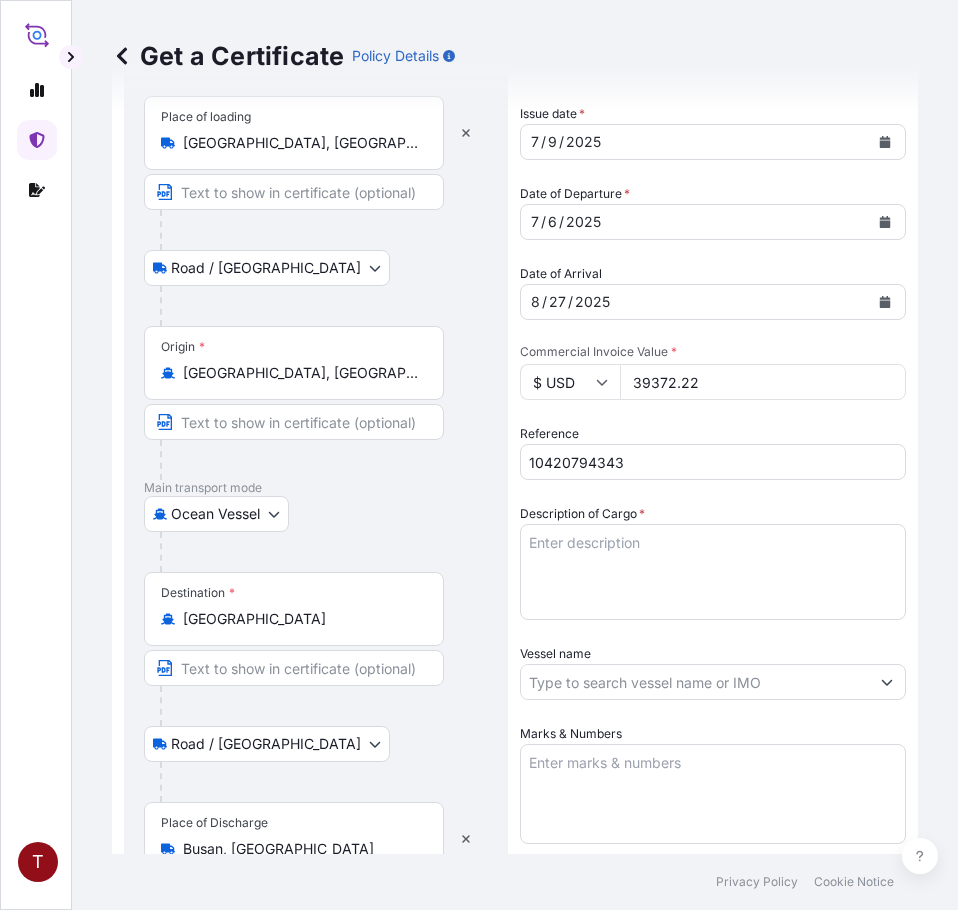 click on "Description of Cargo *" at bounding box center (713, 572) 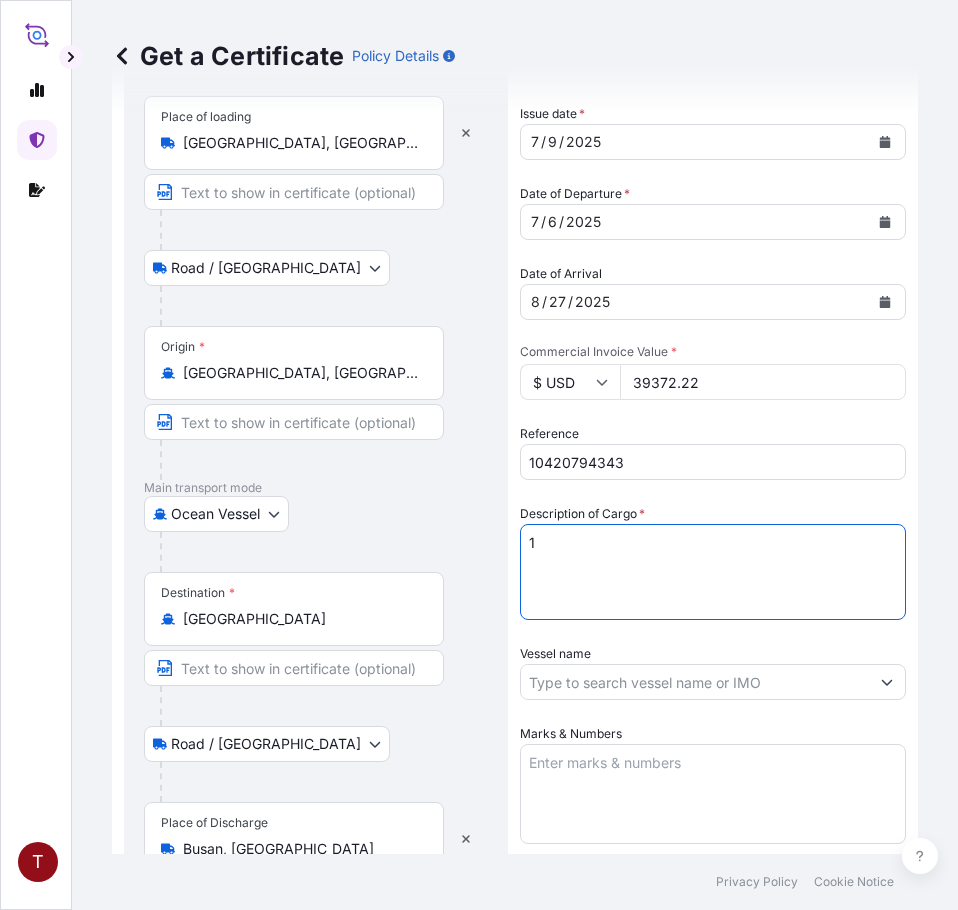 paste on "BULK UNPACKED LOADED INTO
1 20FT ISOTANK - DANGEROUS LIQUIDS
CALFAX DB-45" 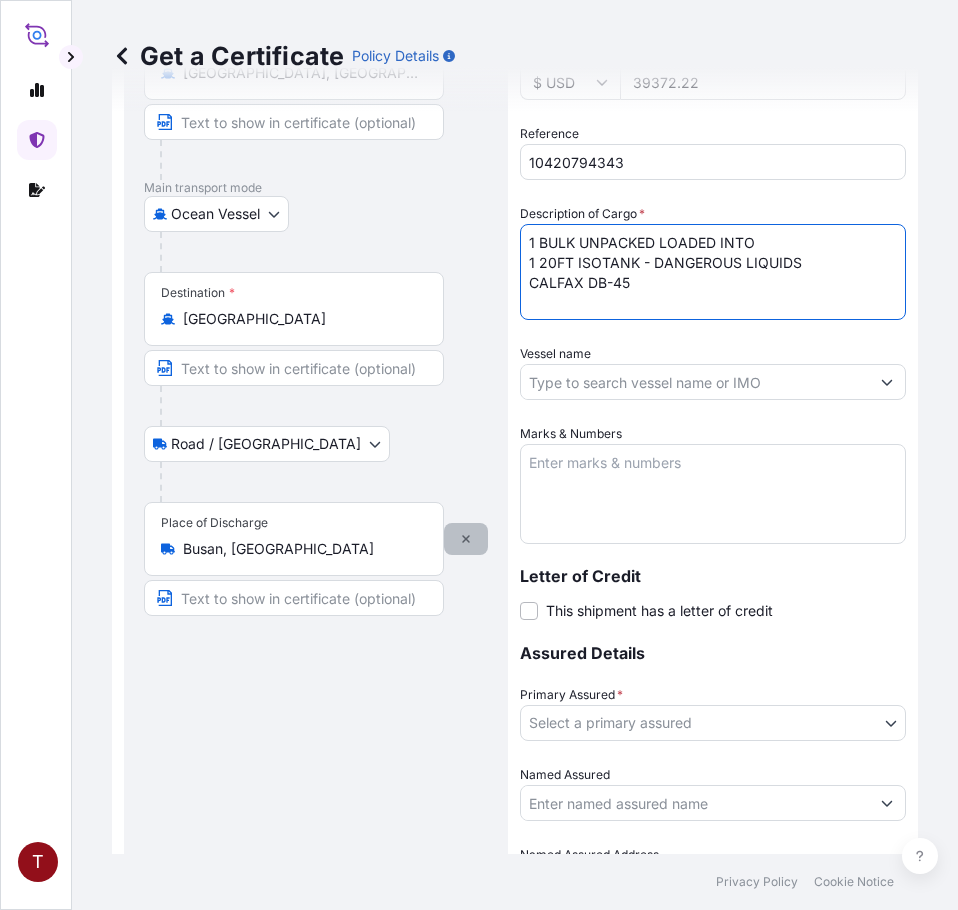 scroll, scrollTop: 500, scrollLeft: 0, axis: vertical 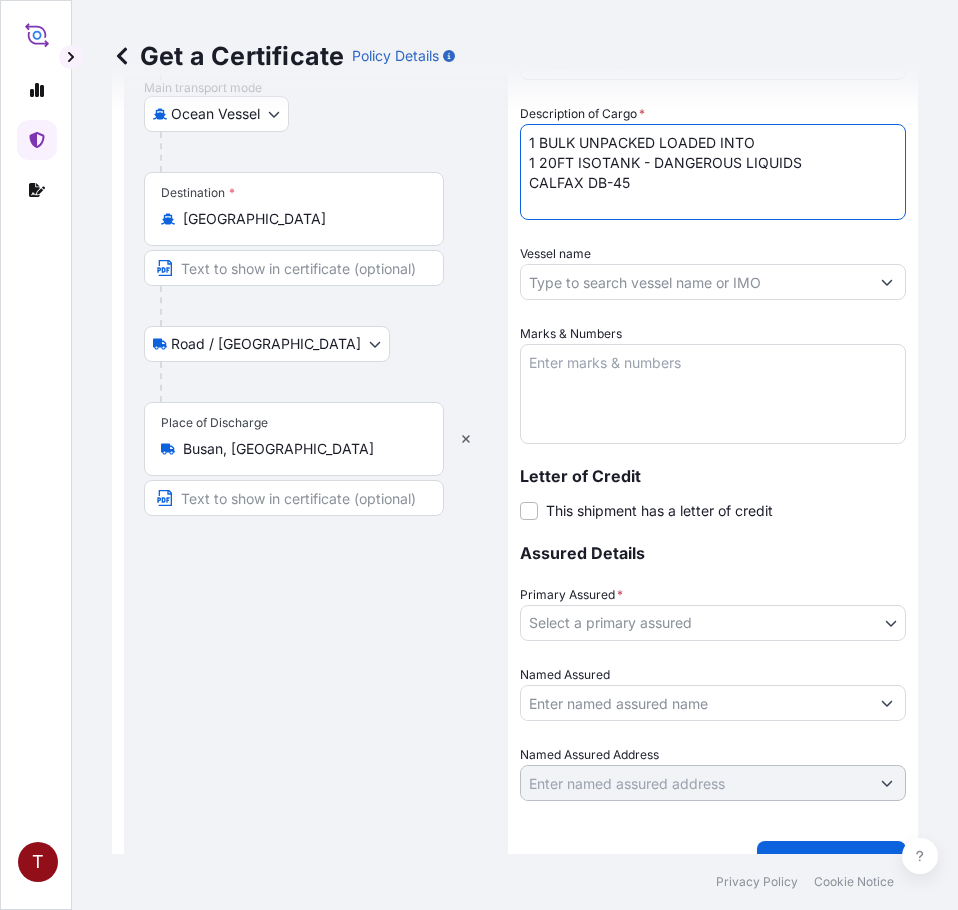 type on "1 BULK UNPACKED LOADED INTO
1 20FT ISOTANK - DANGEROUS LIQUIDS
CALFAX DB-45" 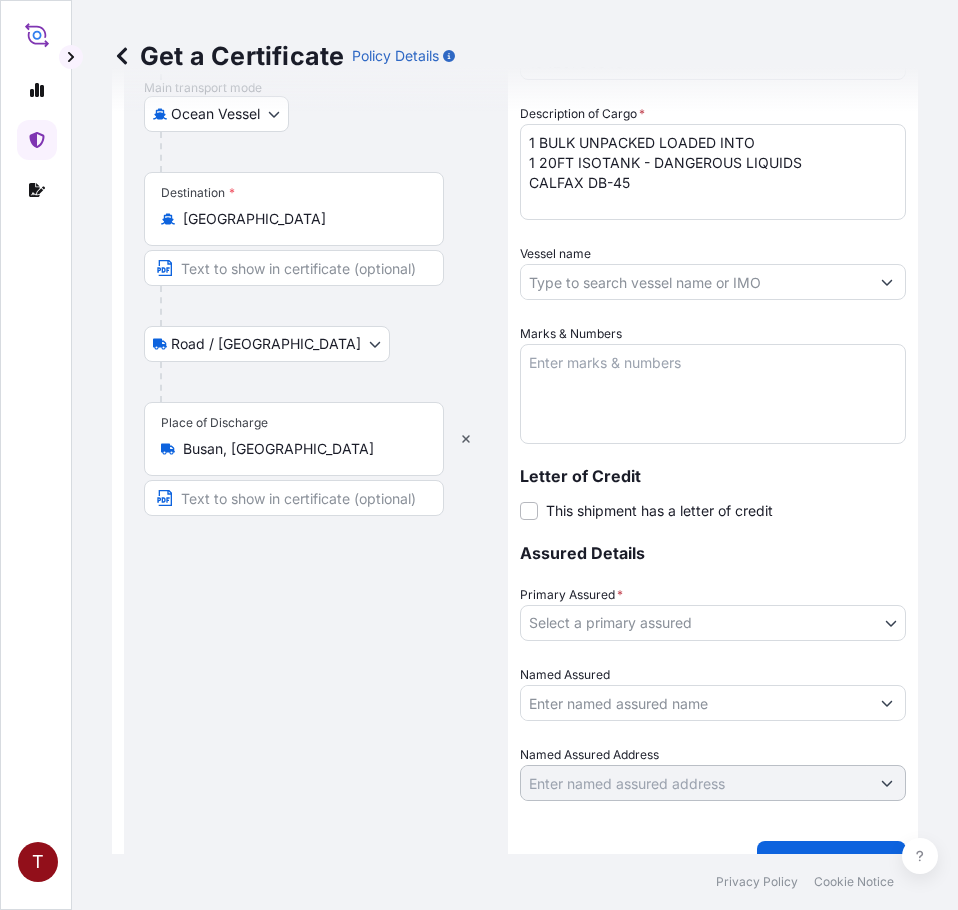 click on "Vessel name" at bounding box center (695, 282) 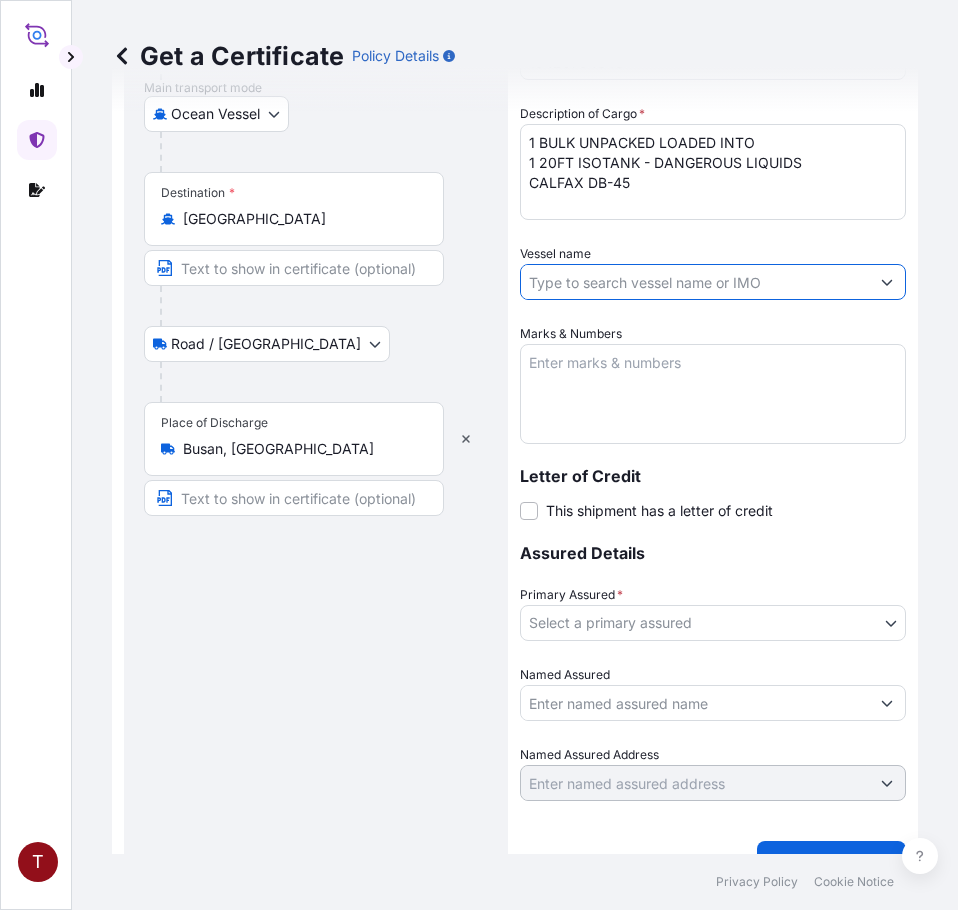 paste on "COYHAIQUE 528W" 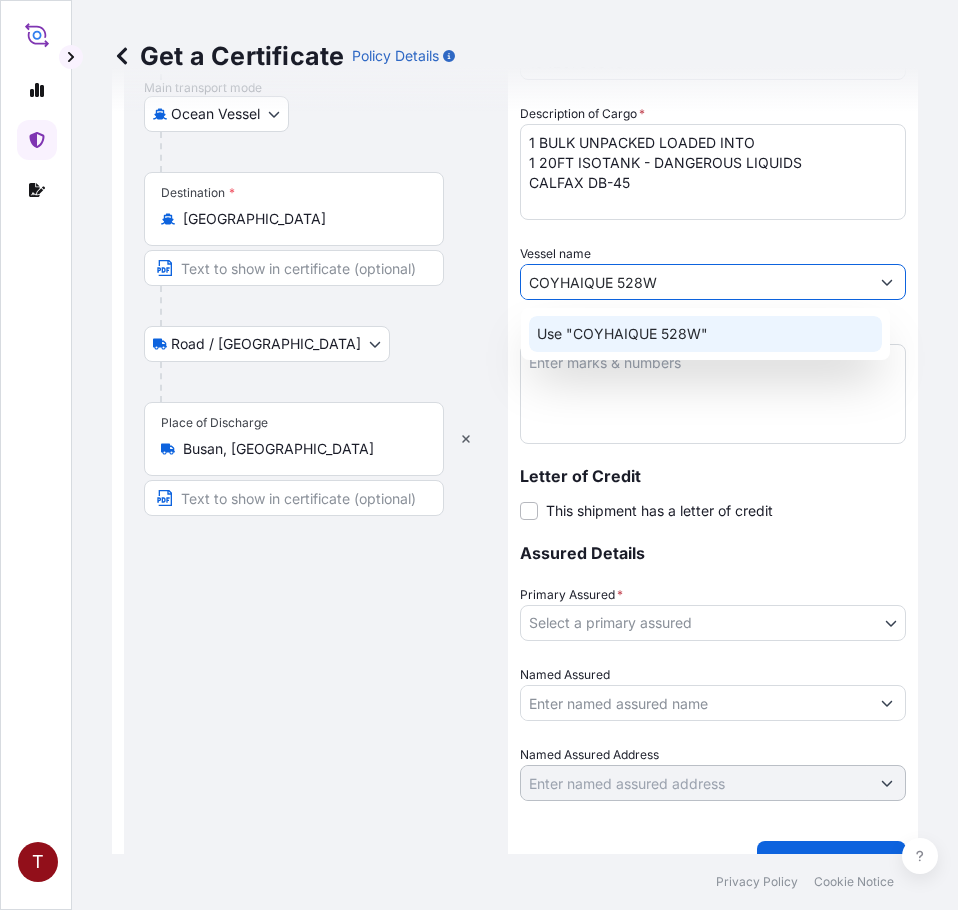 click on "Use "COYHAIQUE 528W"" 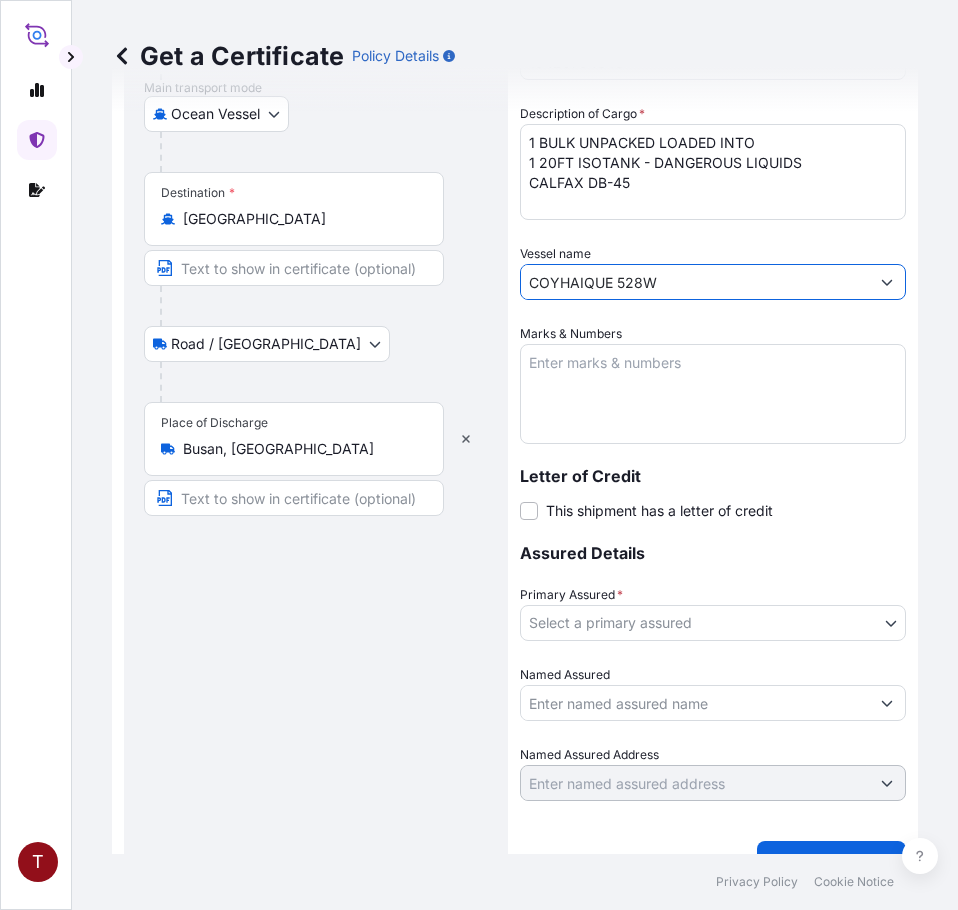 type on "COYHAIQUE 528W" 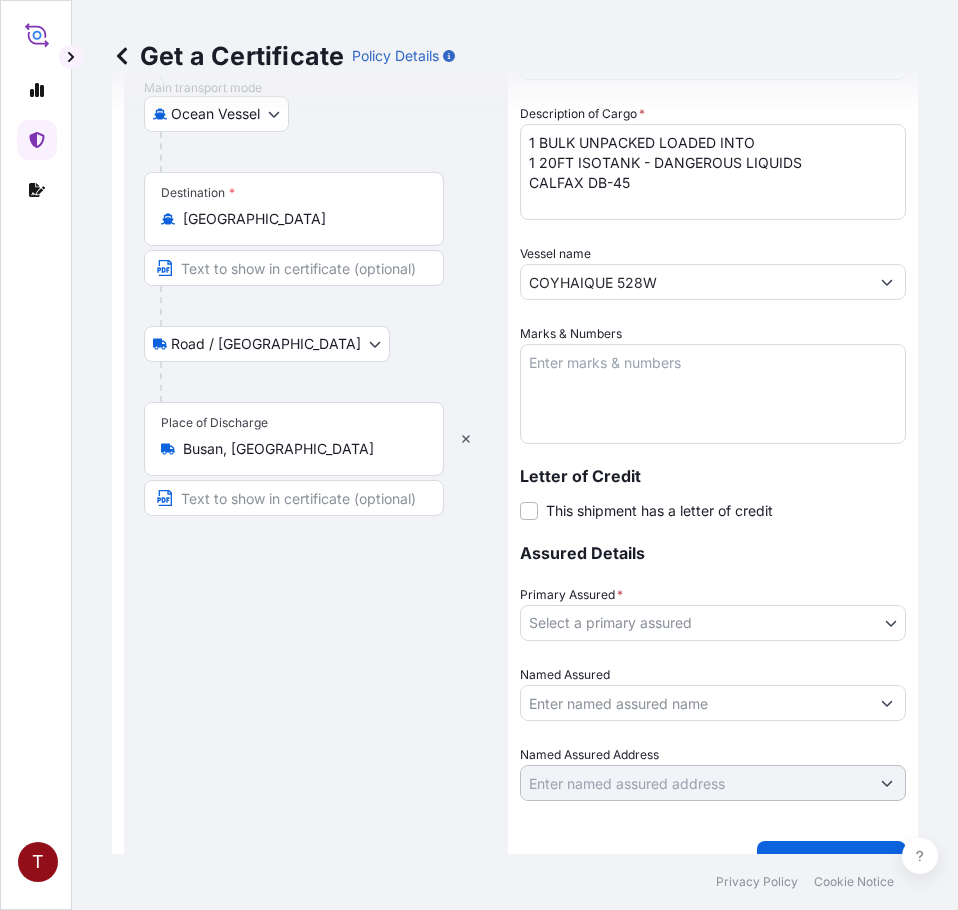 click on "Marks & Numbers" at bounding box center [713, 394] 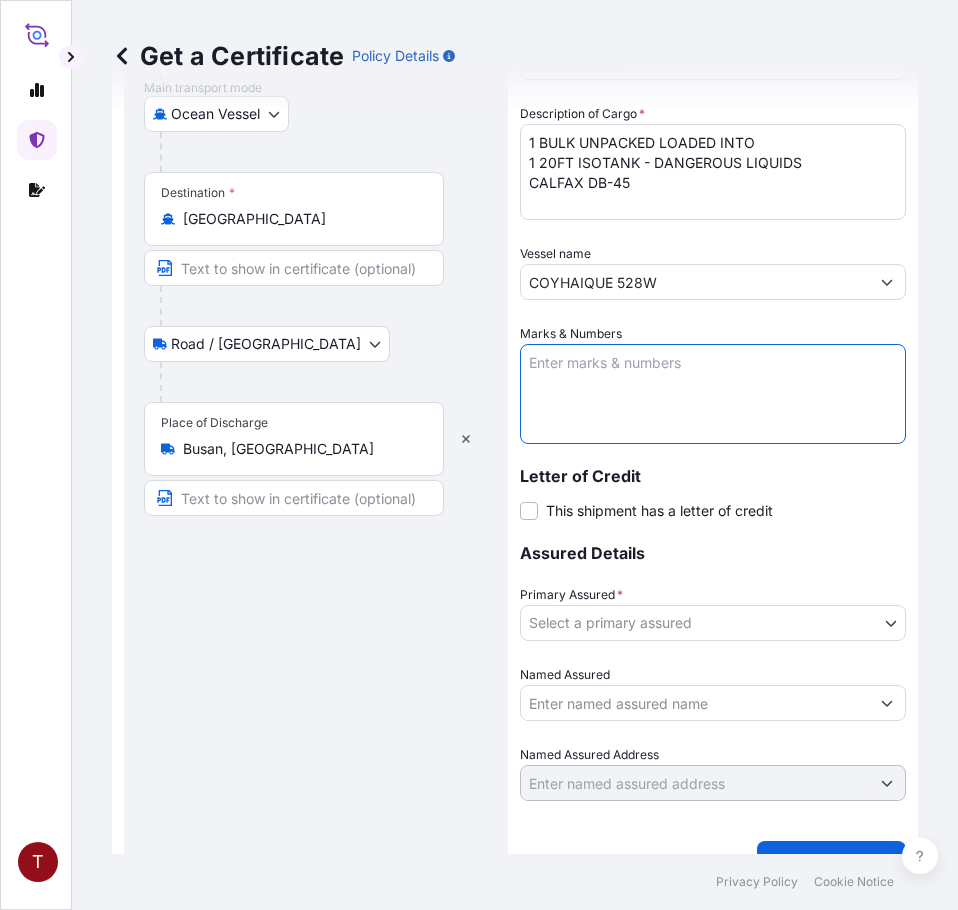 paste on "10420794343
107886
234548
HRP25-078B" 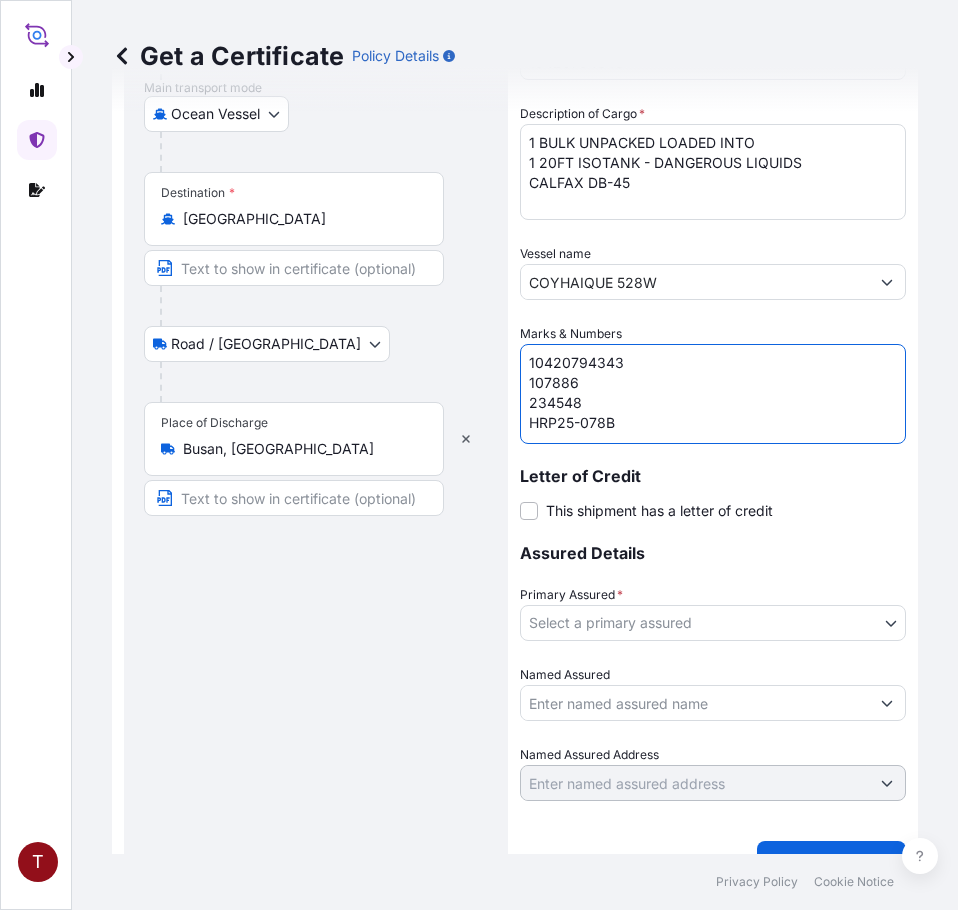 scroll, scrollTop: 8, scrollLeft: 0, axis: vertical 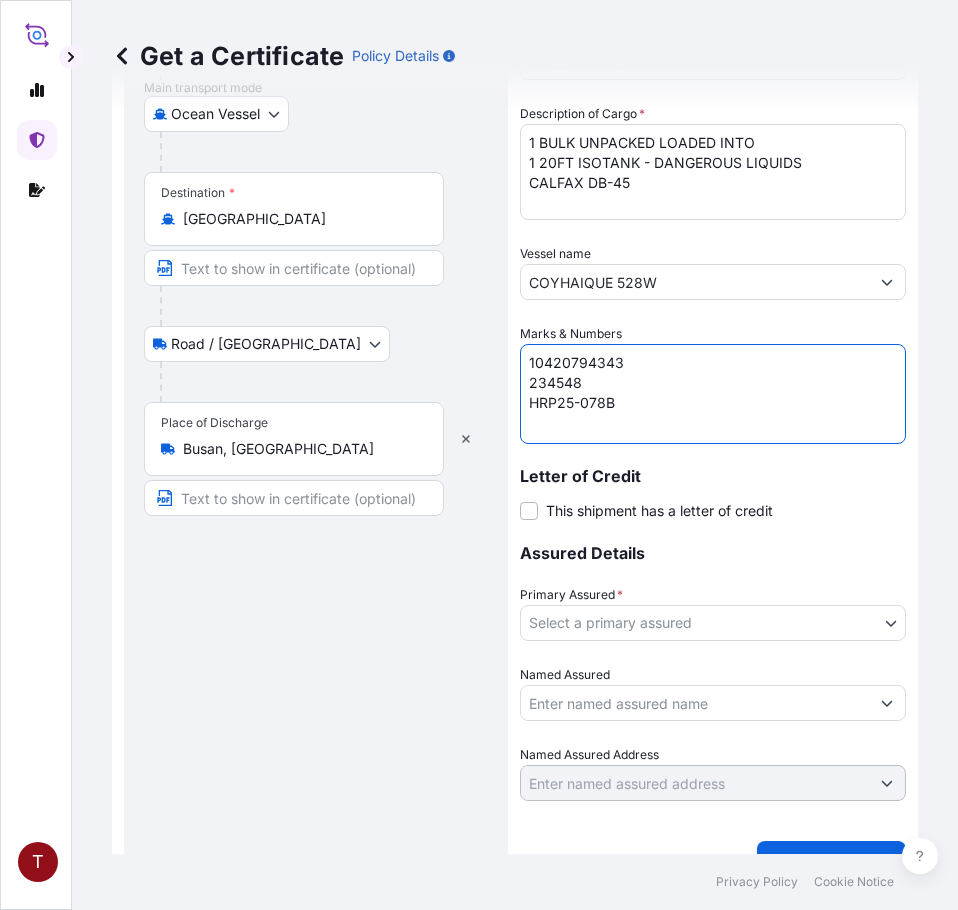type on "10420794343
234548
HRP25-078B" 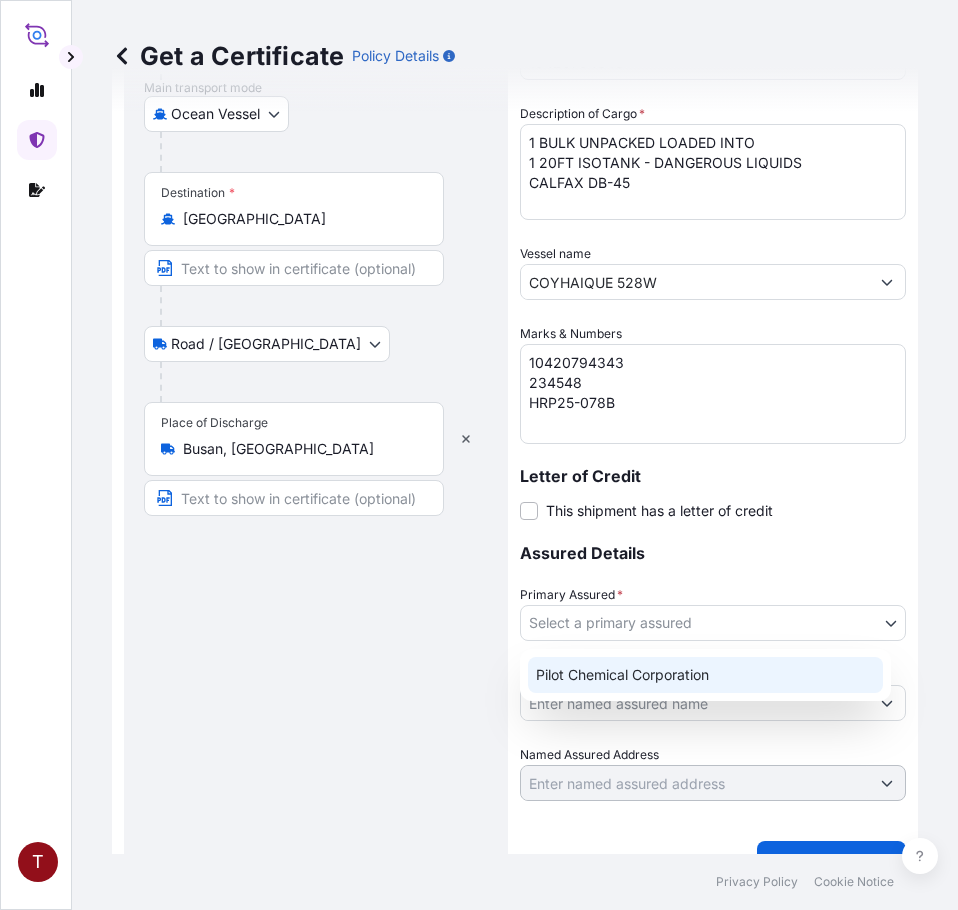 click on "Pilot Chemical Corporation" at bounding box center [705, 675] 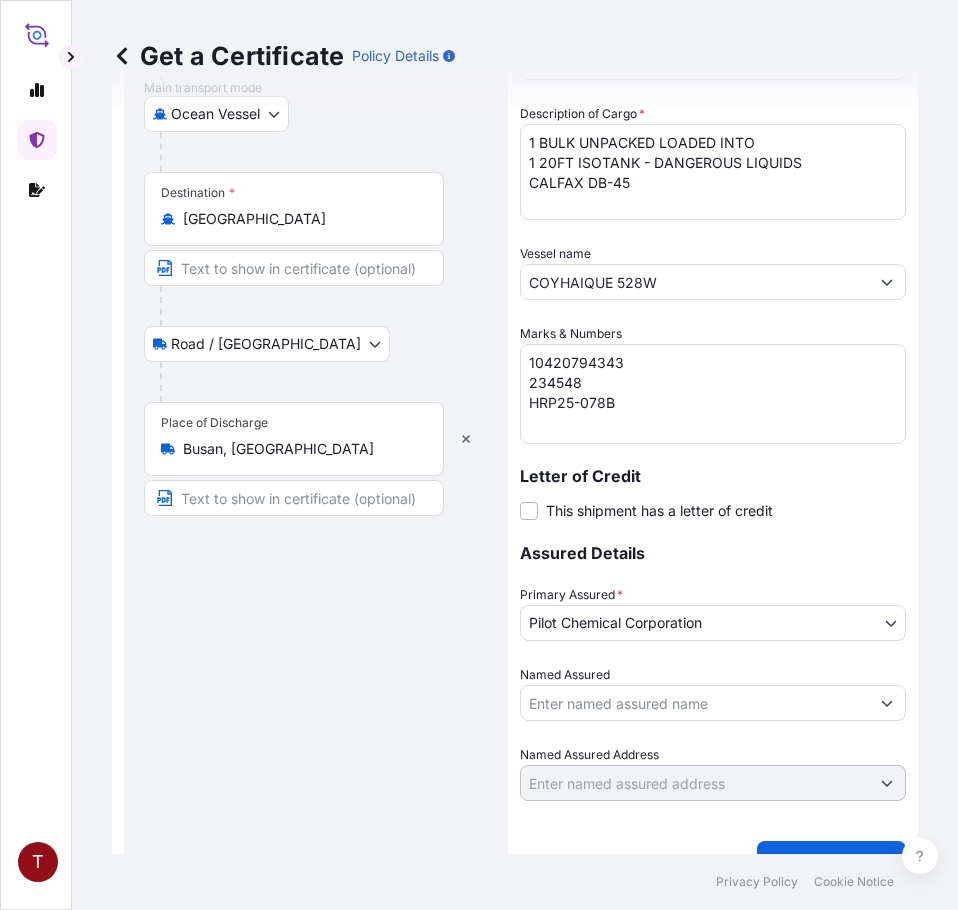 click on "Named Assured" at bounding box center (695, 703) 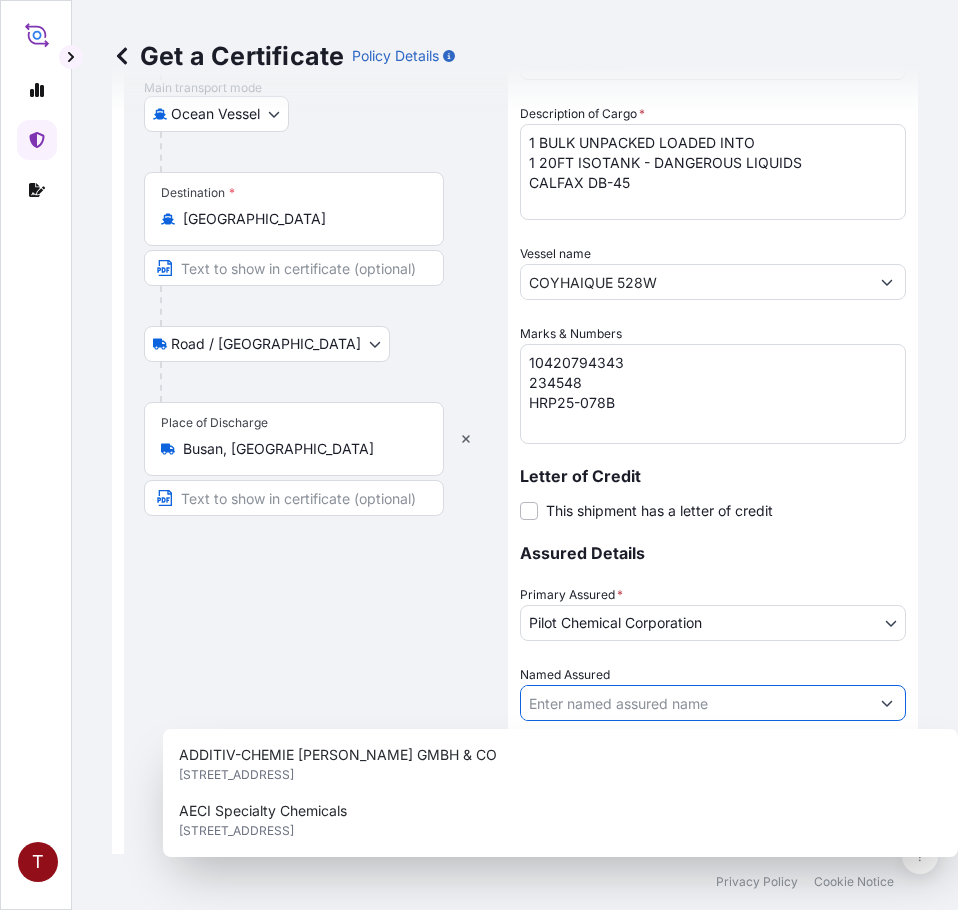paste on "HEERAE CORP. [STREET_ADDRESS]" 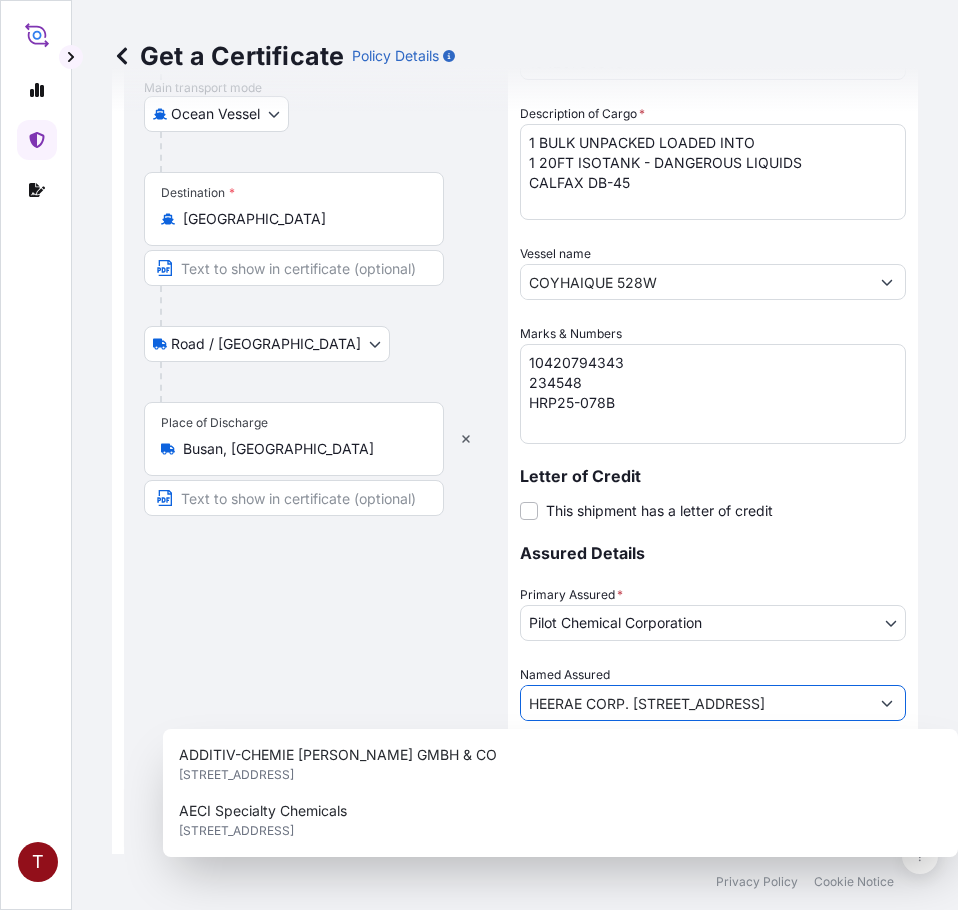 scroll, scrollTop: 0, scrollLeft: 430, axis: horizontal 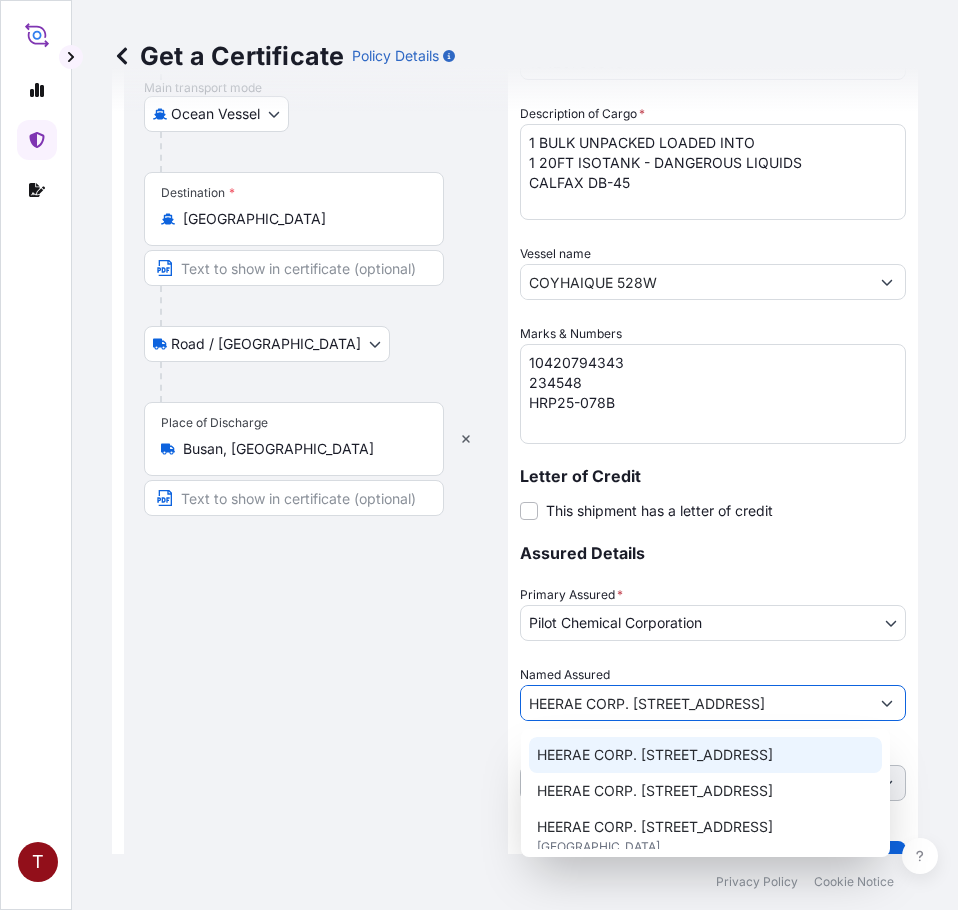 click on "HEERAE CORP. [STREET_ADDRESS]" at bounding box center (655, 755) 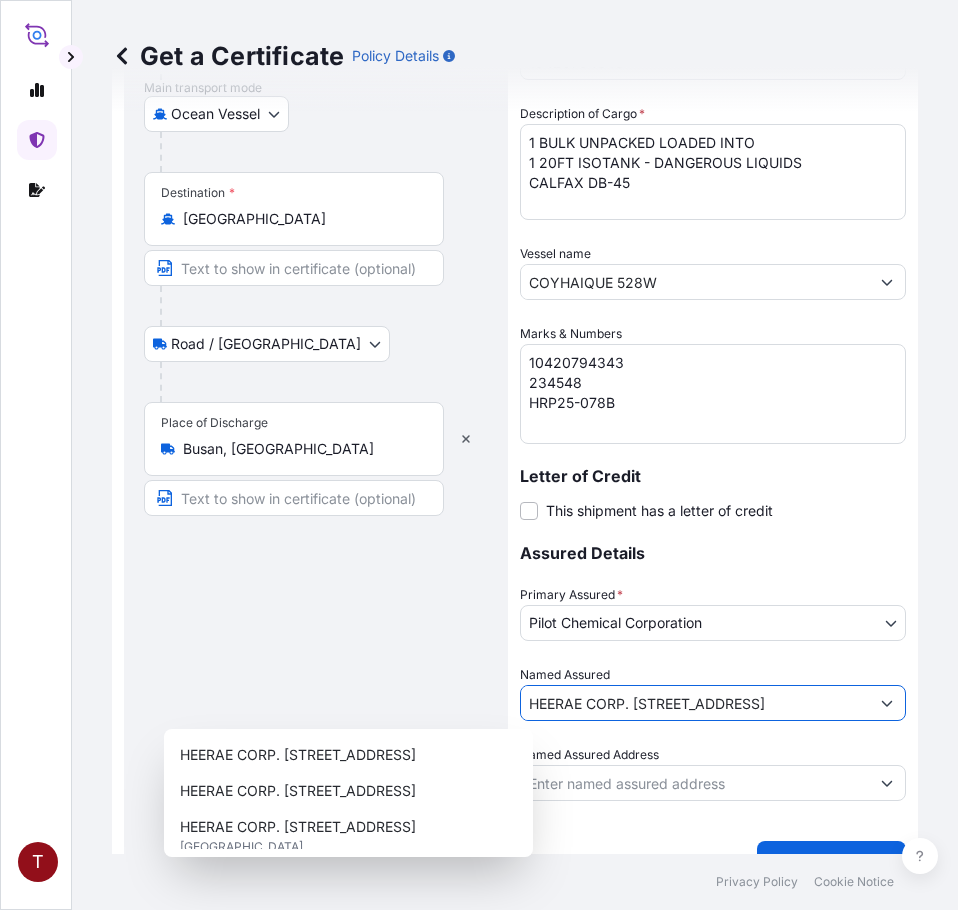 click 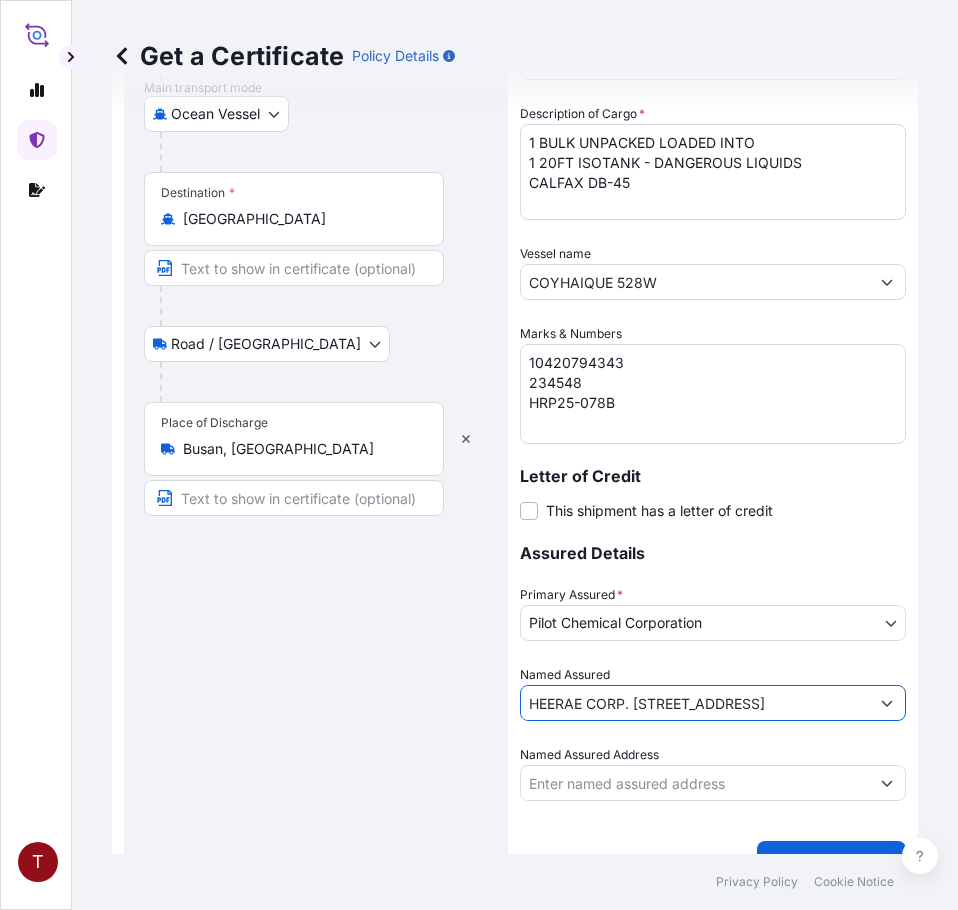 scroll, scrollTop: 539, scrollLeft: 0, axis: vertical 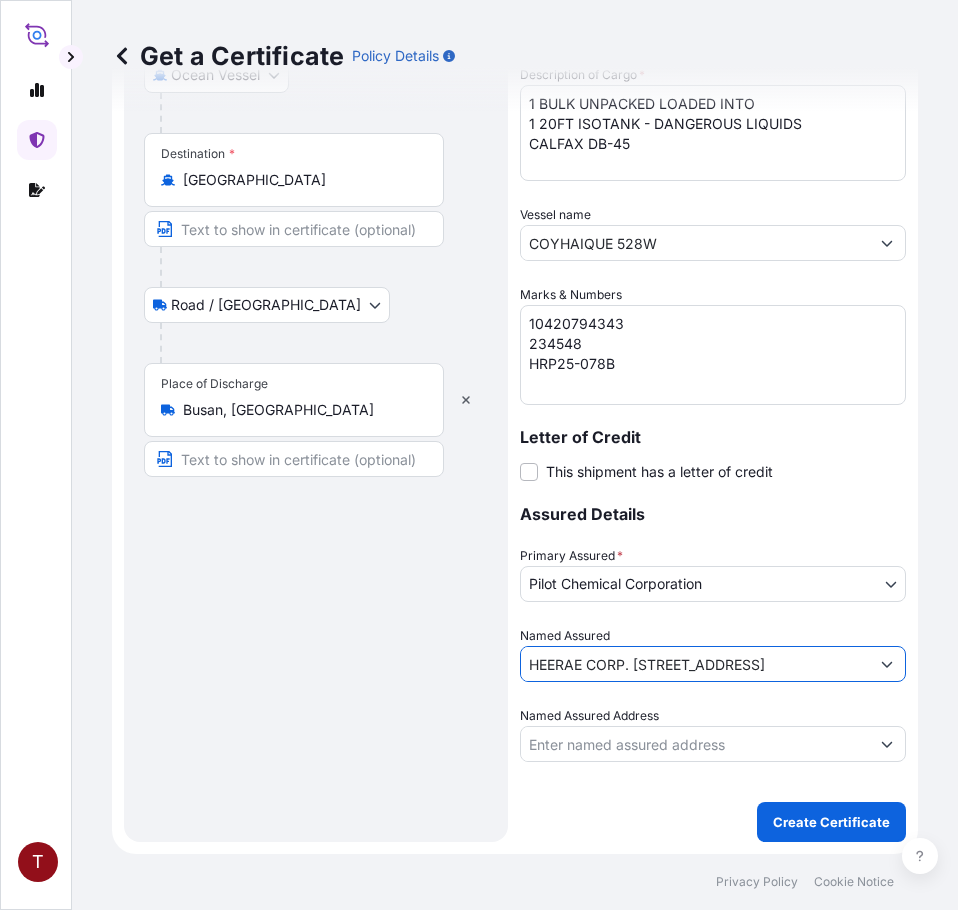 type on "HEERAE CORP. [STREET_ADDRESS]" 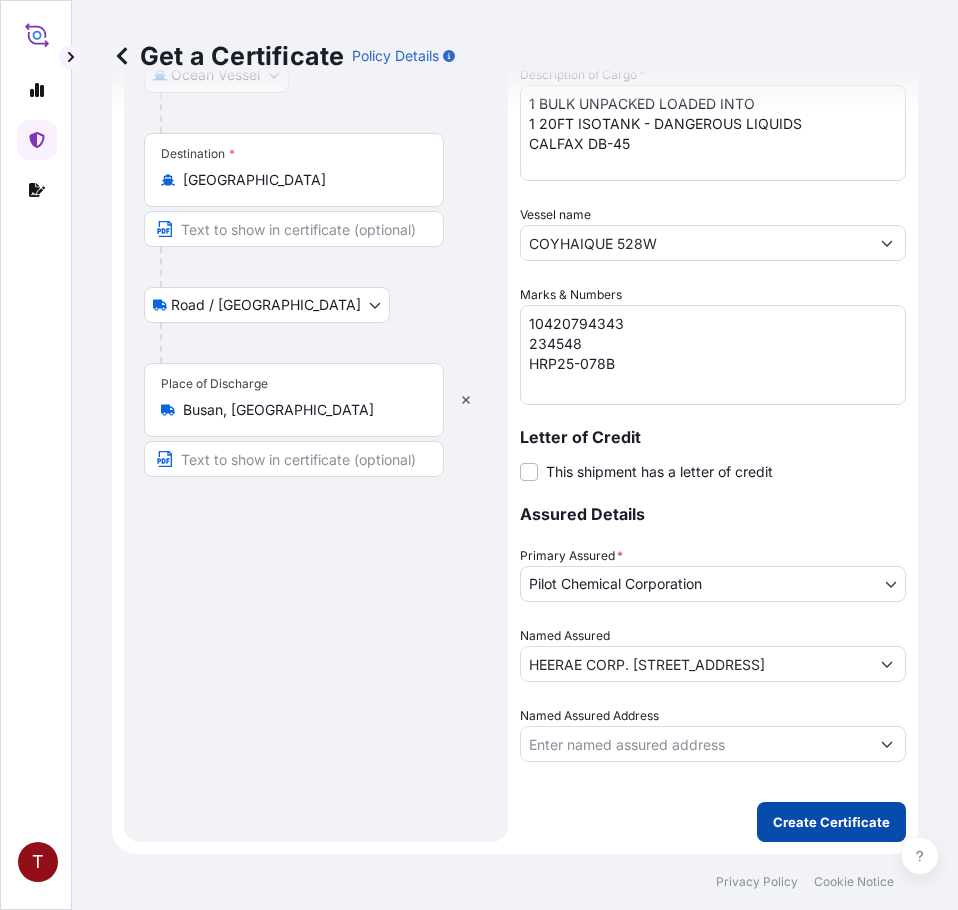 scroll, scrollTop: 0, scrollLeft: 0, axis: both 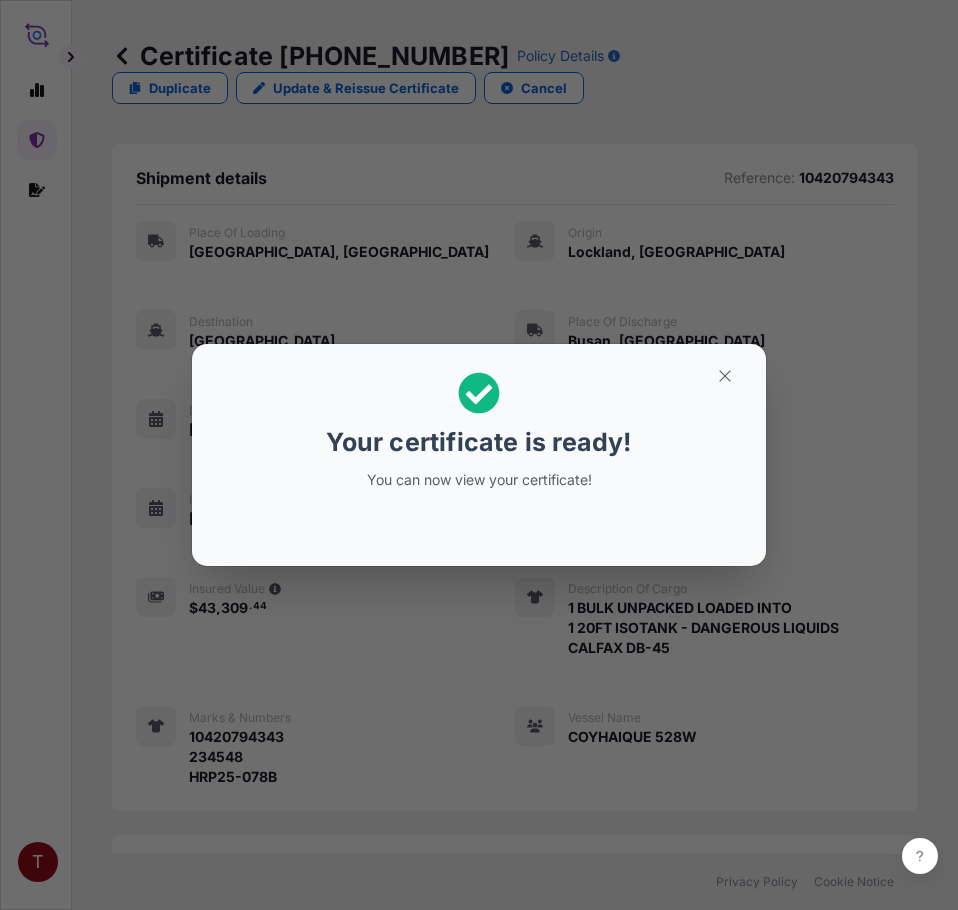 click on "Your certificate is ready! You can now view your certificate!" at bounding box center (479, 431) 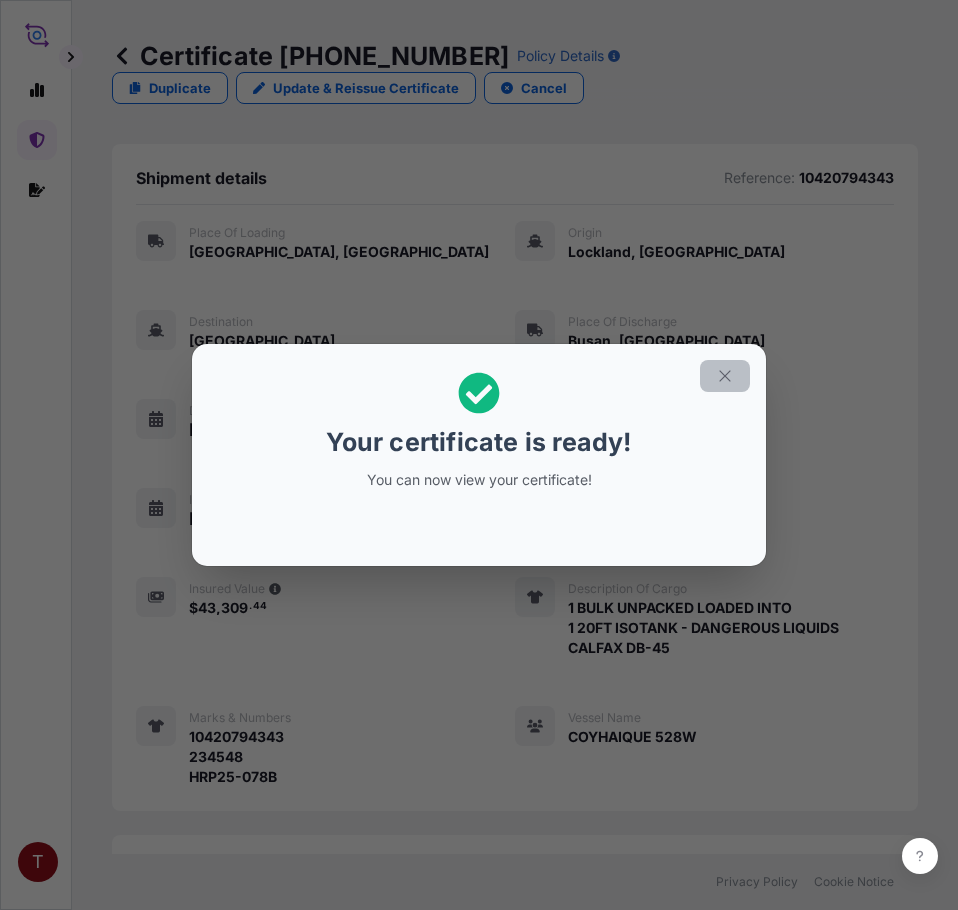 click 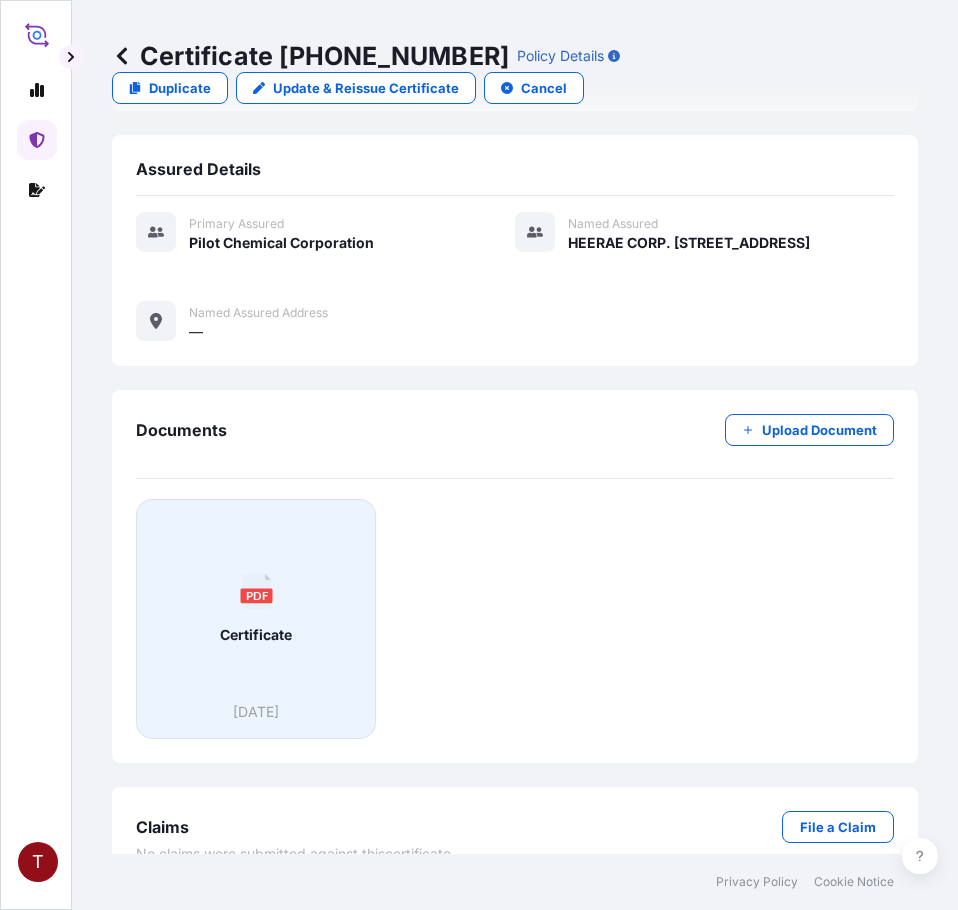 scroll, scrollTop: 774, scrollLeft: 0, axis: vertical 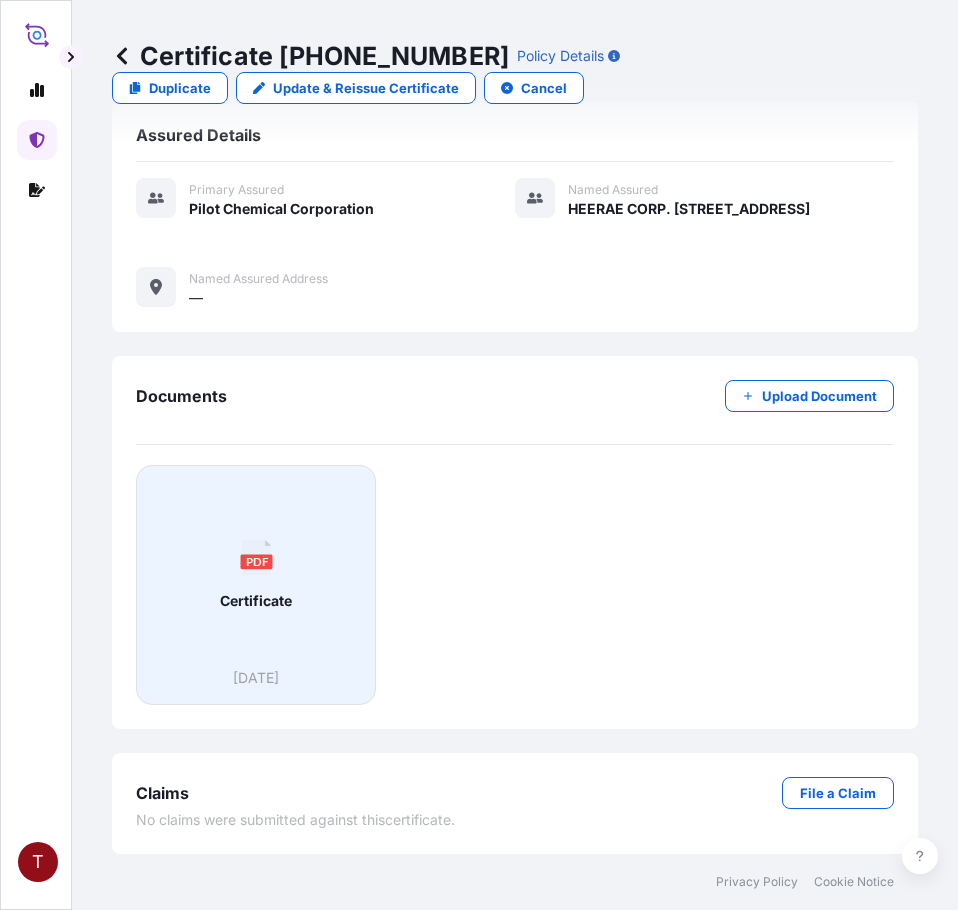 click on "PDF Certificate" at bounding box center [256, 575] 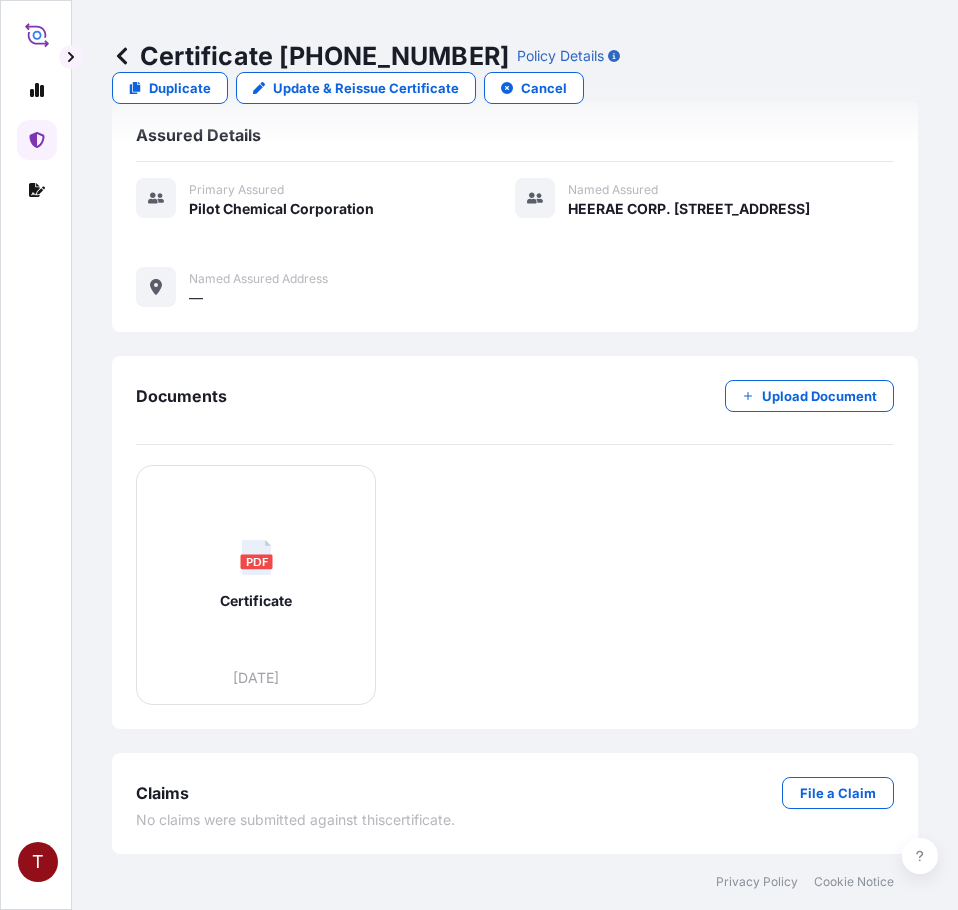 click 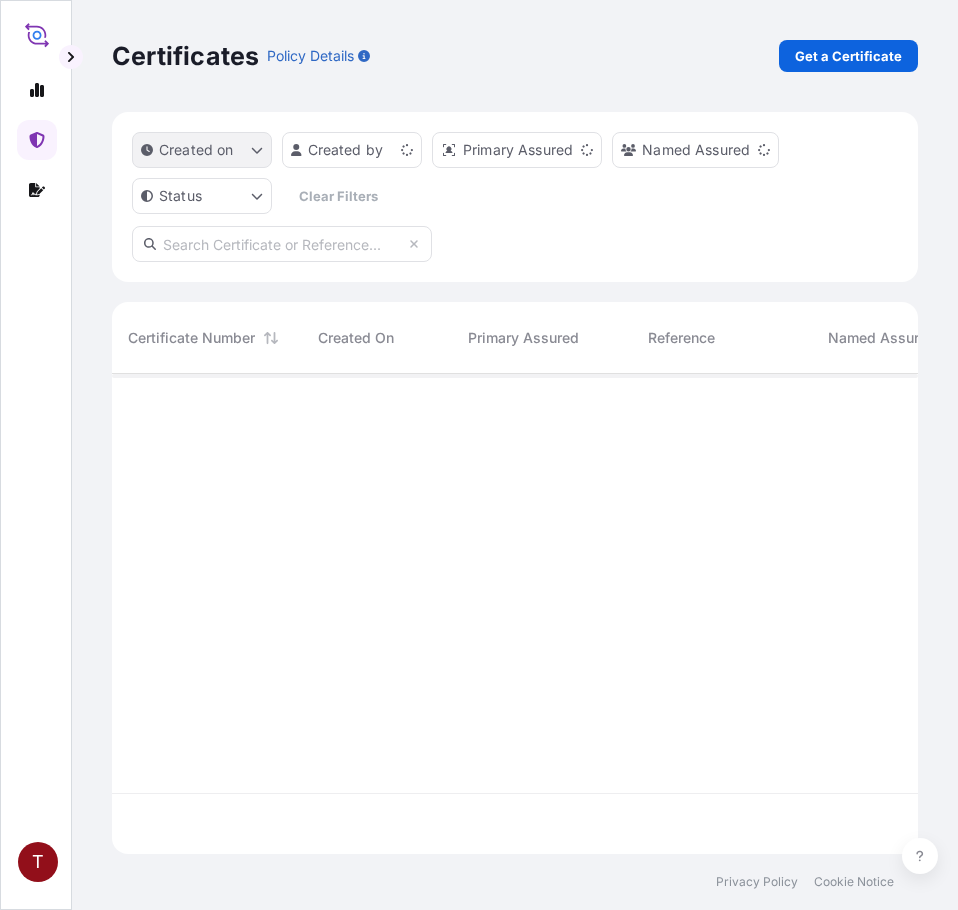 scroll, scrollTop: 16, scrollLeft: 16, axis: both 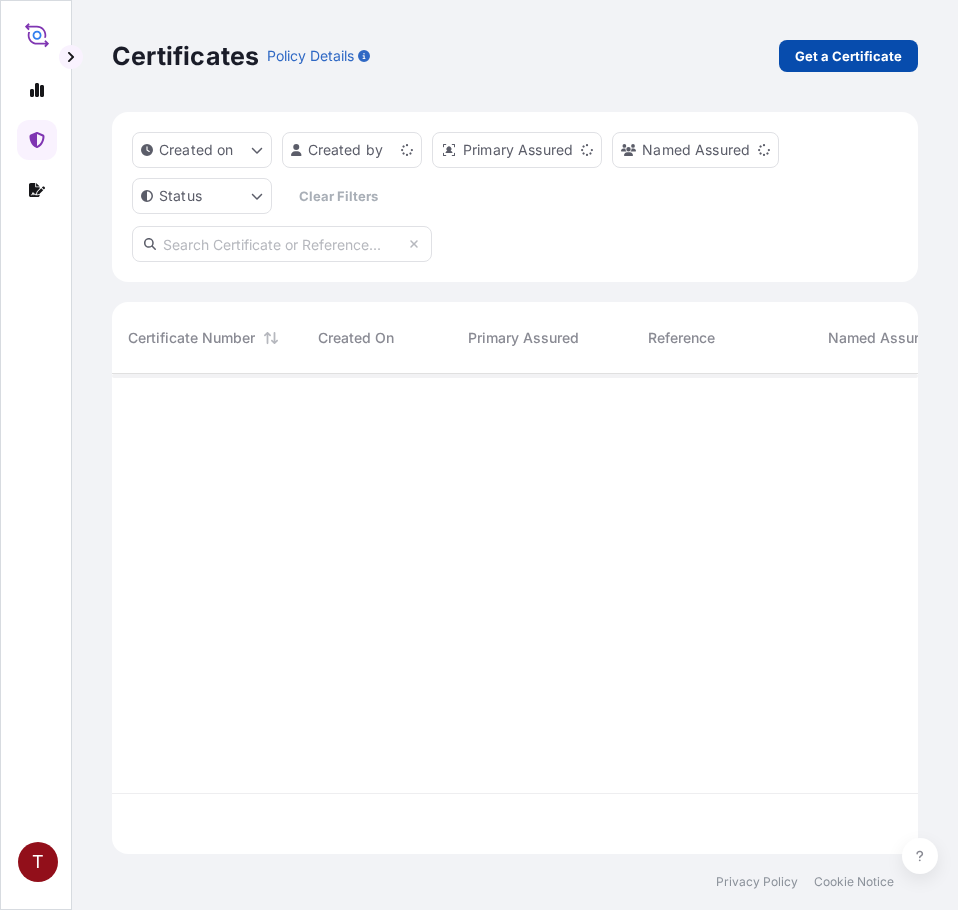 click on "Get a Certificate" at bounding box center [848, 56] 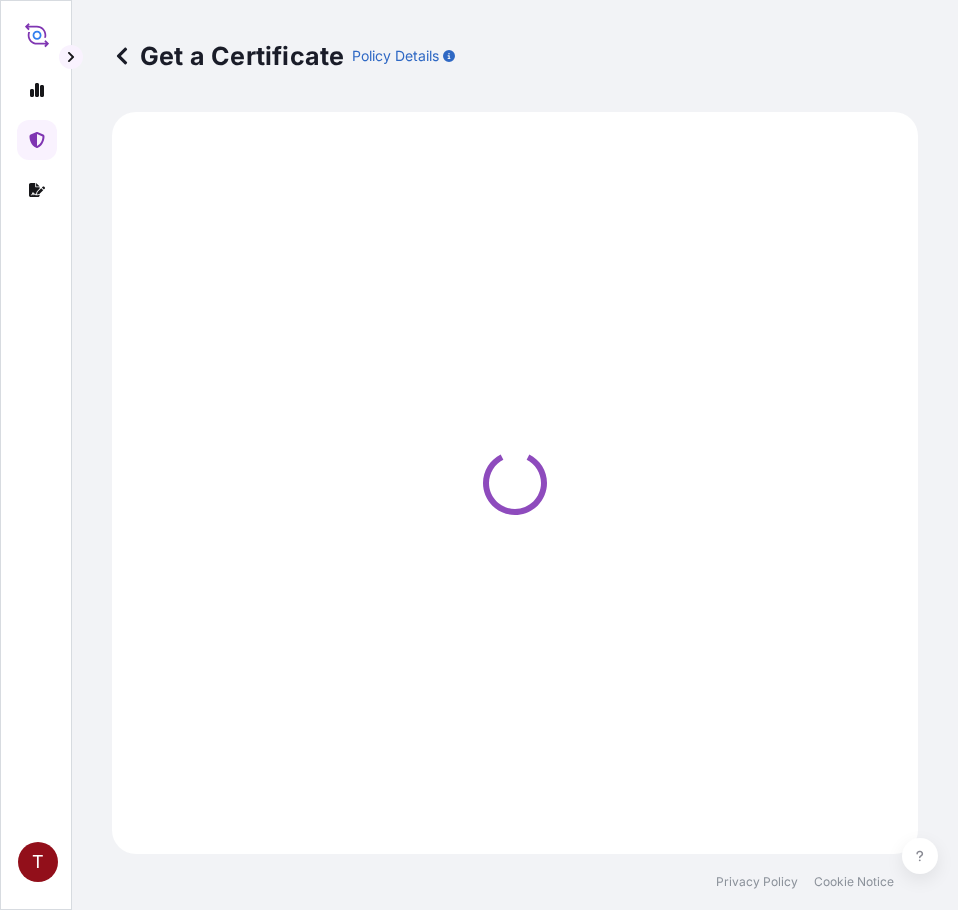 select on "Ocean Vessel" 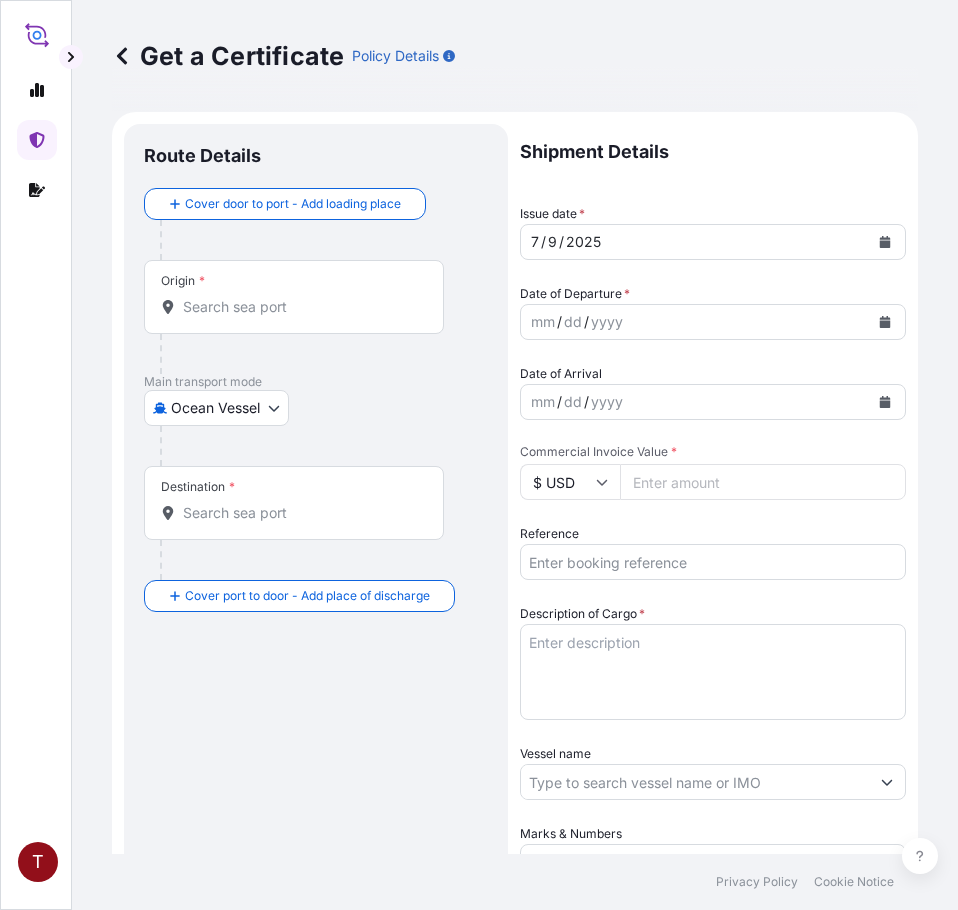 click on "Origin *" at bounding box center (301, 307) 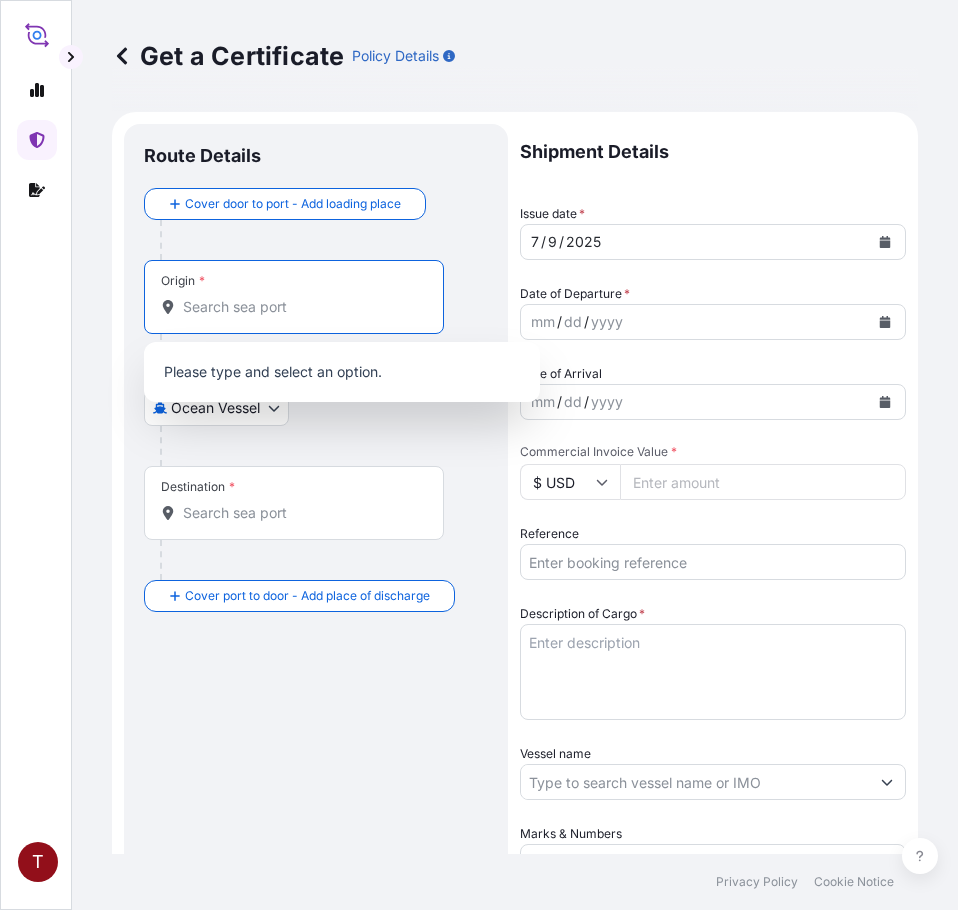 paste on "[GEOGRAPHIC_DATA], [GEOGRAPHIC_DATA]" 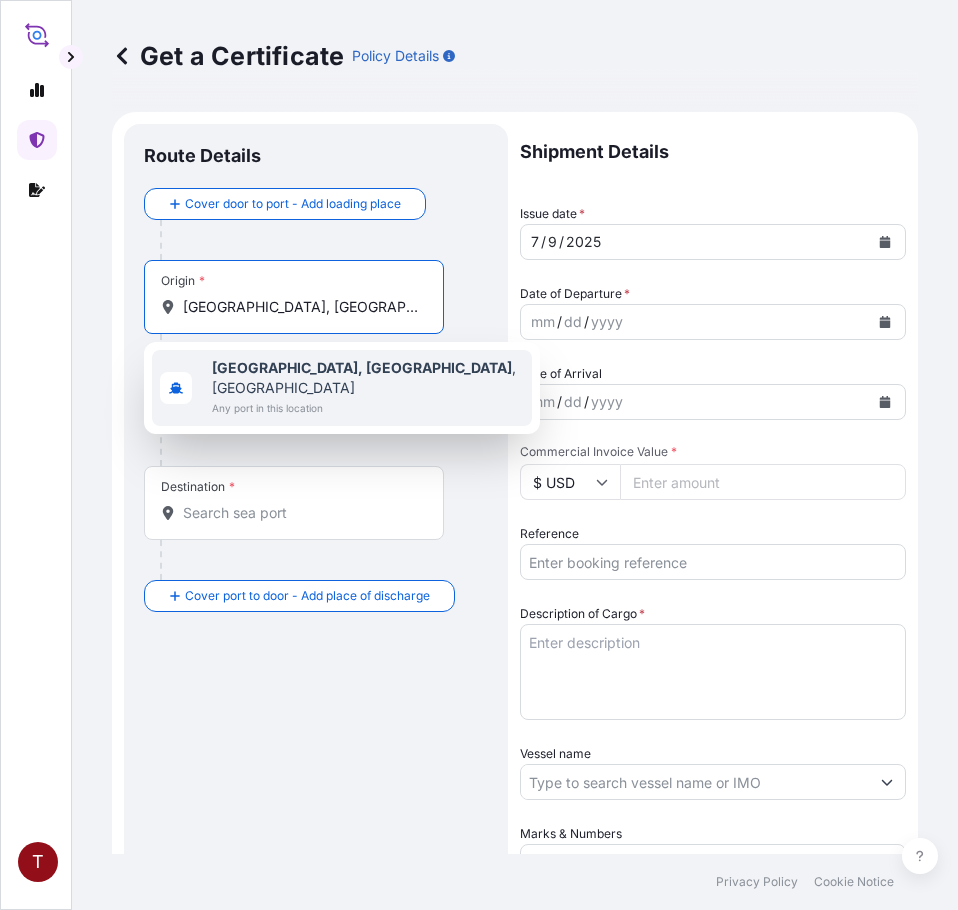 click on "[GEOGRAPHIC_DATA], [GEOGRAPHIC_DATA] , [GEOGRAPHIC_DATA]" at bounding box center (368, 378) 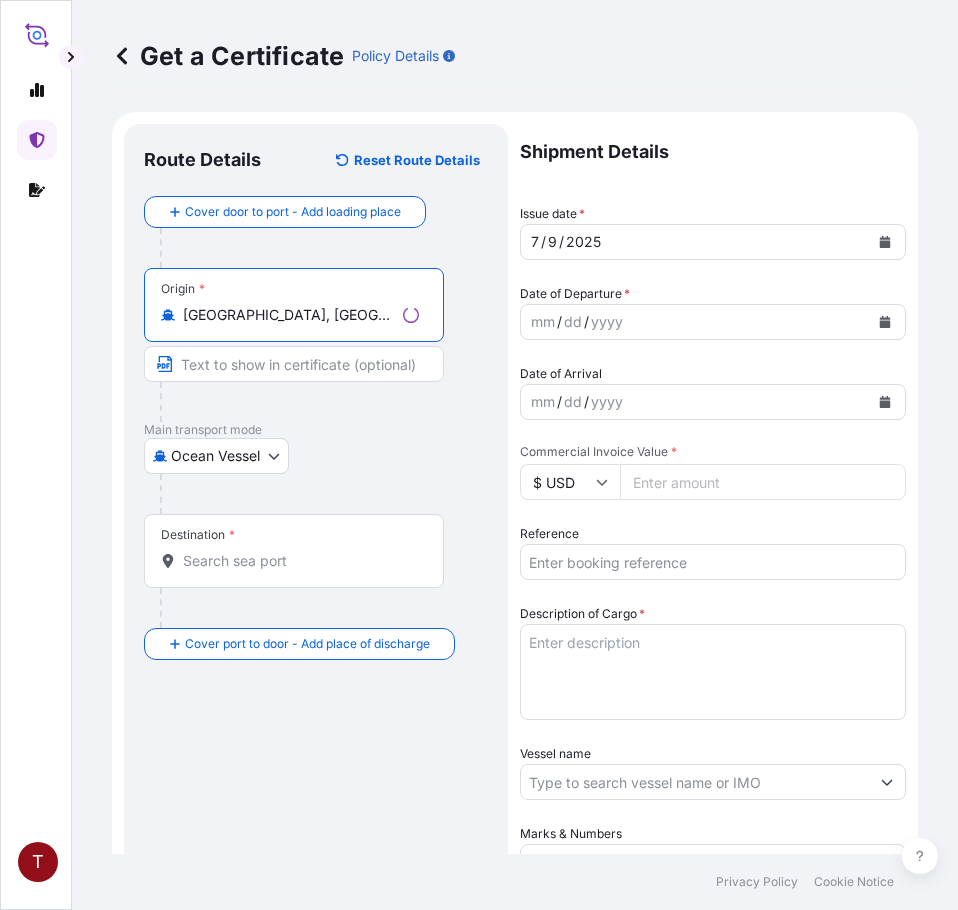 type on "[GEOGRAPHIC_DATA], [GEOGRAPHIC_DATA], [GEOGRAPHIC_DATA]" 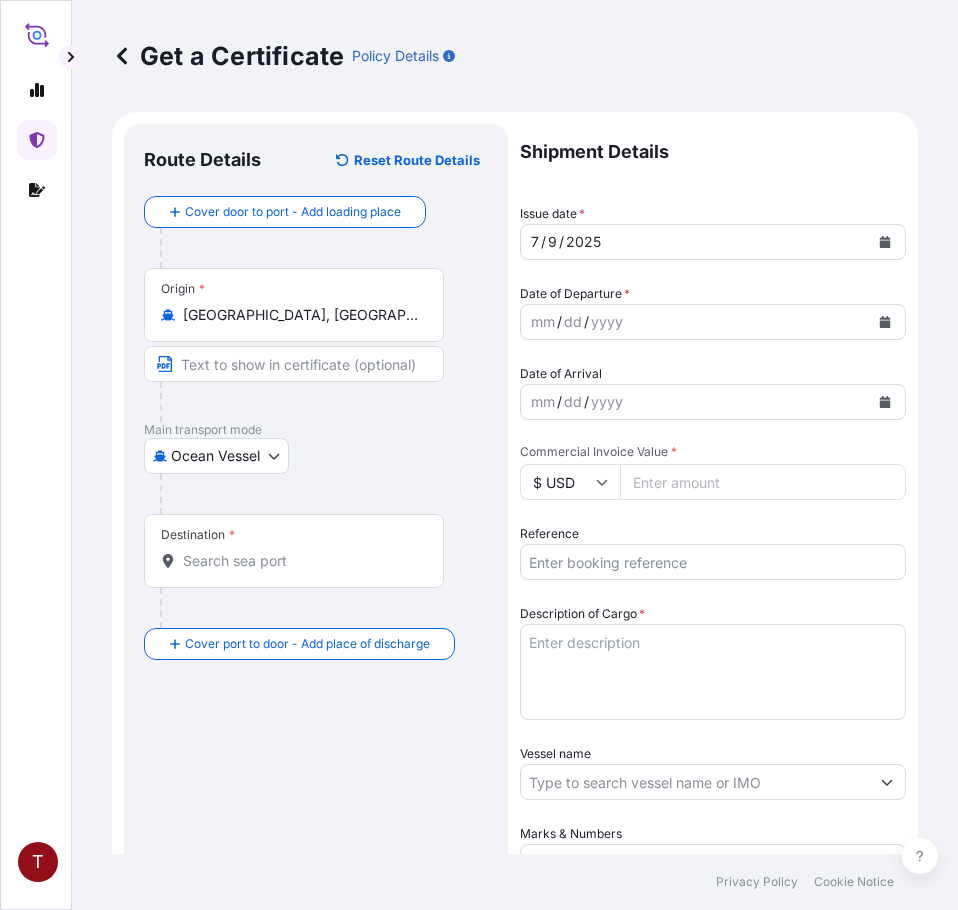 click on "Destination *" at bounding box center (301, 561) 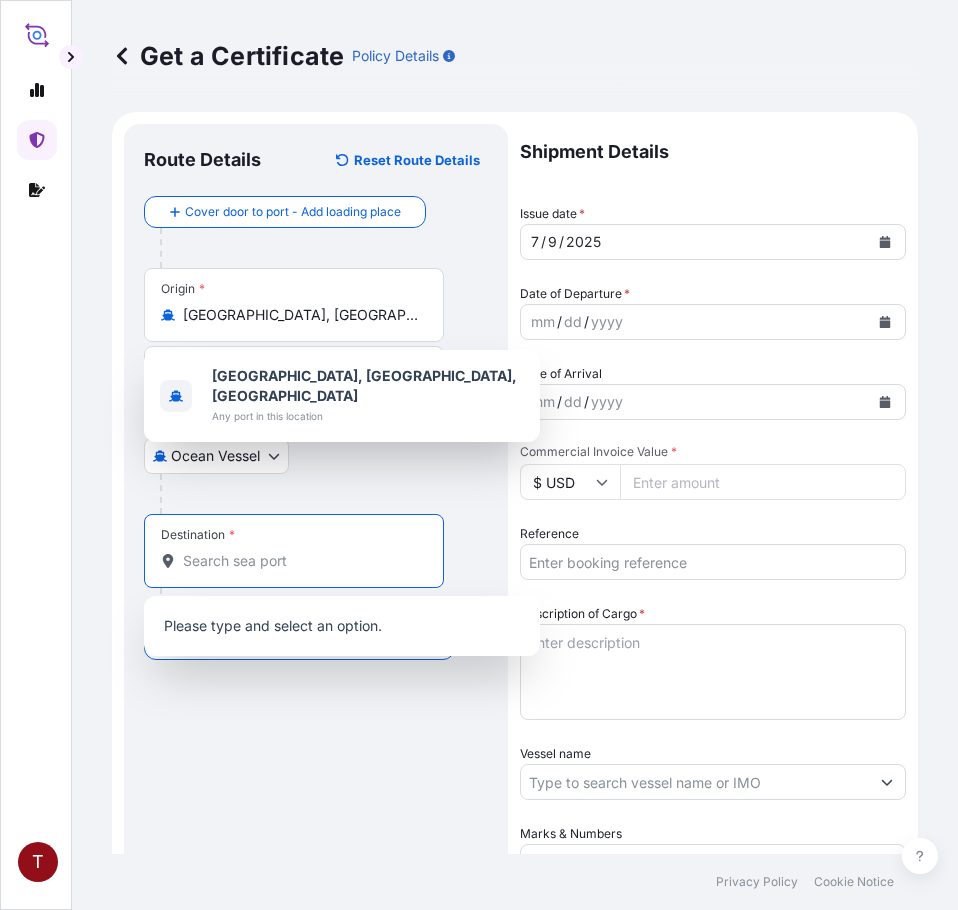 paste on "[GEOGRAPHIC_DATA]" 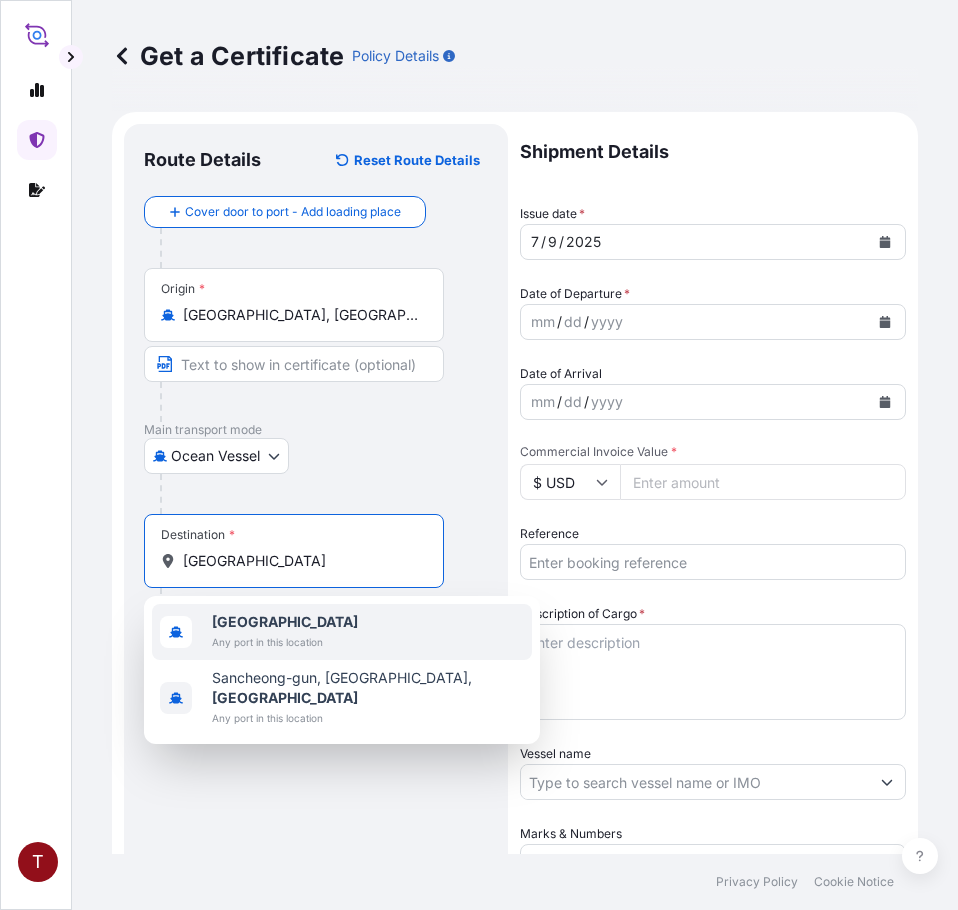 click on "Any port in this location" at bounding box center (285, 642) 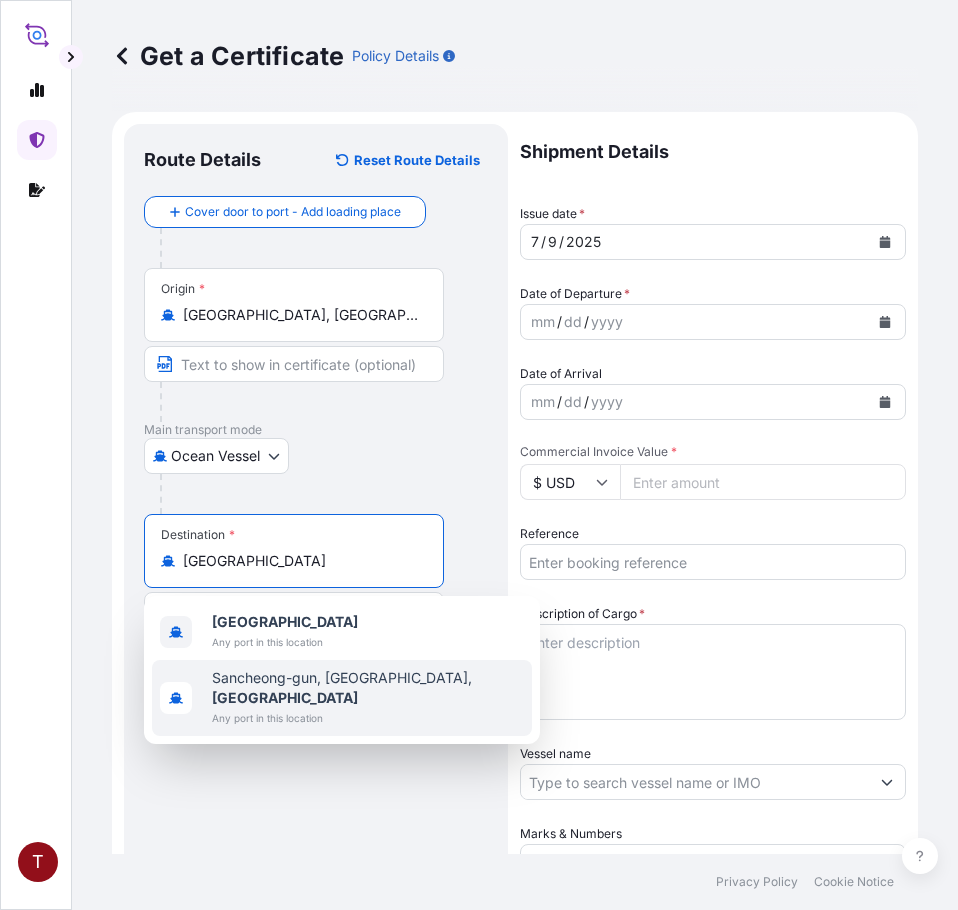 click on "Sancheong-gun, [GEOGRAPHIC_DATA],  [GEOGRAPHIC_DATA]" at bounding box center [368, 688] 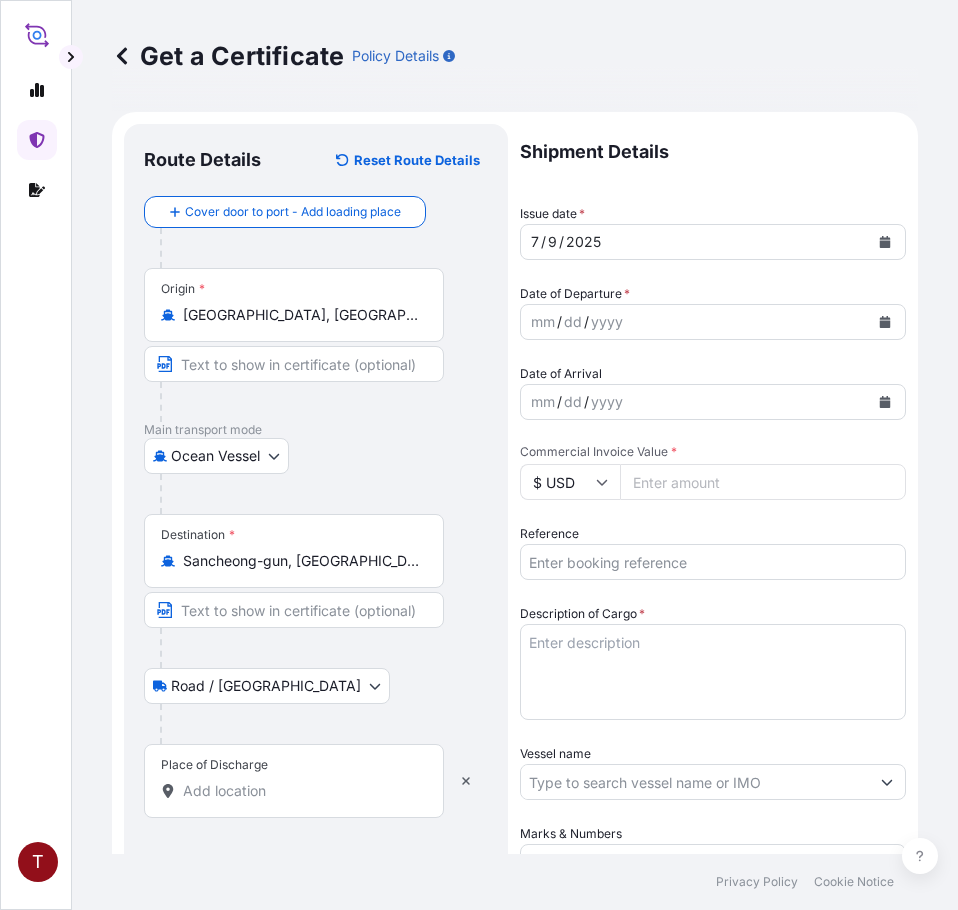 click on "Place of Discharge" at bounding box center [301, 791] 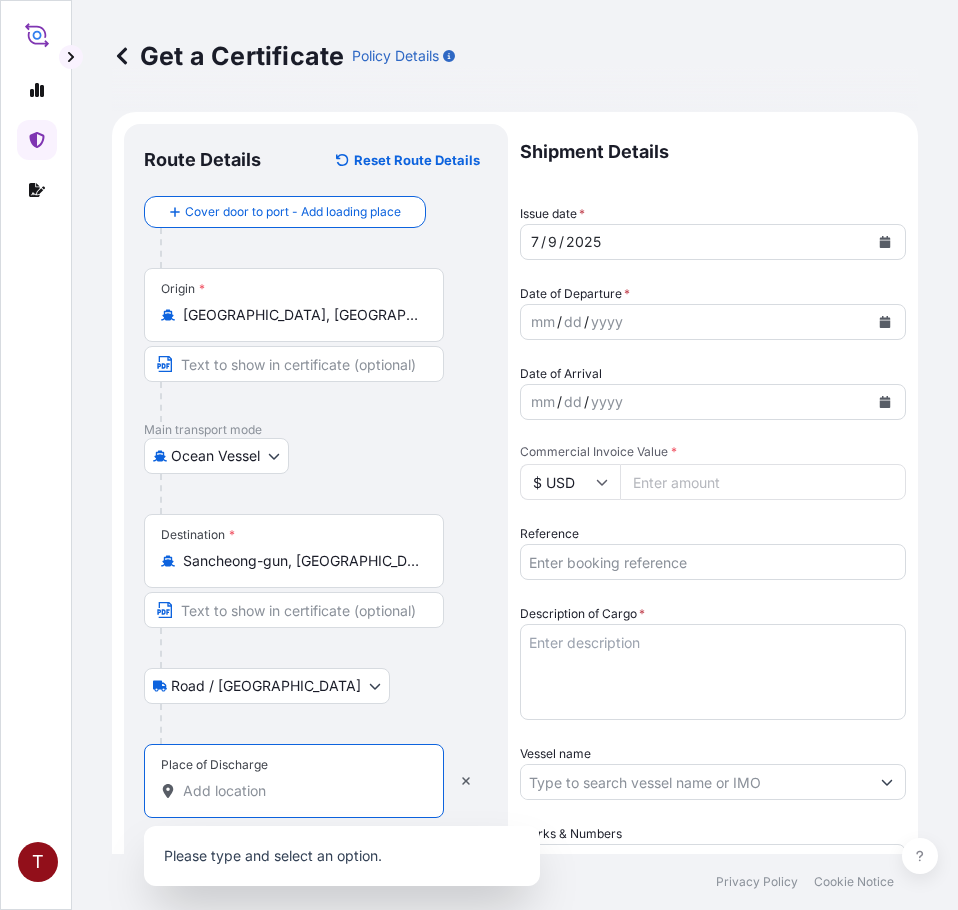 paste on "KRPUS" 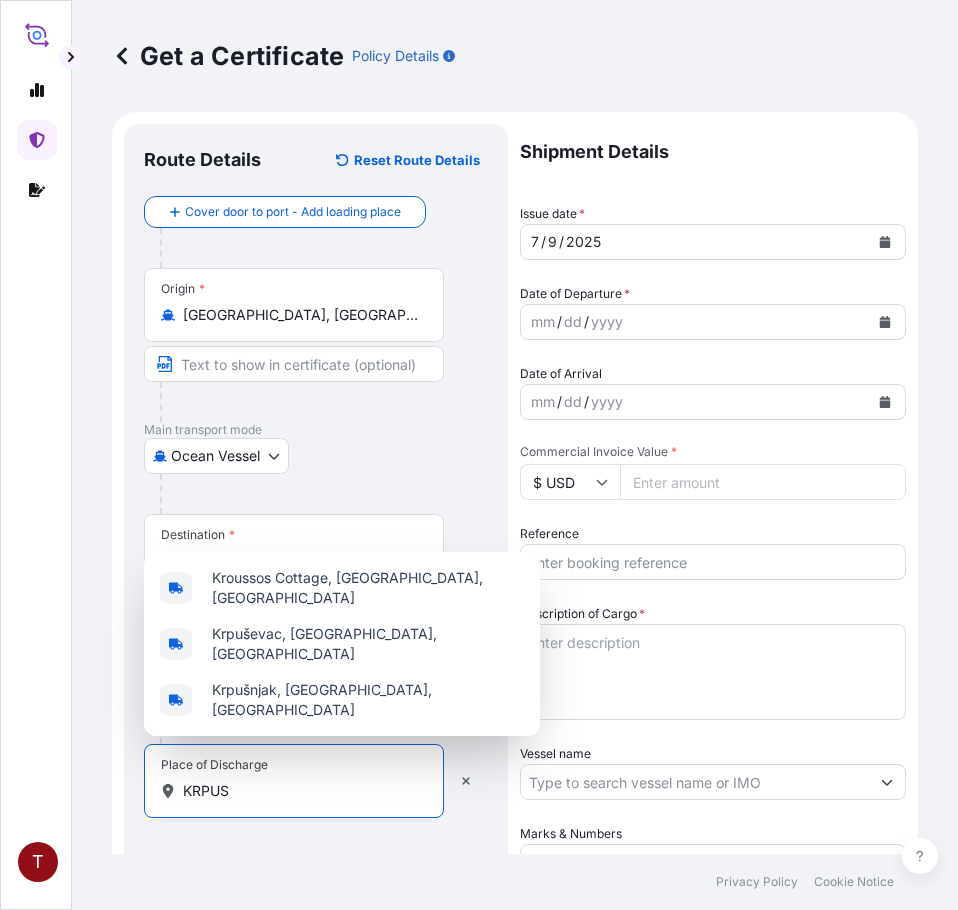 drag, startPoint x: 235, startPoint y: 793, endPoint x: 113, endPoint y: 793, distance: 122 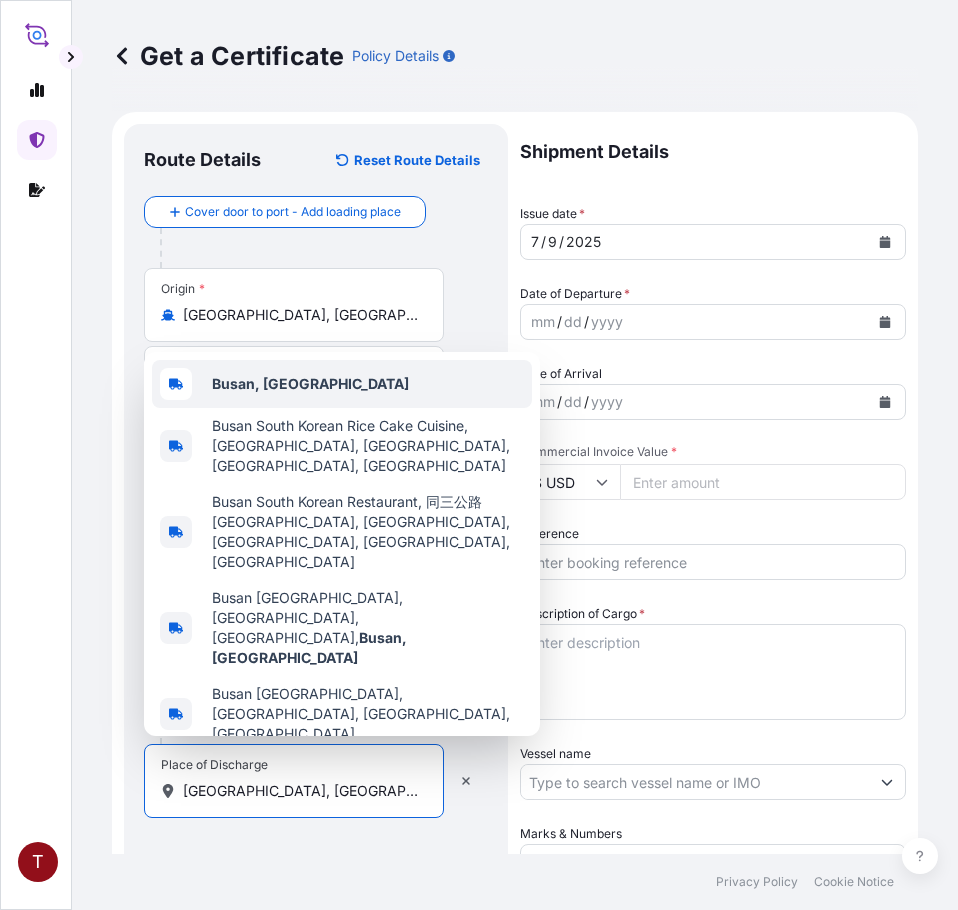 click on "Busan, [GEOGRAPHIC_DATA]" at bounding box center (342, 384) 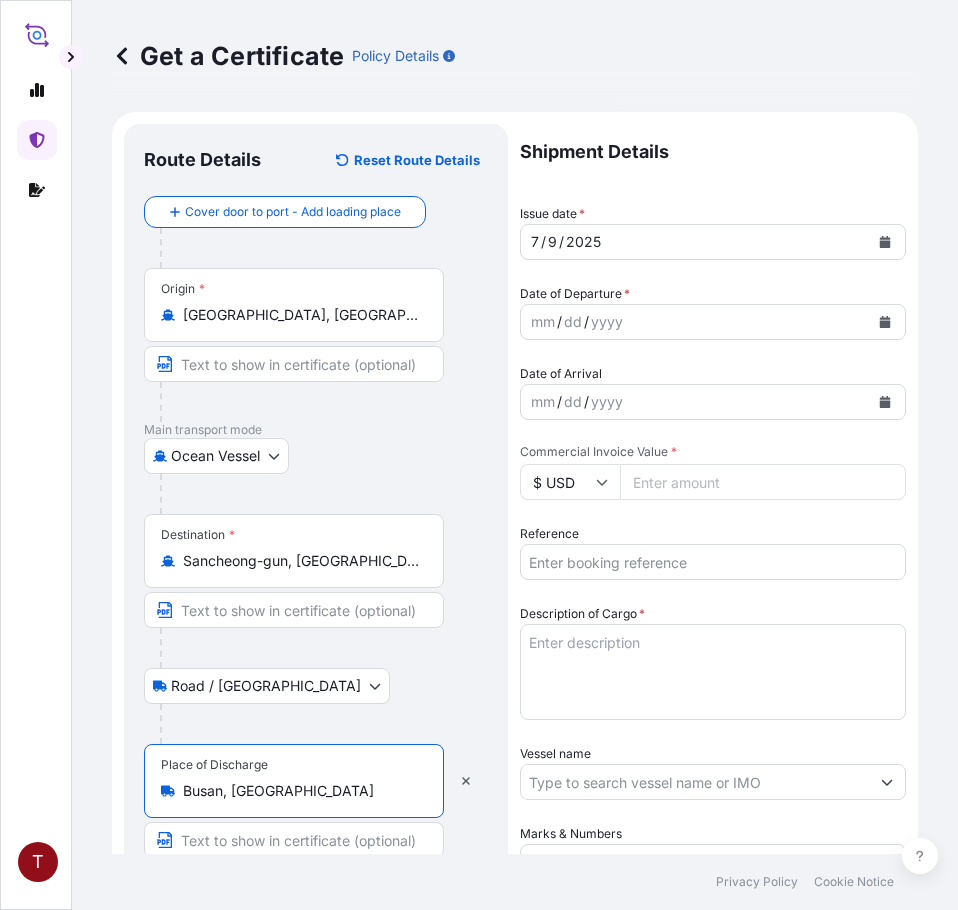 type on "Busan, [GEOGRAPHIC_DATA]" 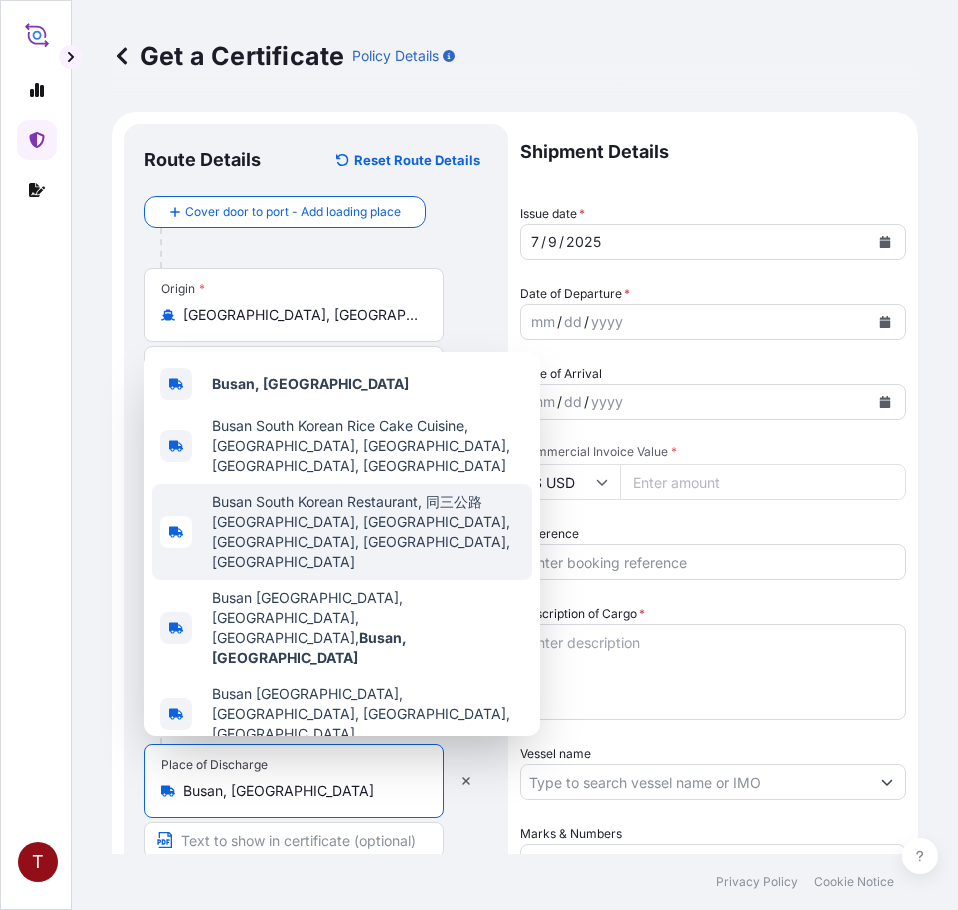 click on "5 options available.
T Get a Certificate Policy Details Route Details Reset Route Details   Cover door to port - Add loading place Place of loading Road / Inland Road / Inland Origin * [GEOGRAPHIC_DATA], [GEOGRAPHIC_DATA], [GEOGRAPHIC_DATA] Main transport mode [GEOGRAPHIC_DATA] Destination * [GEOGRAPHIC_DATA] / [GEOGRAPHIC_DATA] / Inland Place of Discharge Busan, [GEOGRAPHIC_DATA] Shipment Details Issue date * [DATE] Date of Departure * mm / dd / yyyy Date of Arrival mm / dd / yyyy Commodity Surfactants or related materials Packing Category Commercial Invoice Value    * $ USD Reference Description of Cargo * Vessel name Marks & Numbers Letter of Credit This shipment has a letter of credit Letter of credit * Letter of credit may not exceed 12000 characters Assured Details Primary Assured * Select a primary assured Pilot Chemical Corporation Named Assured Named Assured Address Create Certificate Privacy Policy Cookie Notice
0 Selected Date: [DATE] [GEOGRAPHIC_DATA], [GEOGRAPHIC_DATA] [GEOGRAPHIC_DATA], [GEOGRAPHIC_DATA]" at bounding box center [479, 455] 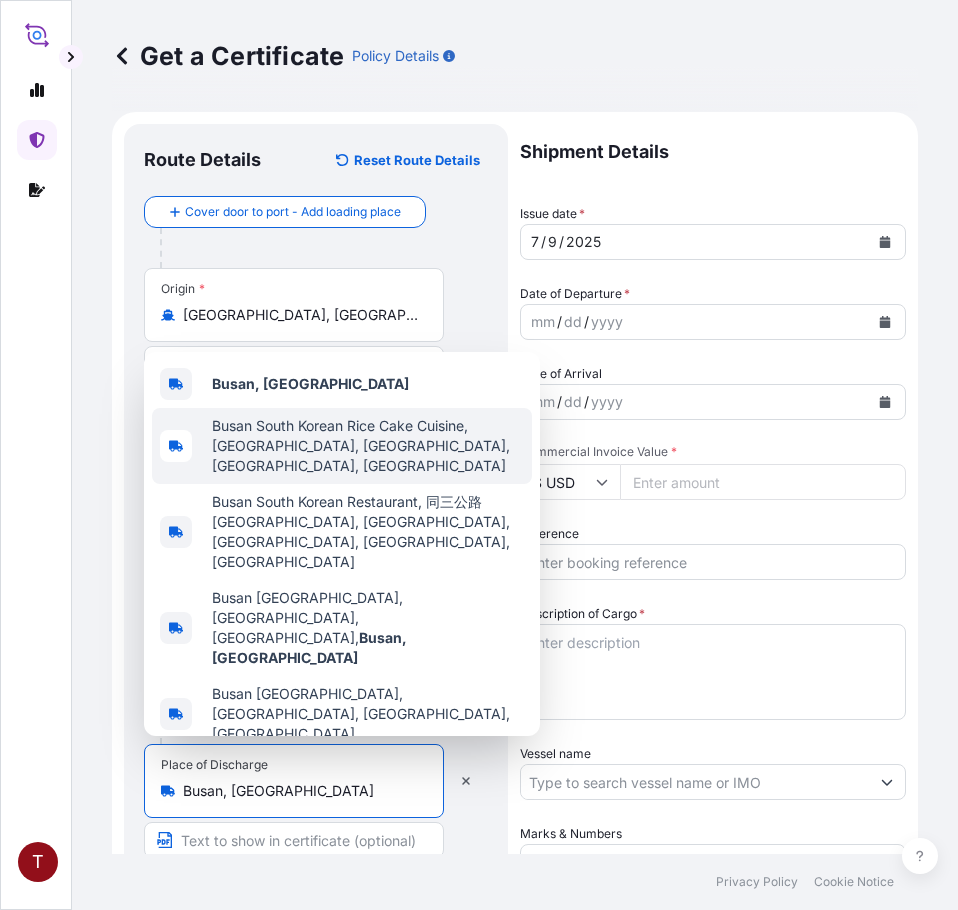 click on "Route Details Reset Route Details   Cover door to port - Add loading place Place of loading Road / [GEOGRAPHIC_DATA] / Inland Origin * [GEOGRAPHIC_DATA], [GEOGRAPHIC_DATA], [GEOGRAPHIC_DATA] Main transport mode [GEOGRAPHIC_DATA] Destination * [GEOGRAPHIC_DATA], [GEOGRAPHIC_DATA] / [GEOGRAPHIC_DATA] / Inland Place of Discharge [GEOGRAPHIC_DATA], [GEOGRAPHIC_DATA] Shipment Details Issue date * [DATE] Date of Departure * mm / dd / yyyy Date of Arrival mm / dd / yyyy Commodity Surfactants or related materials Packing Category Commercial Invoice Value    * $ USD Reference Description of Cargo * Vessel name Marks & Numbers Letter of Credit This shipment has a letter of credit Letter of credit * Letter of credit may not exceed 12000 characters Assured Details Primary Assured * Select a primary assured Pilot Chemical Corporation Named Assured Named Assured Address Create Certificate" at bounding box center [515, 752] 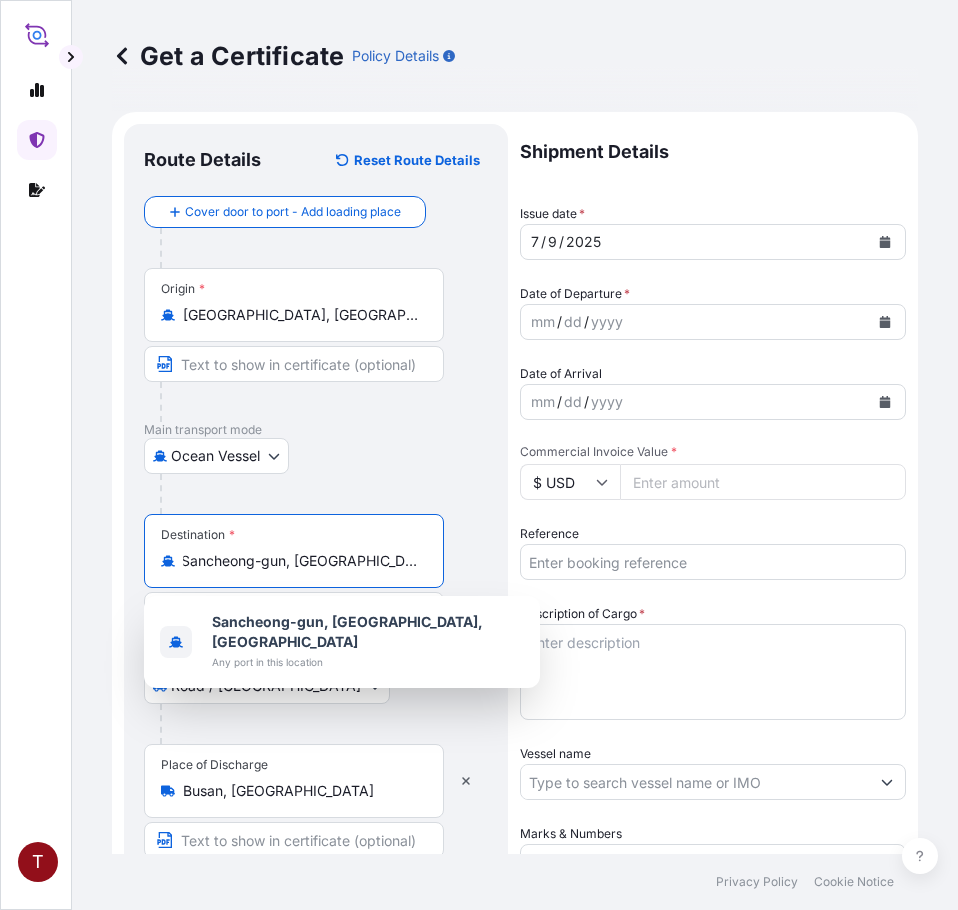 scroll, scrollTop: 0, scrollLeft: 0, axis: both 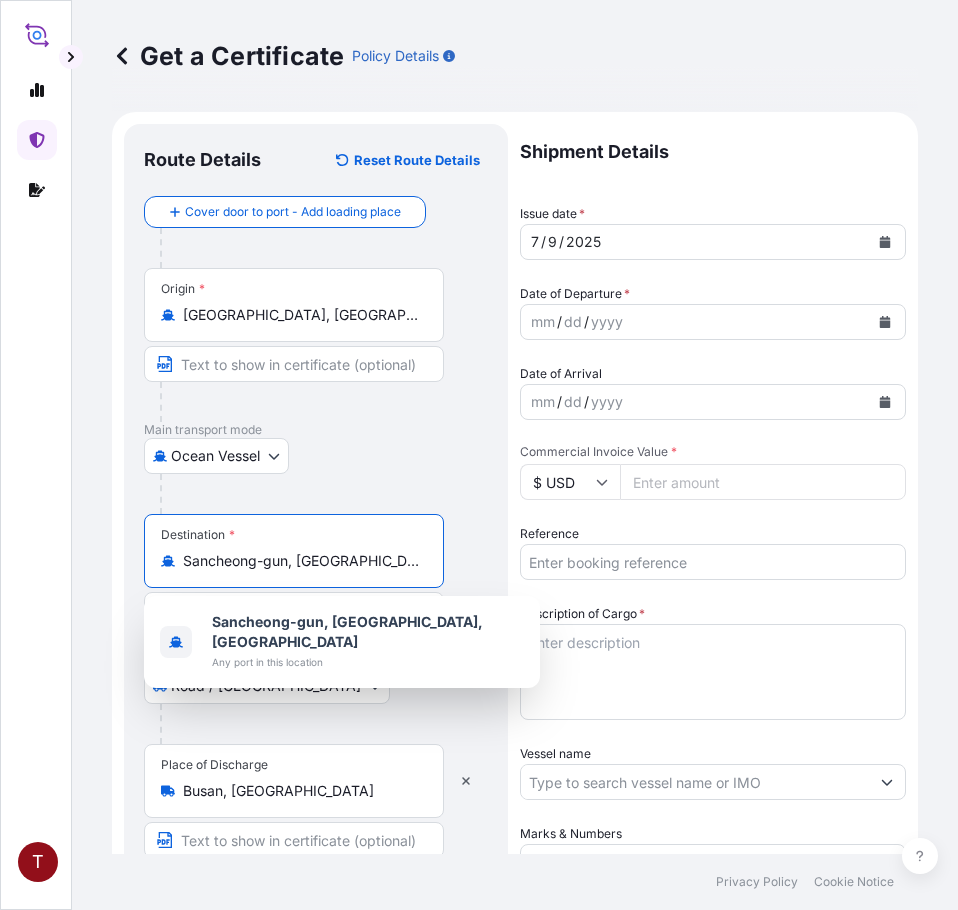 drag, startPoint x: 410, startPoint y: 561, endPoint x: 27, endPoint y: 561, distance: 383 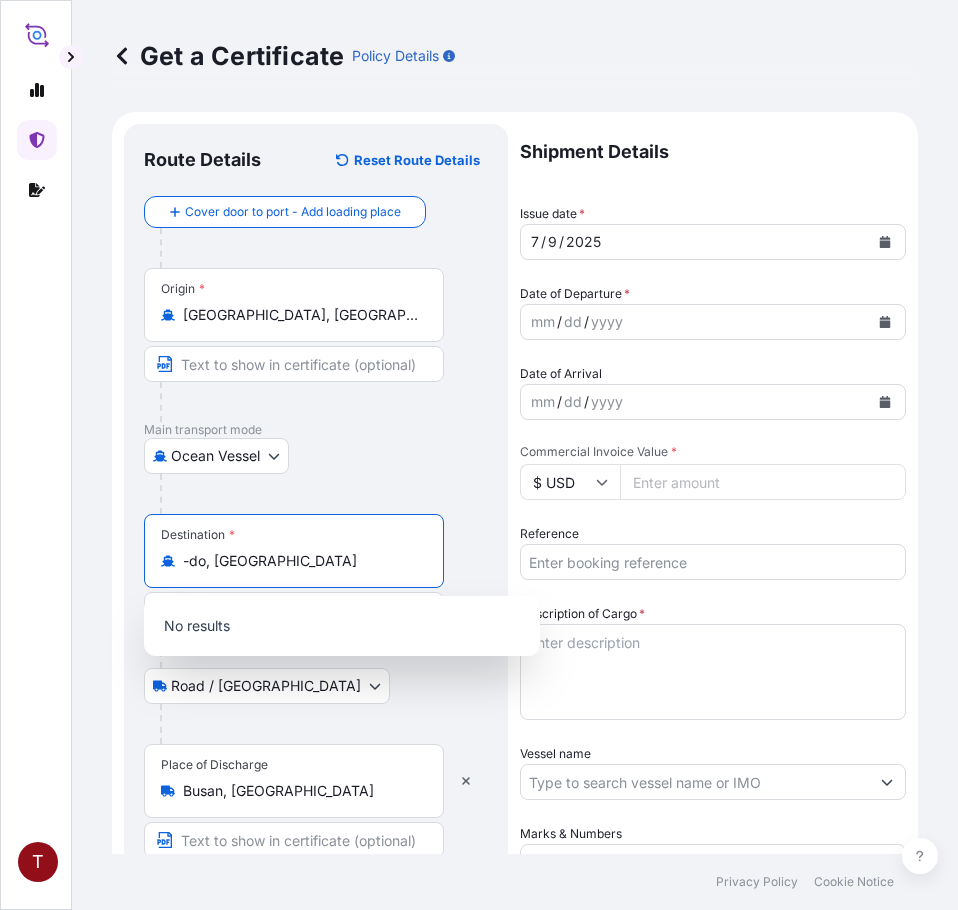 drag, startPoint x: 307, startPoint y: 557, endPoint x: 112, endPoint y: 548, distance: 195.20758 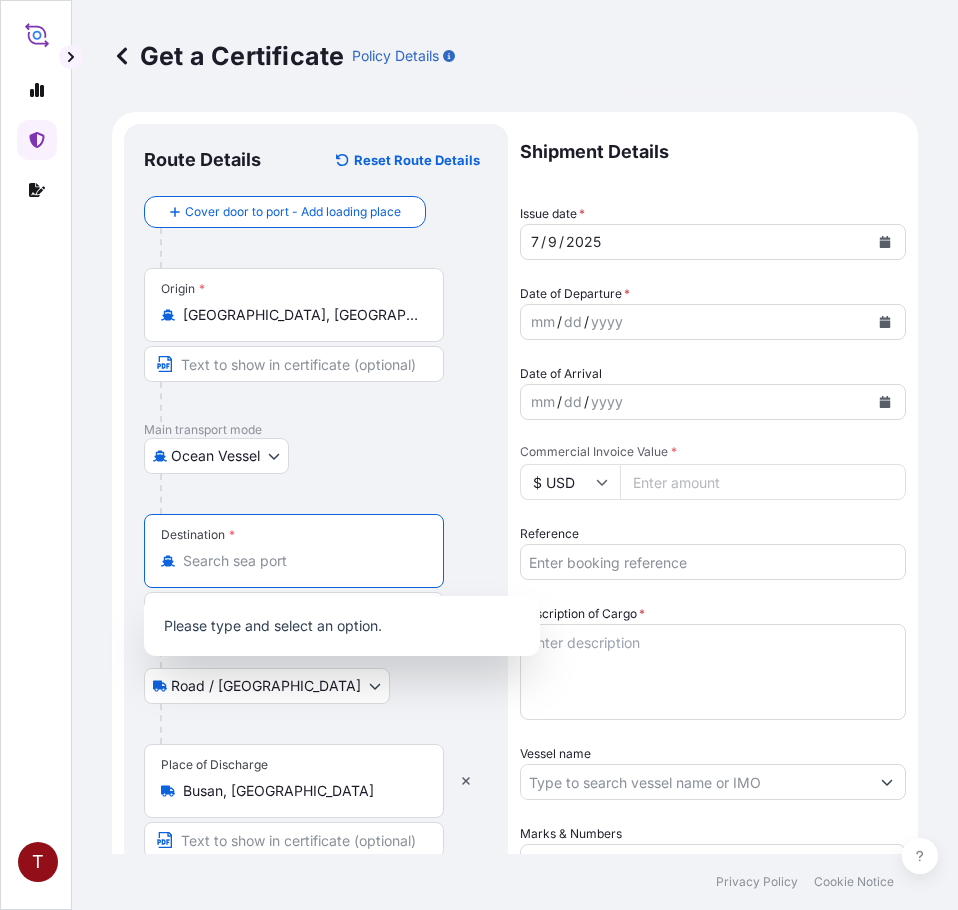 paste on "[GEOGRAPHIC_DATA]" 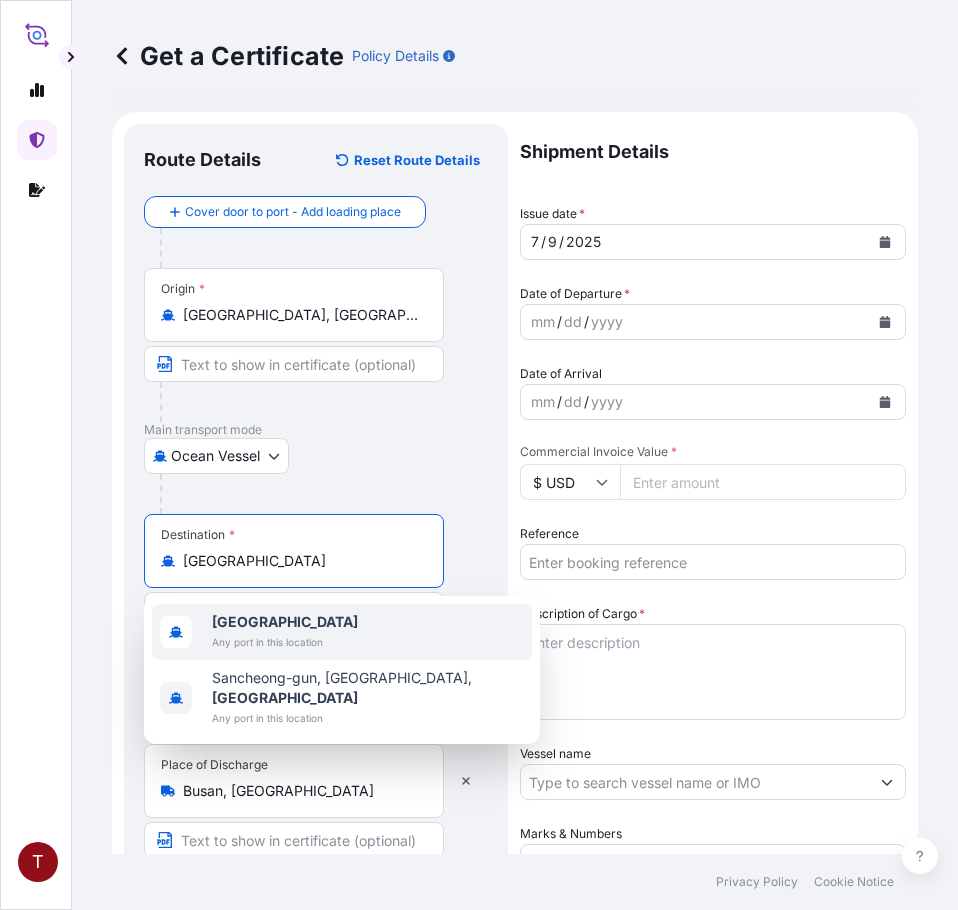 click on "[GEOGRAPHIC_DATA]" at bounding box center (285, 621) 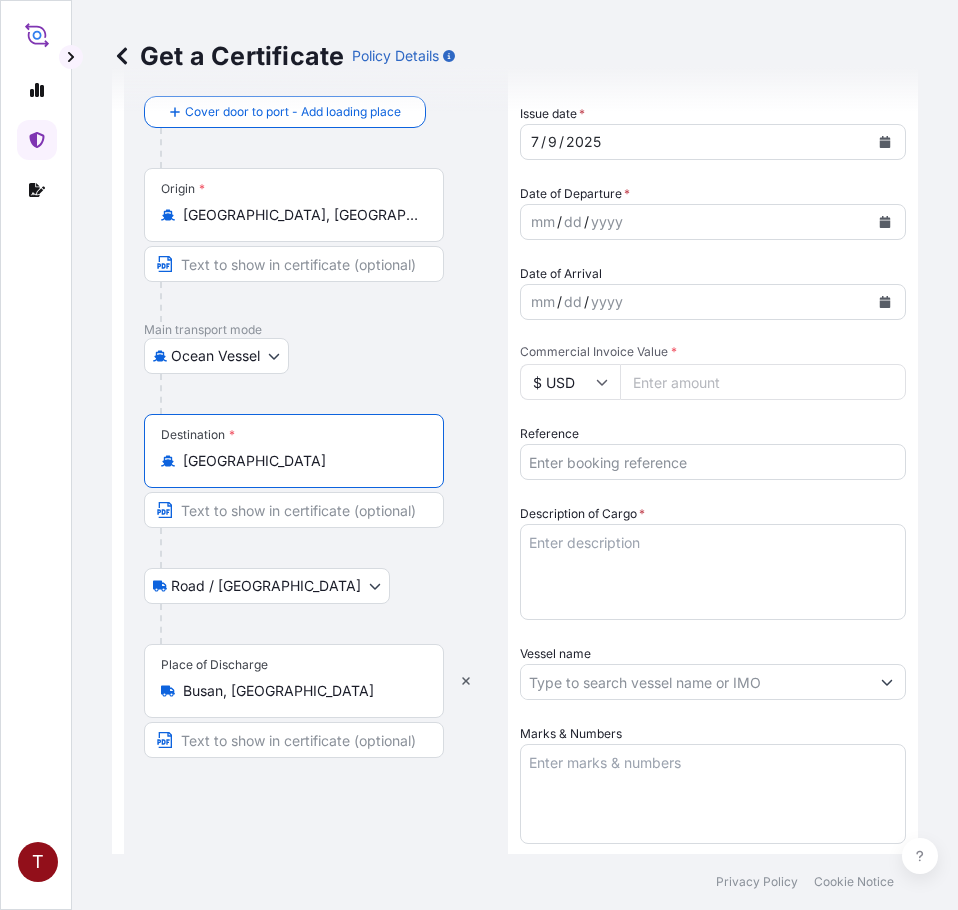 scroll, scrollTop: 0, scrollLeft: 0, axis: both 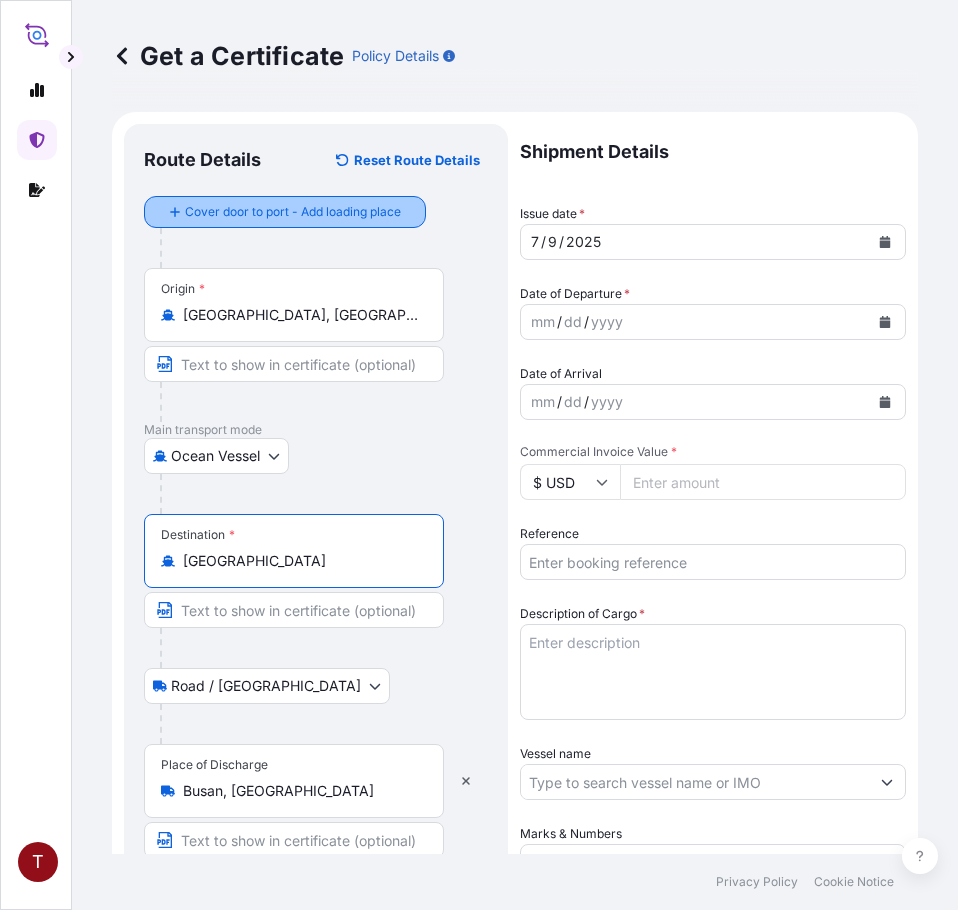 type on "[GEOGRAPHIC_DATA]" 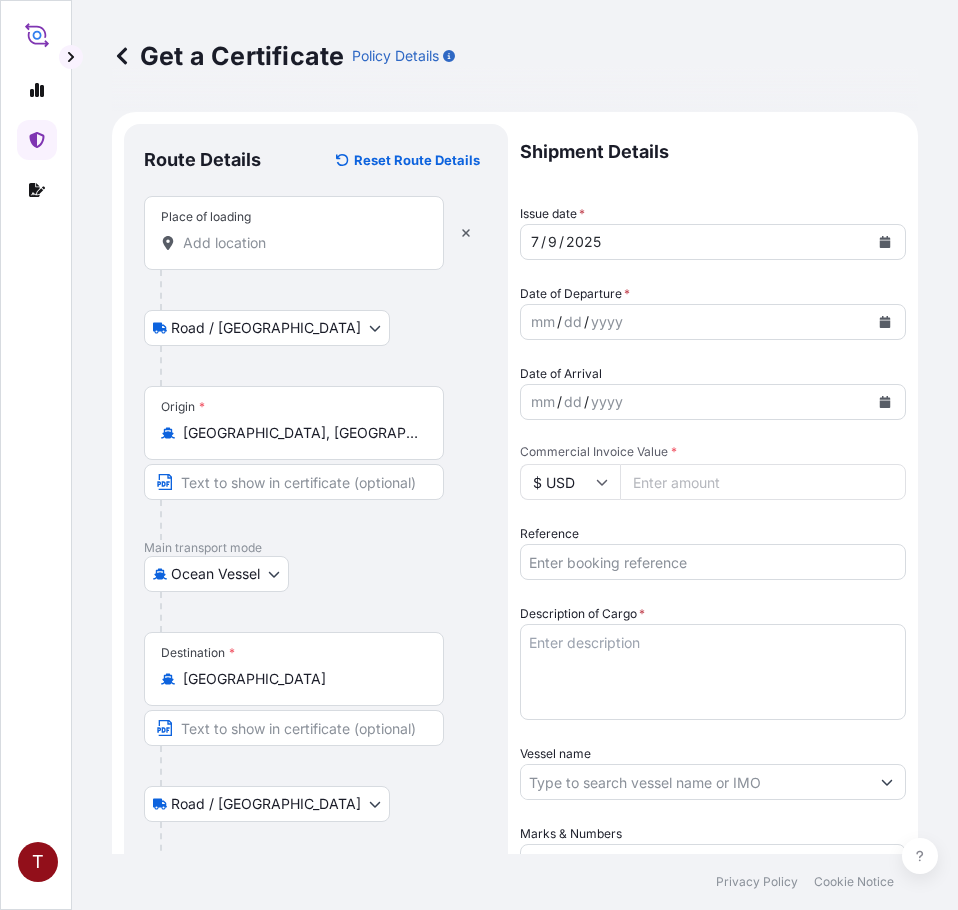 click on "Place of loading" at bounding box center [301, 243] 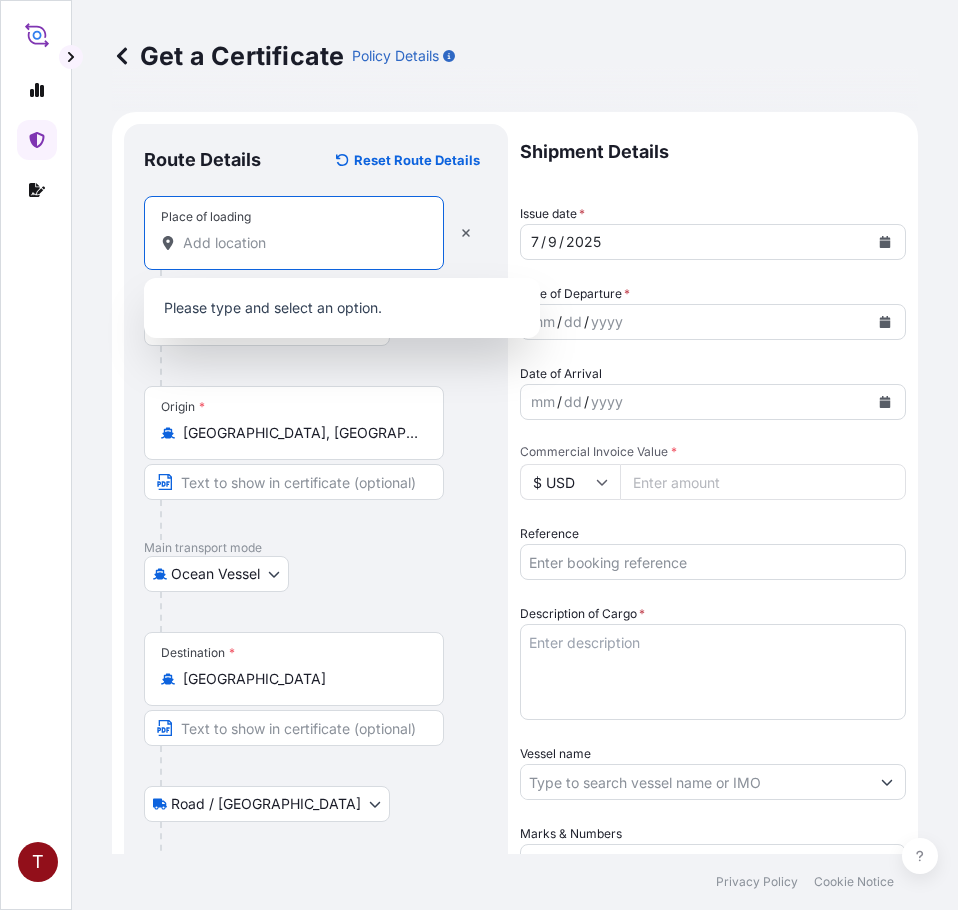 paste on "[GEOGRAPHIC_DATA], [GEOGRAPHIC_DATA]" 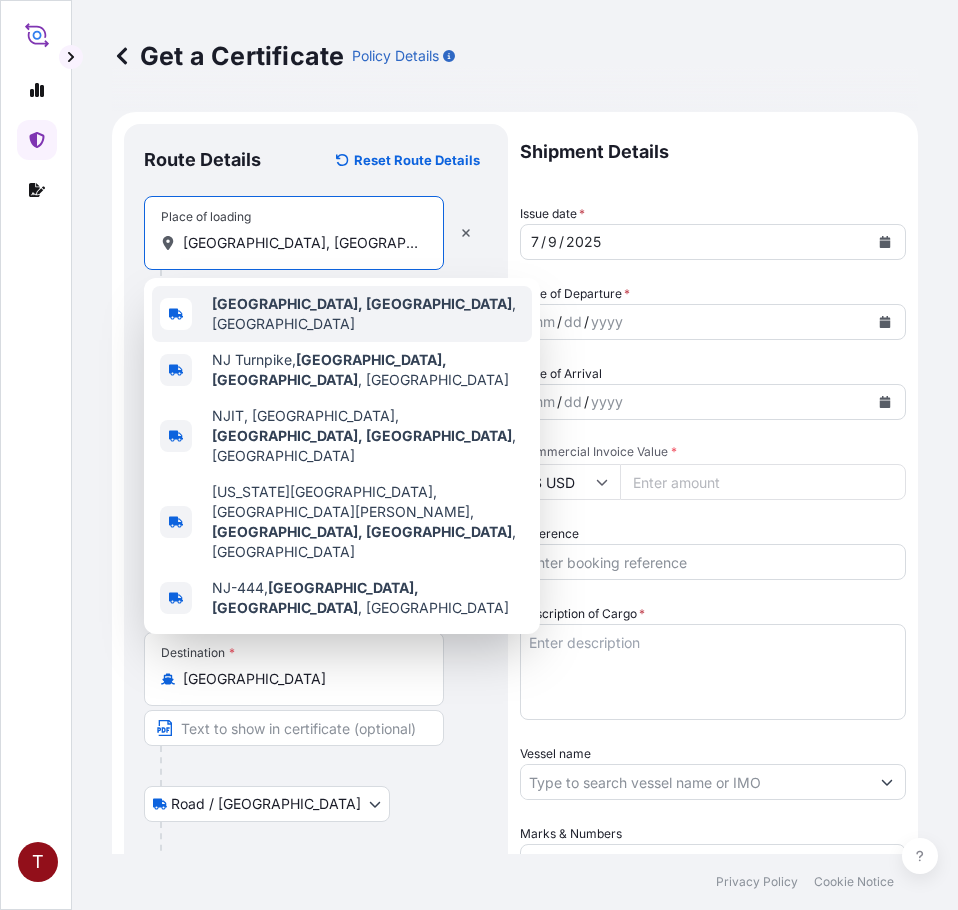 click on "[GEOGRAPHIC_DATA], [GEOGRAPHIC_DATA]" at bounding box center [362, 303] 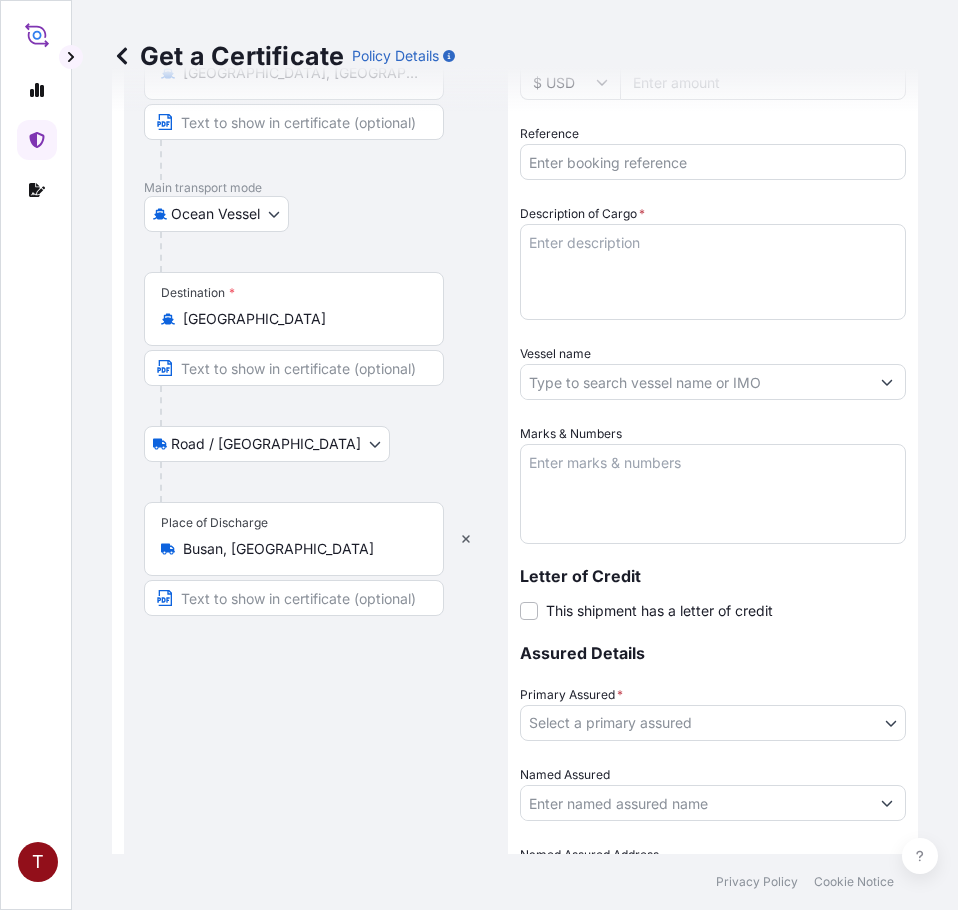 scroll, scrollTop: 0, scrollLeft: 0, axis: both 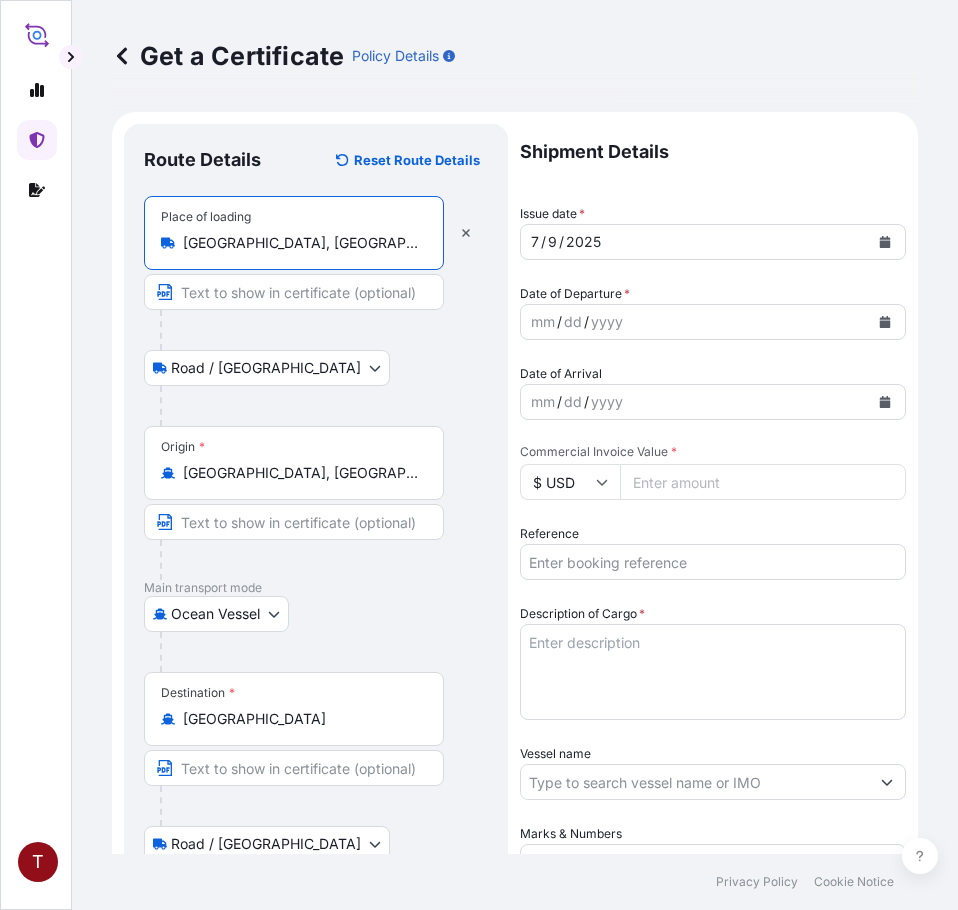 type on "[GEOGRAPHIC_DATA], [GEOGRAPHIC_DATA], [GEOGRAPHIC_DATA]" 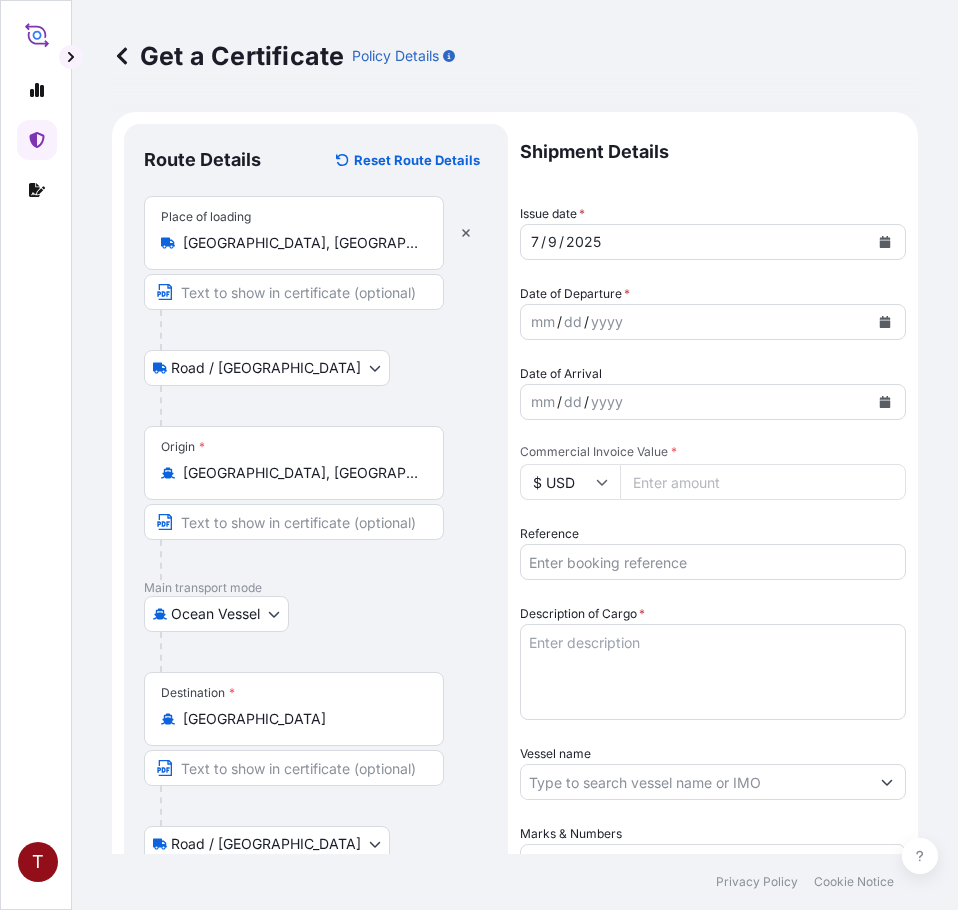click 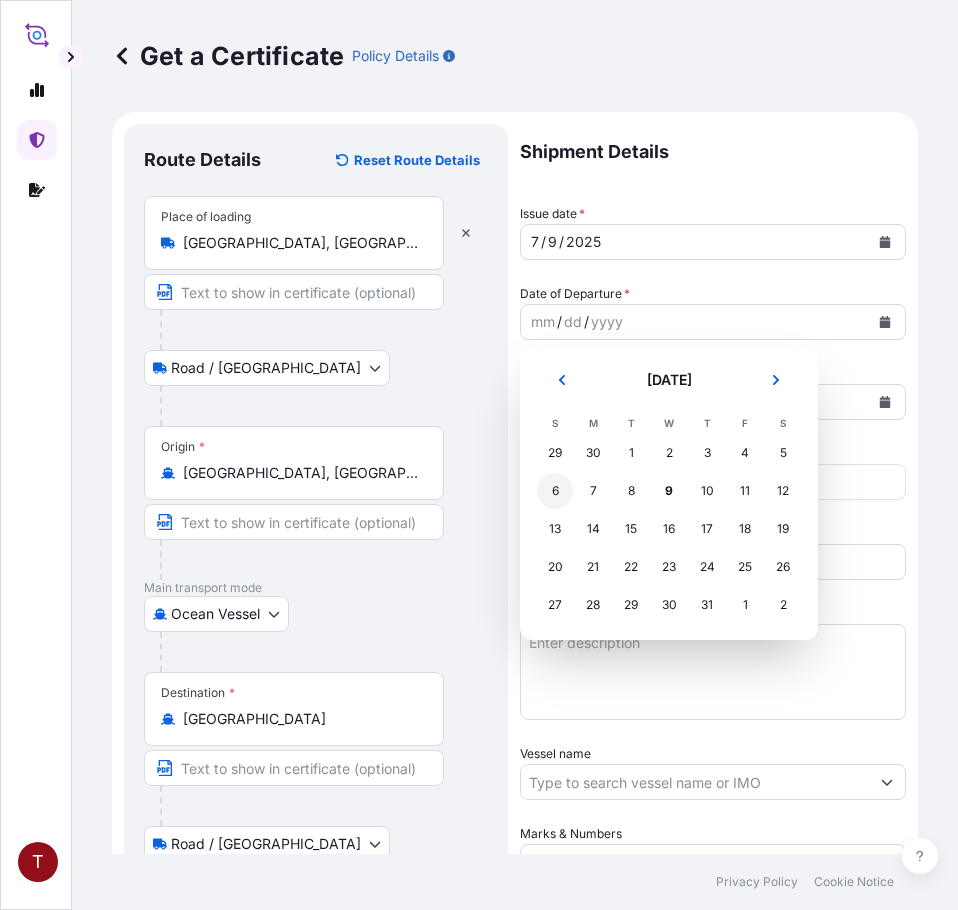 click on "6" at bounding box center (555, 491) 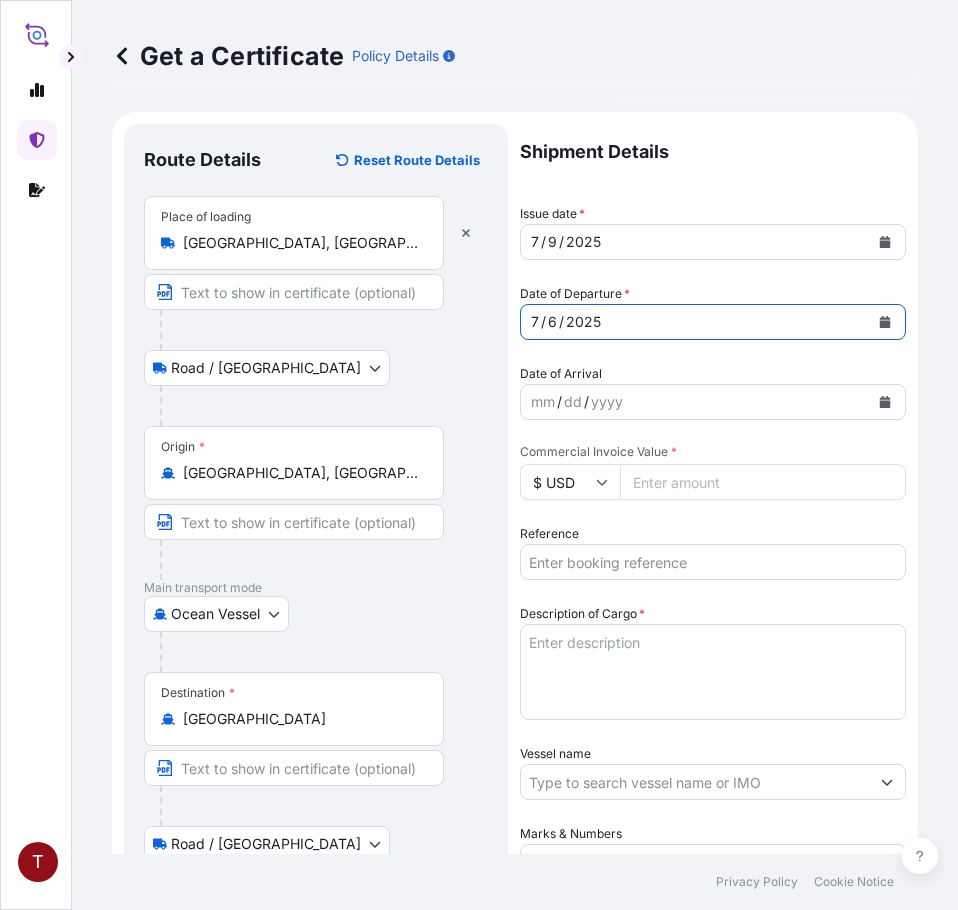 click at bounding box center (885, 402) 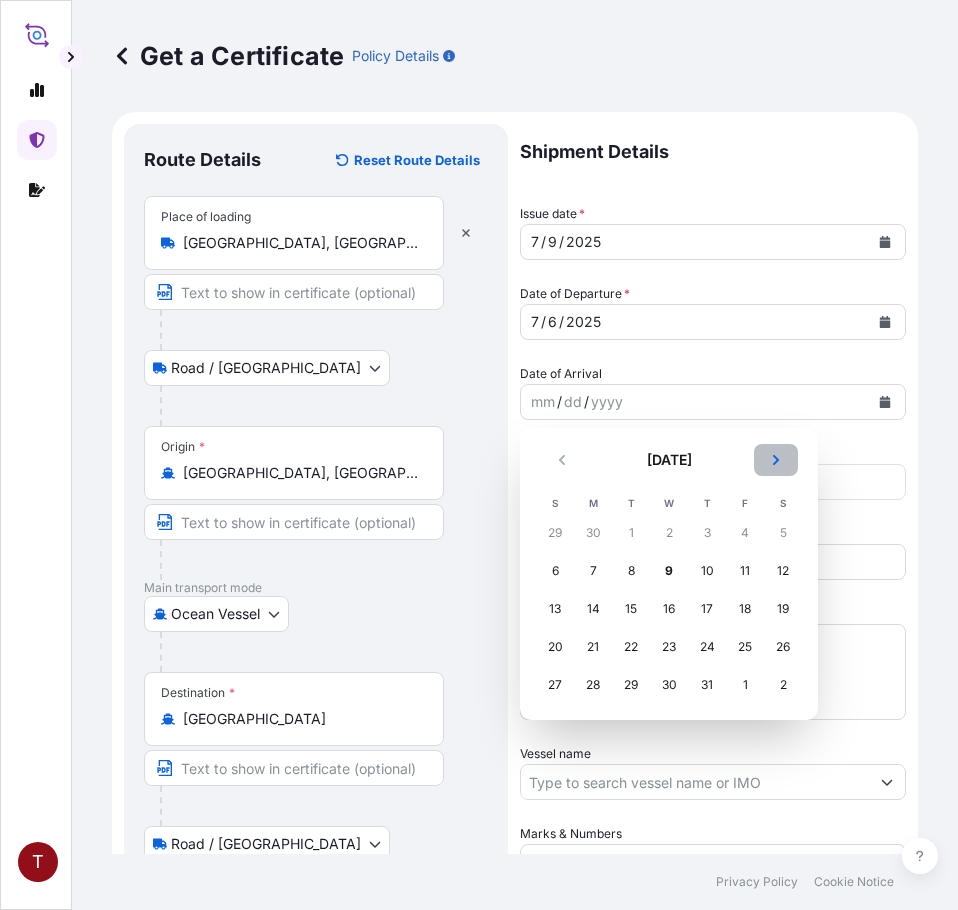 click at bounding box center (776, 460) 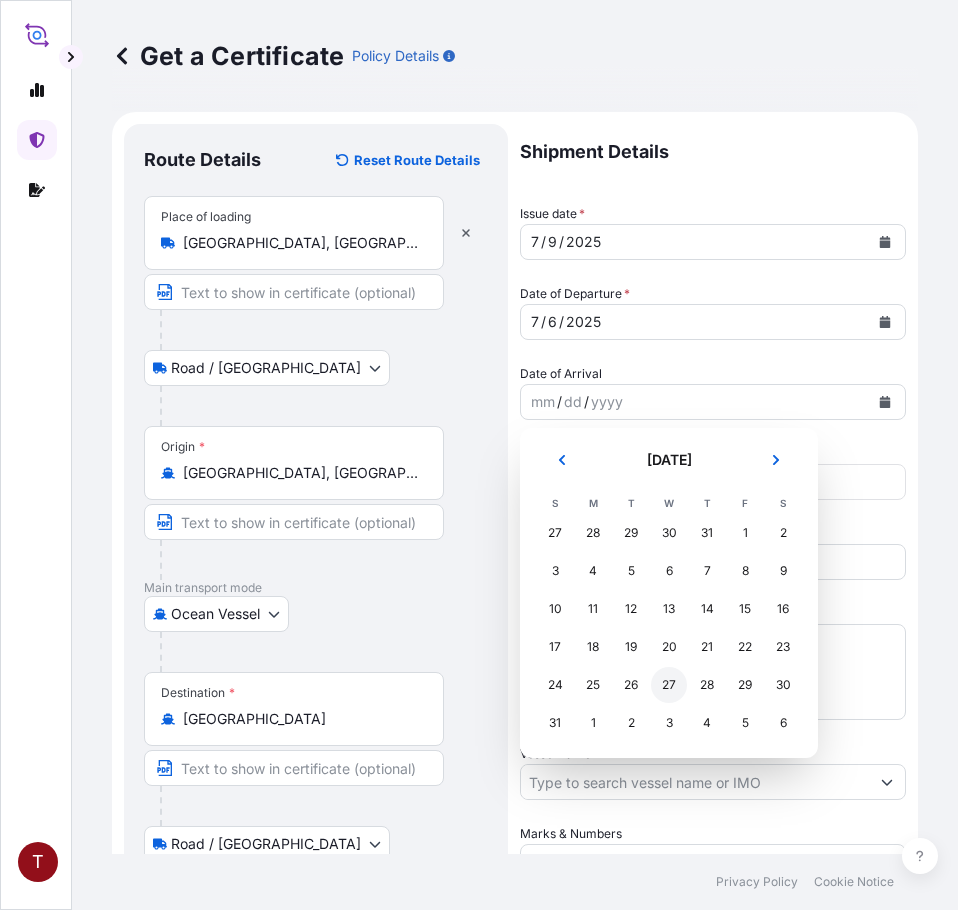 click on "27" at bounding box center [669, 685] 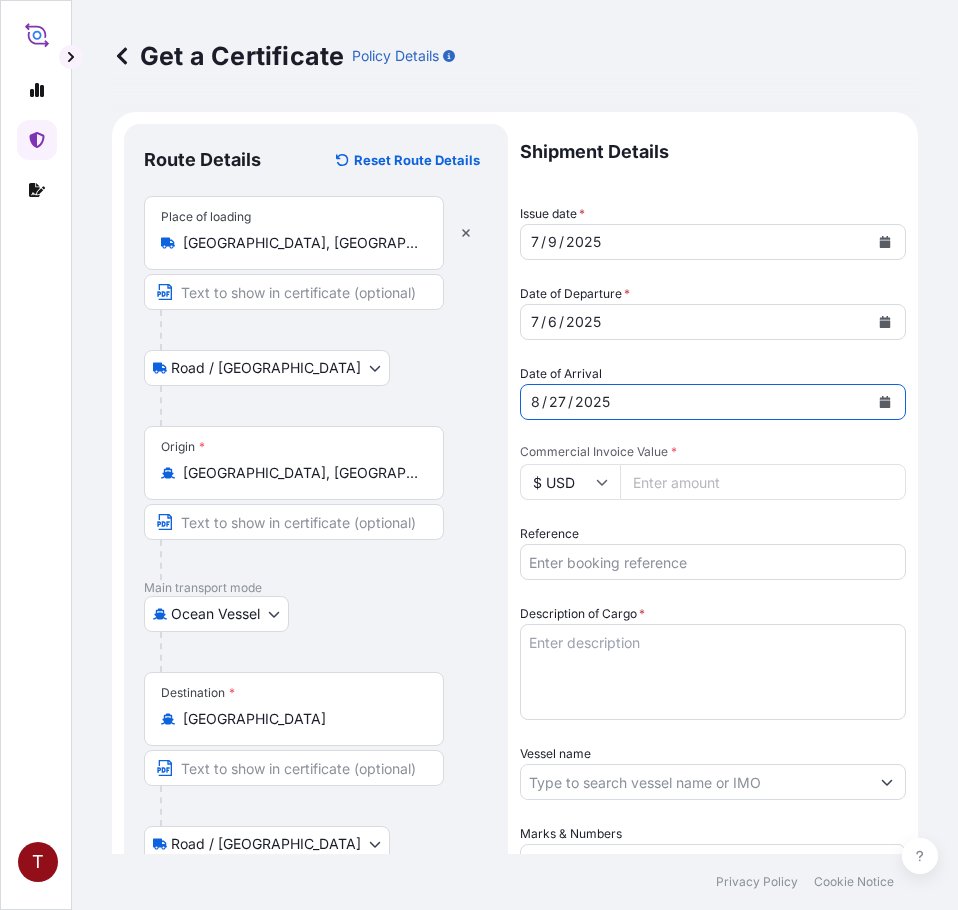 click on "Commercial Invoice Value    *" at bounding box center [763, 482] 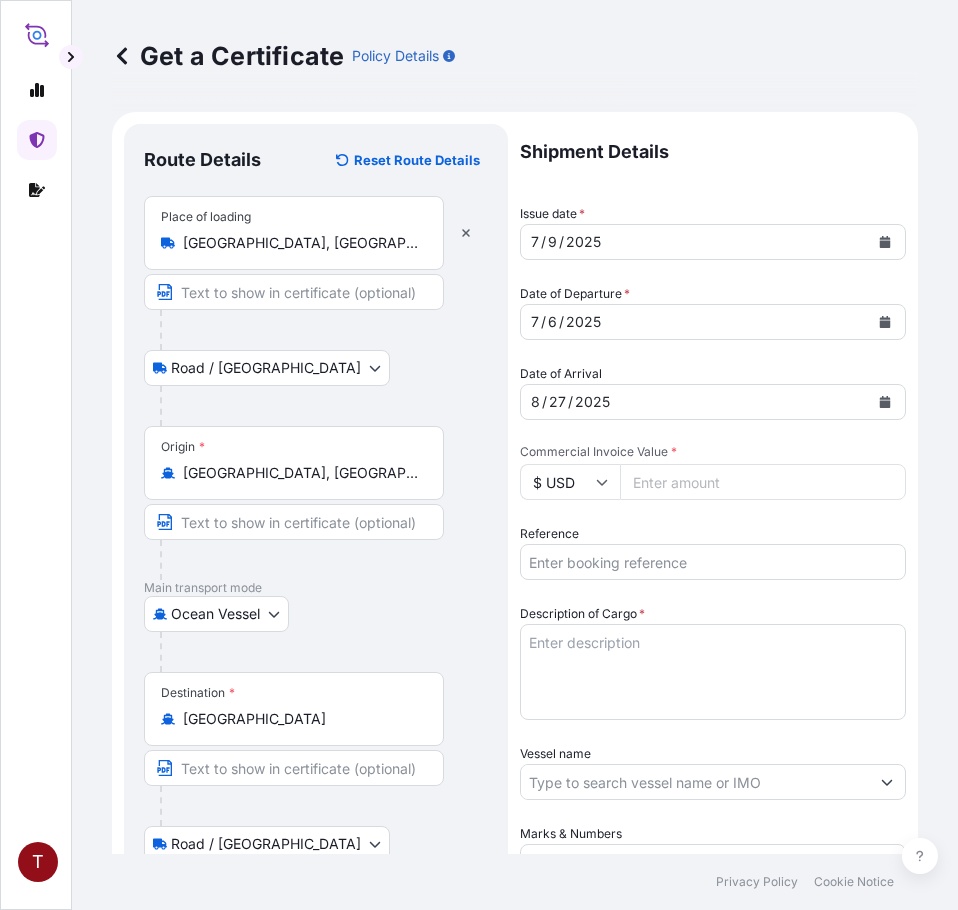 paste on "40696.73" 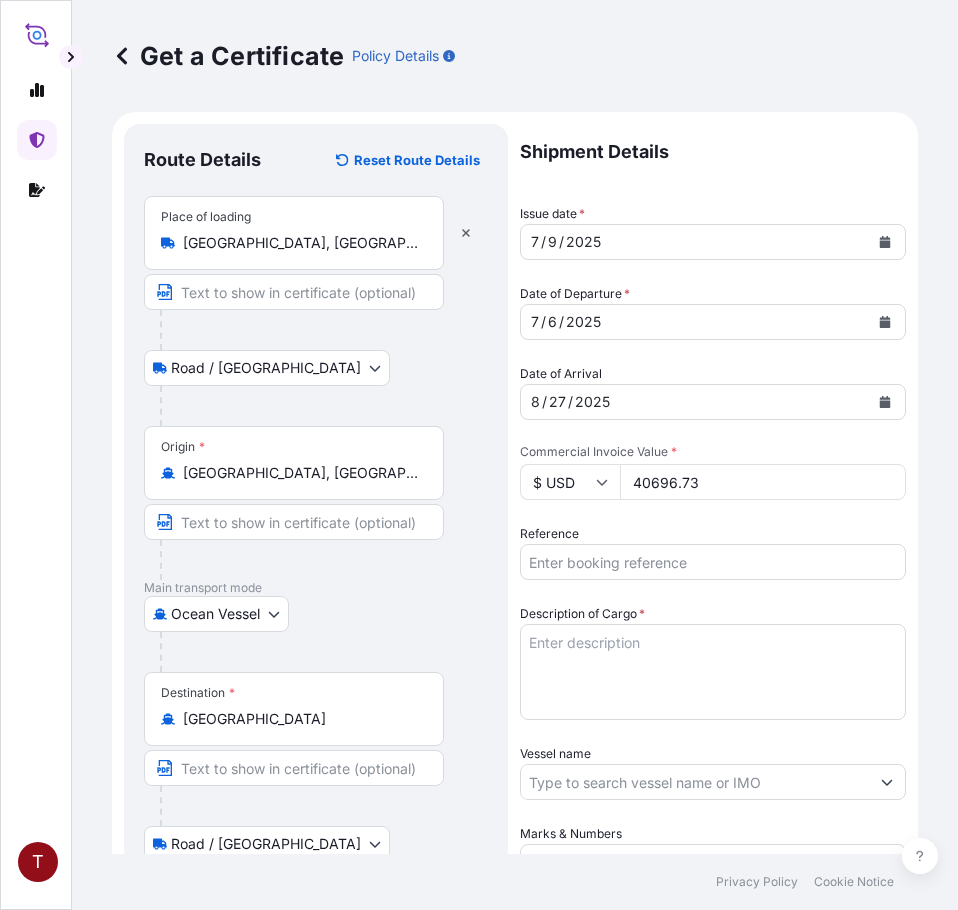 type on "40696.73" 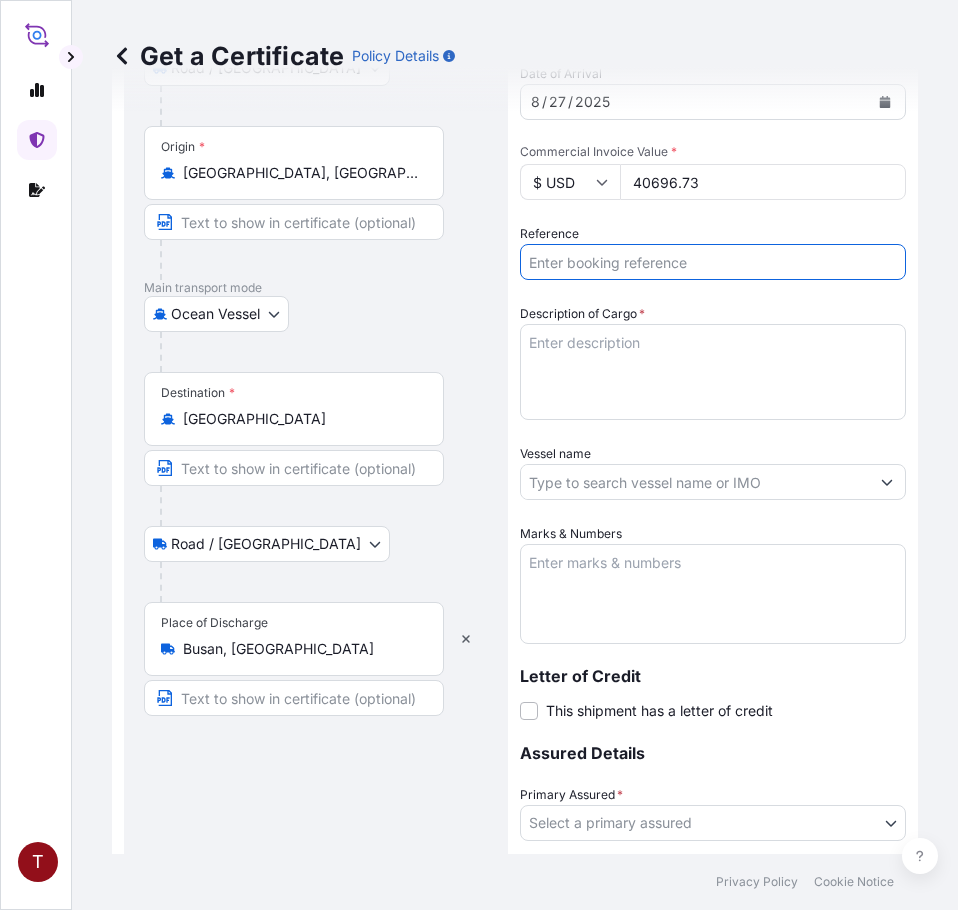 click on "Reference" at bounding box center [713, 262] 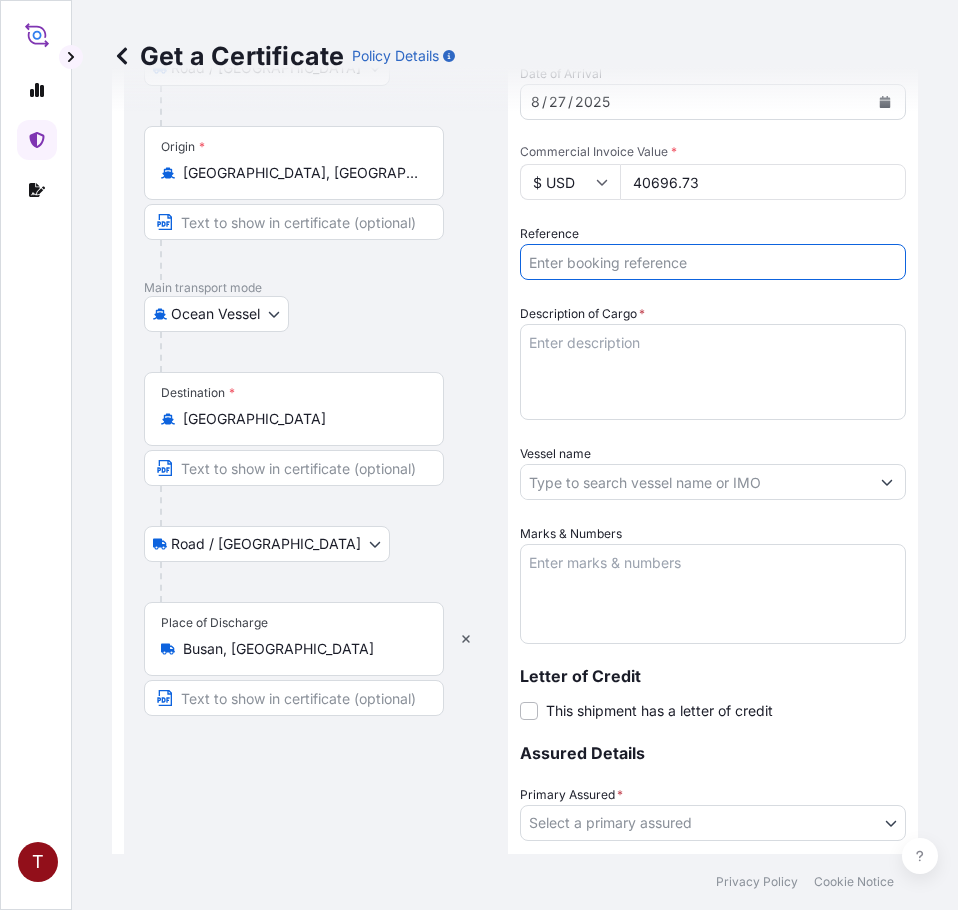 paste on "10420794345" 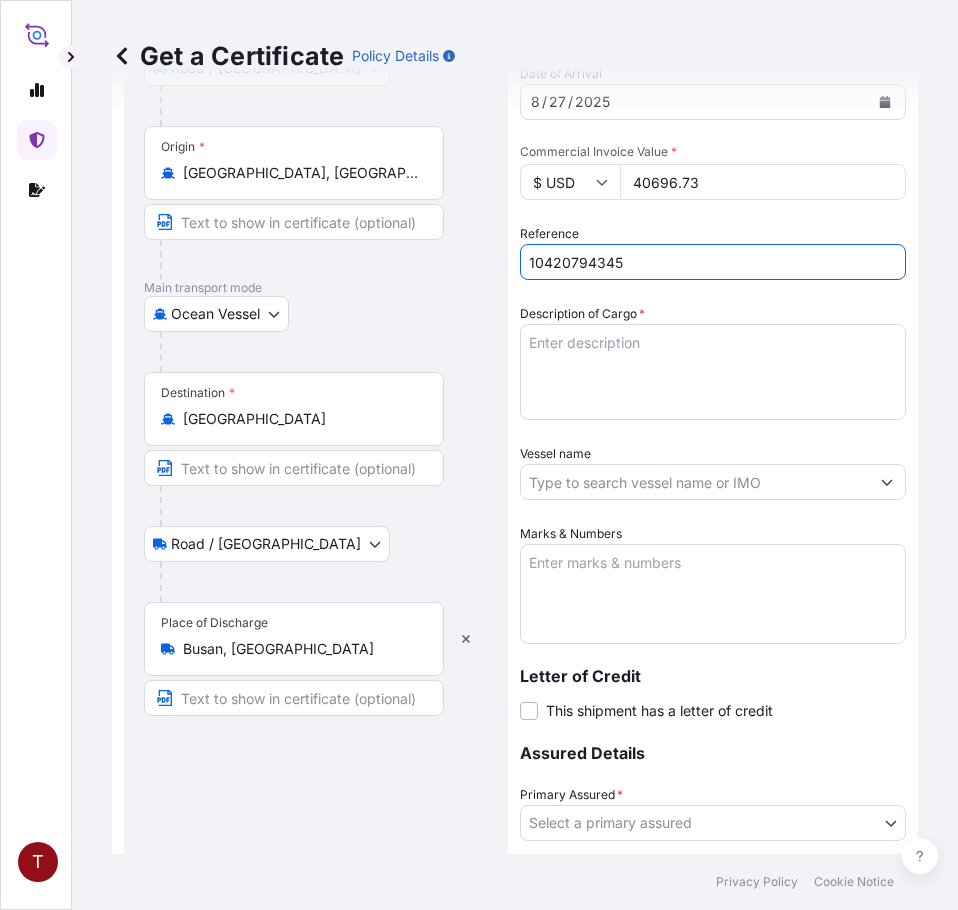 type on "10420794345" 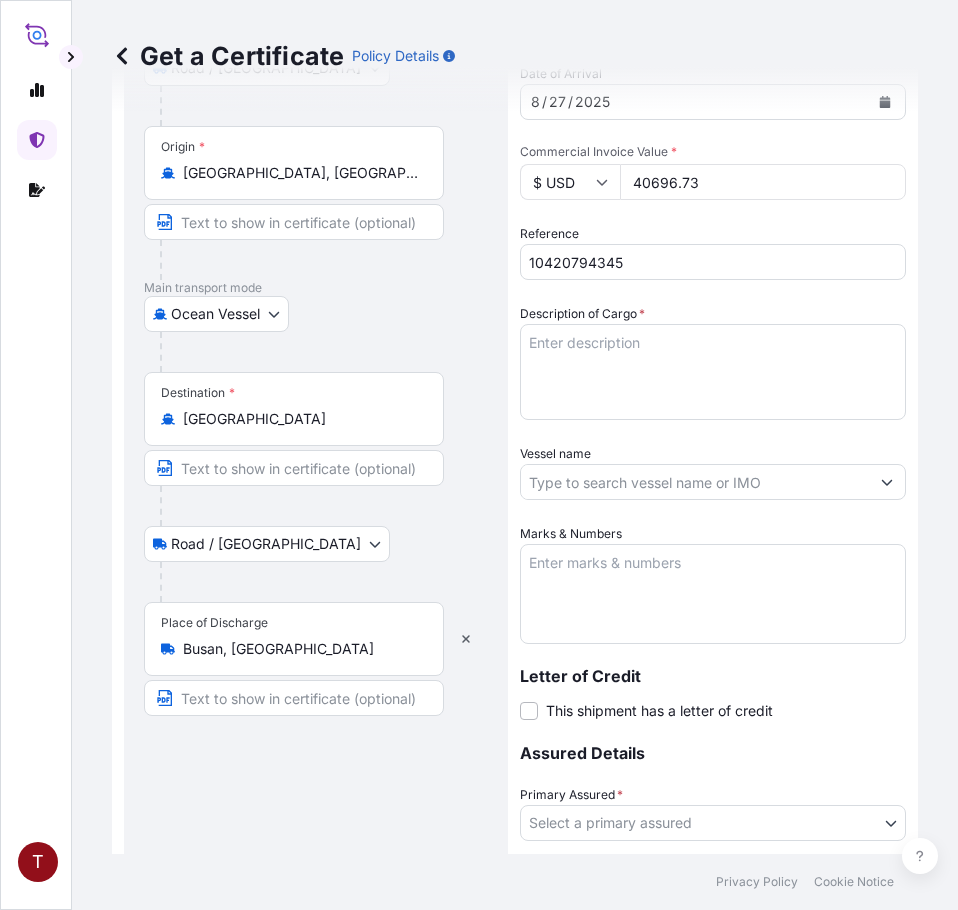click on "Description of Cargo *" at bounding box center [713, 372] 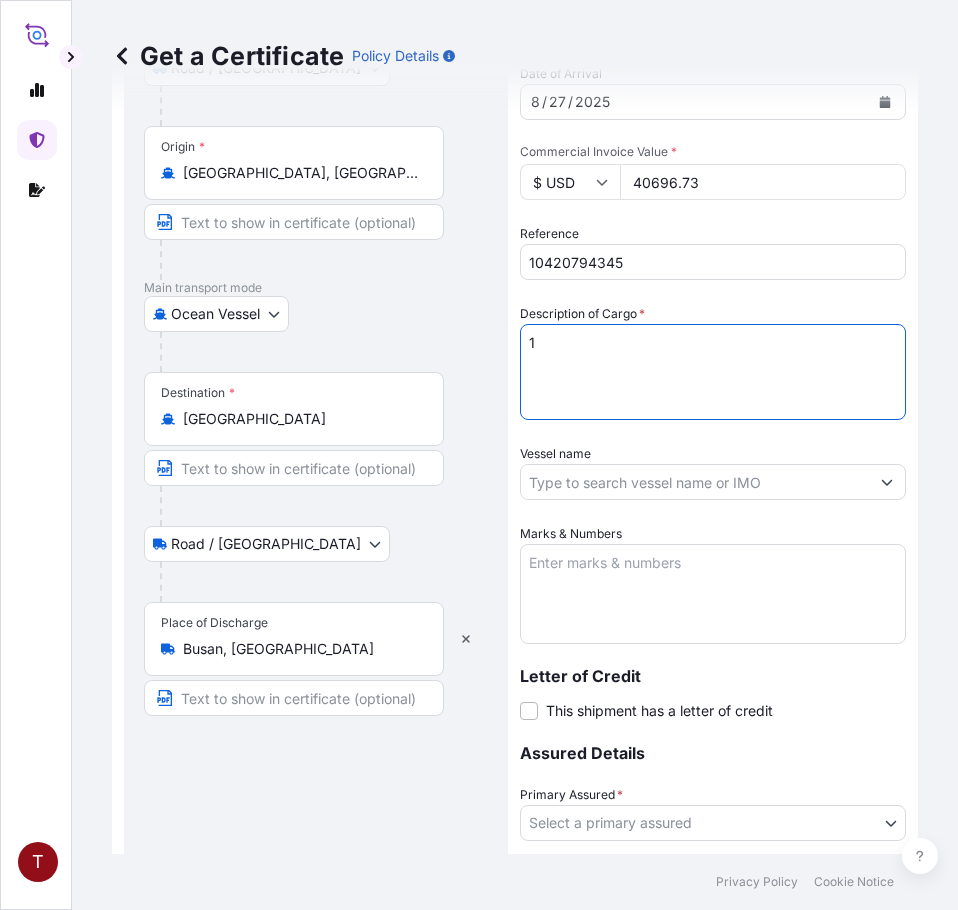 paste on "BULK UNPACKED LOADED INTO
1 20FT ISOTANK - DANGEROUS LIQUIDS
CALFAX DB-45" 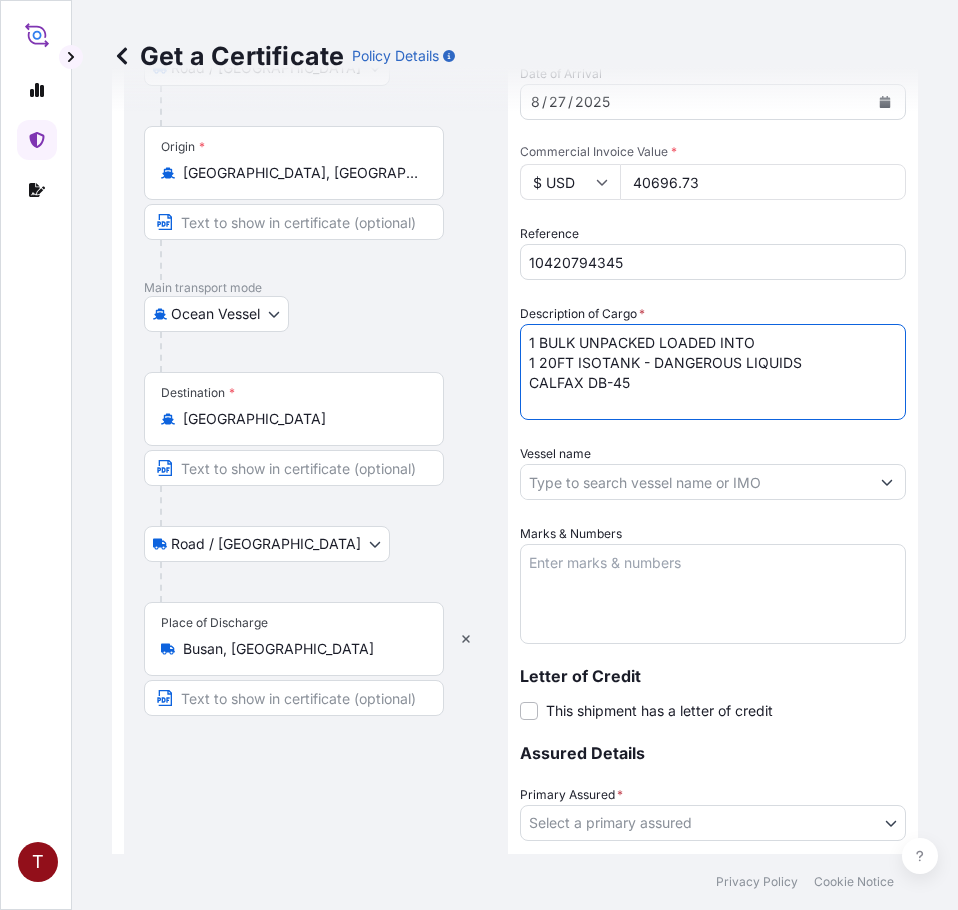 type on "1 BULK UNPACKED LOADED INTO
1 20FT ISOTANK - DANGEROUS LIQUIDS
CALFAX DB-45" 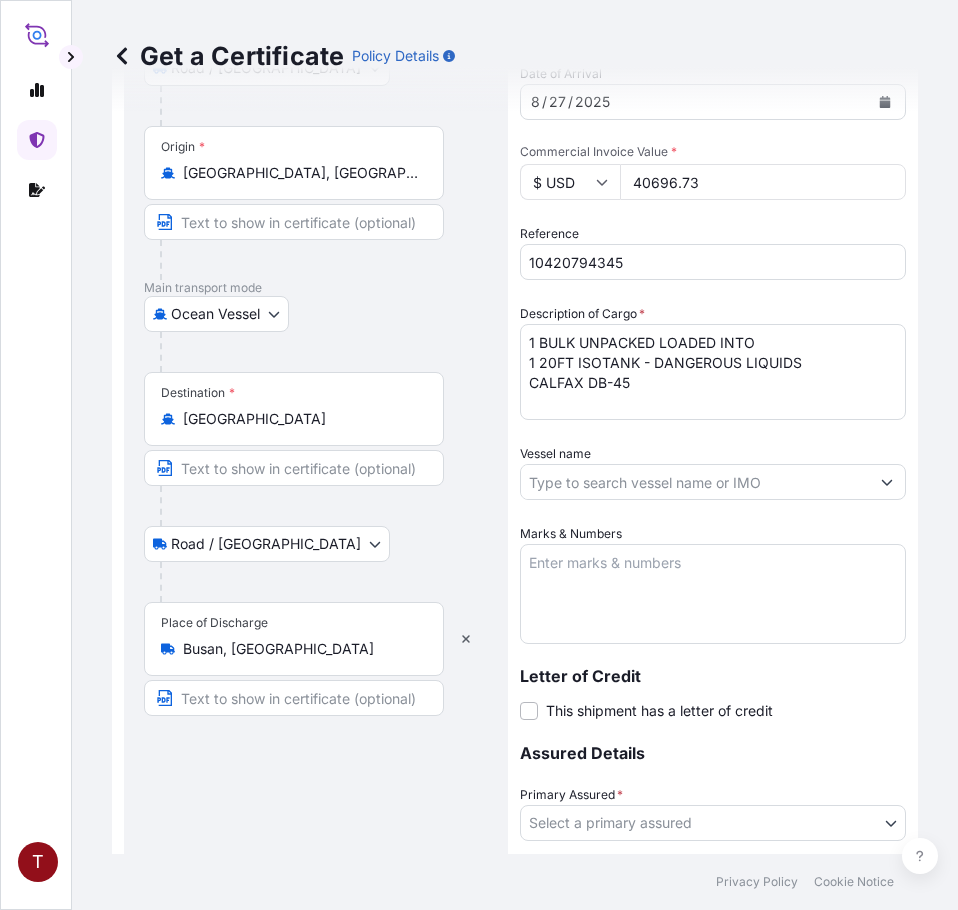 click on "Vessel name" at bounding box center (695, 482) 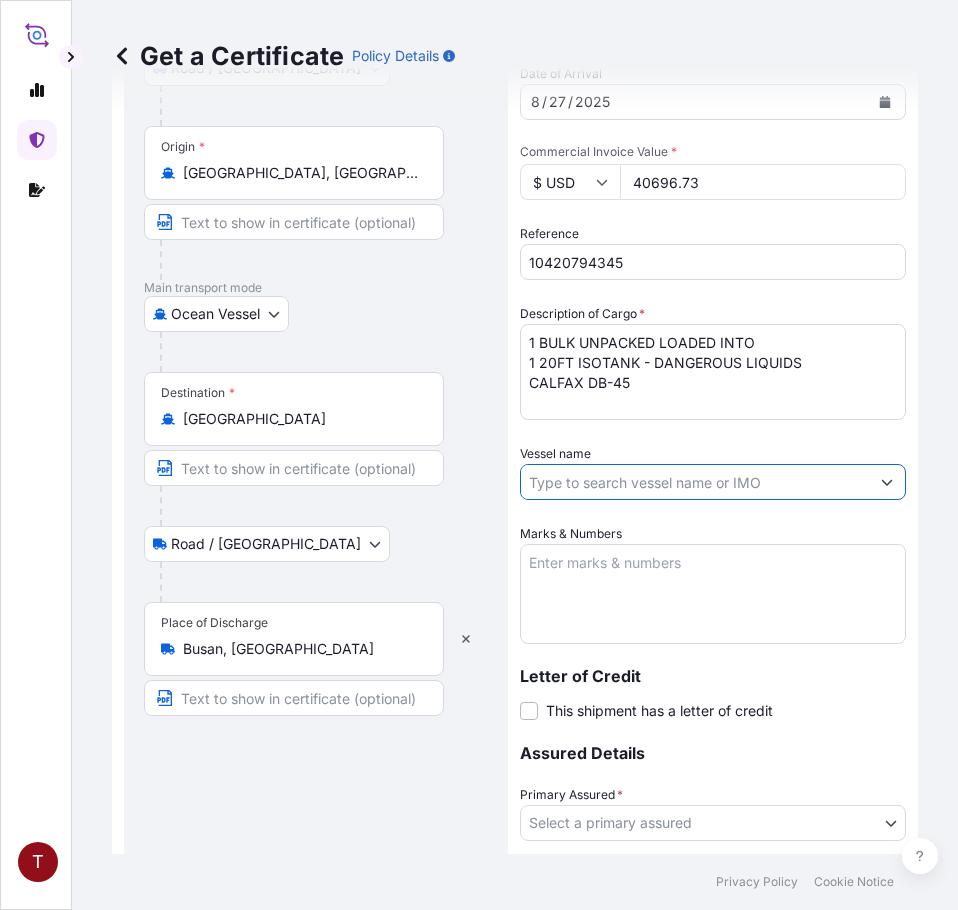 paste on "COYHAIQUE 528W" 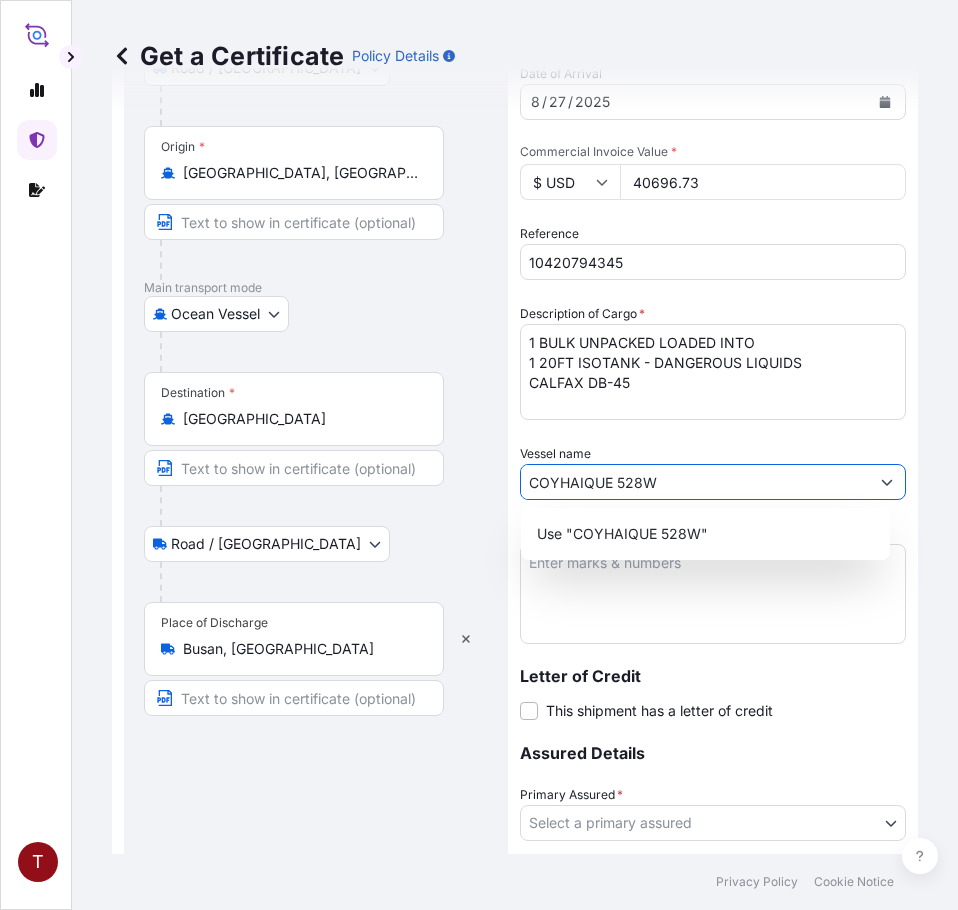 type on "COYHAIQUE 528W" 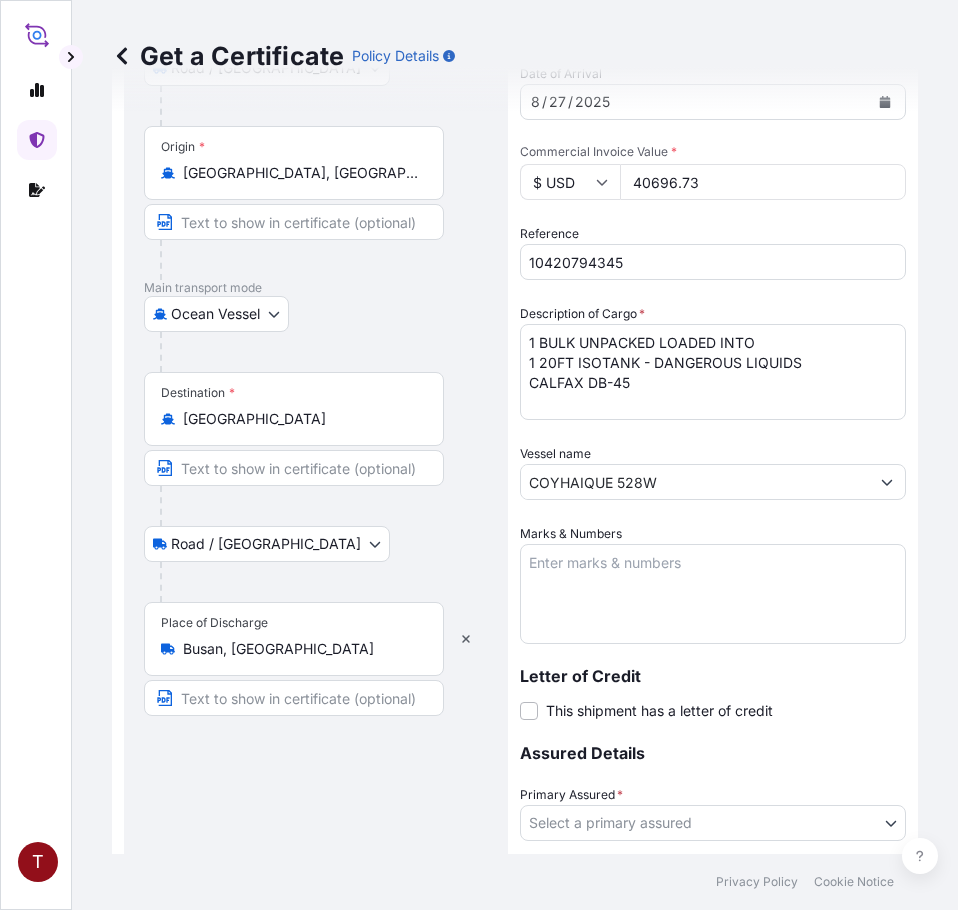click on "Marks & Numbers" at bounding box center (713, 594) 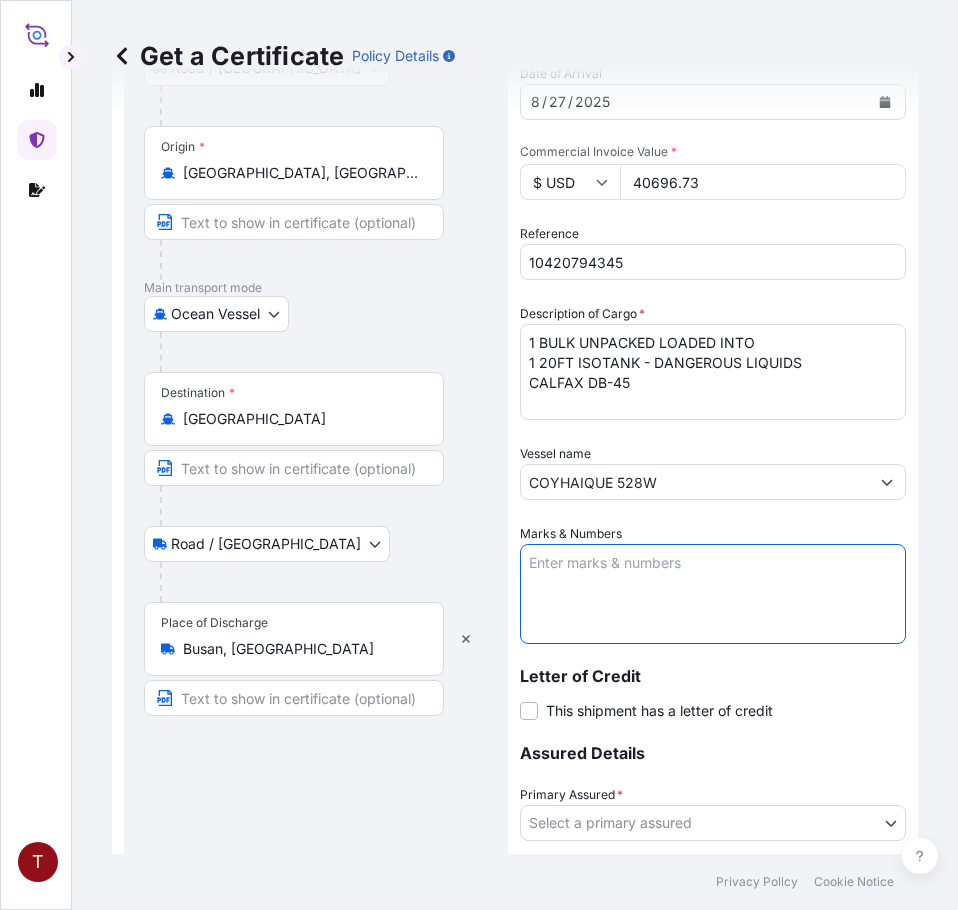 paste on "10420794345
107886
234549
HRP25-078C" 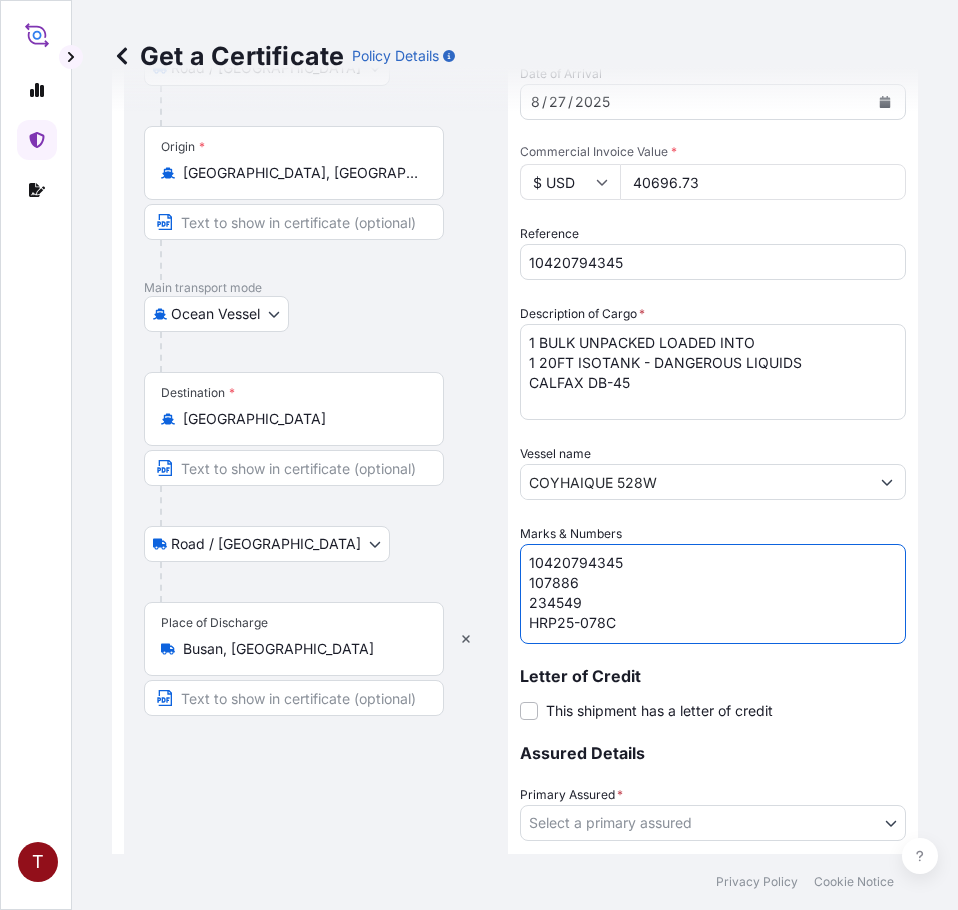 scroll, scrollTop: 8, scrollLeft: 0, axis: vertical 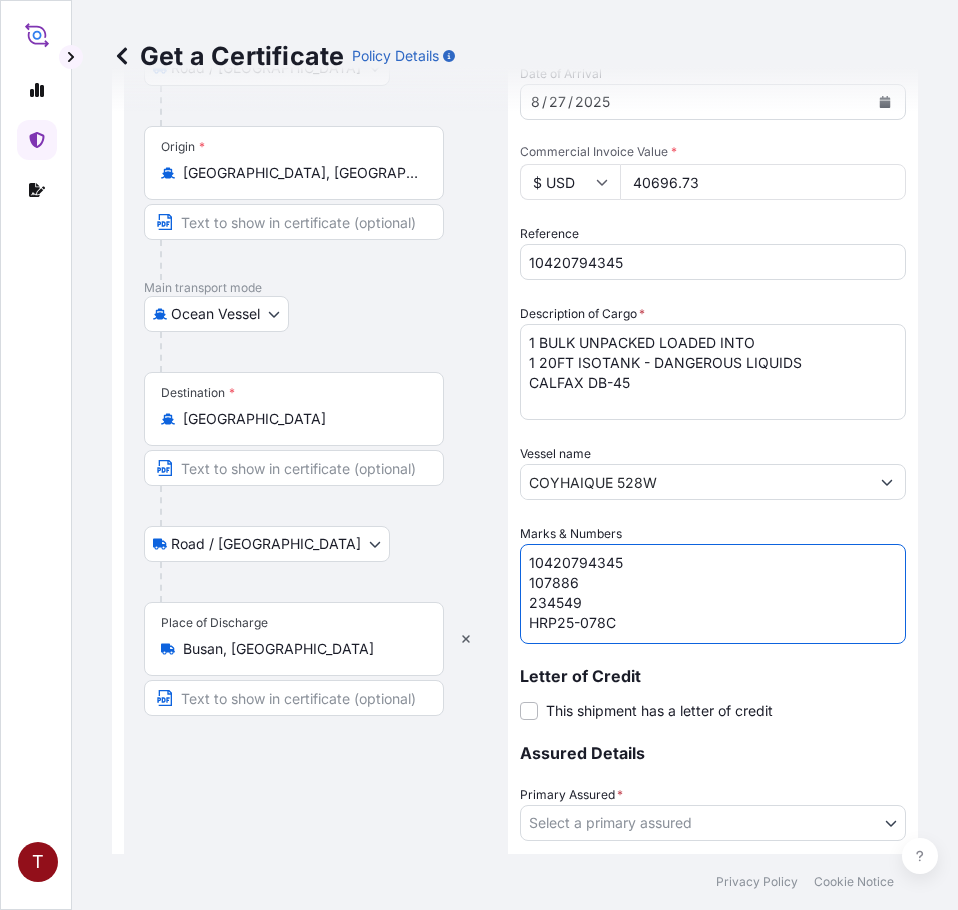 drag, startPoint x: 594, startPoint y: 575, endPoint x: 450, endPoint y: 567, distance: 144.22205 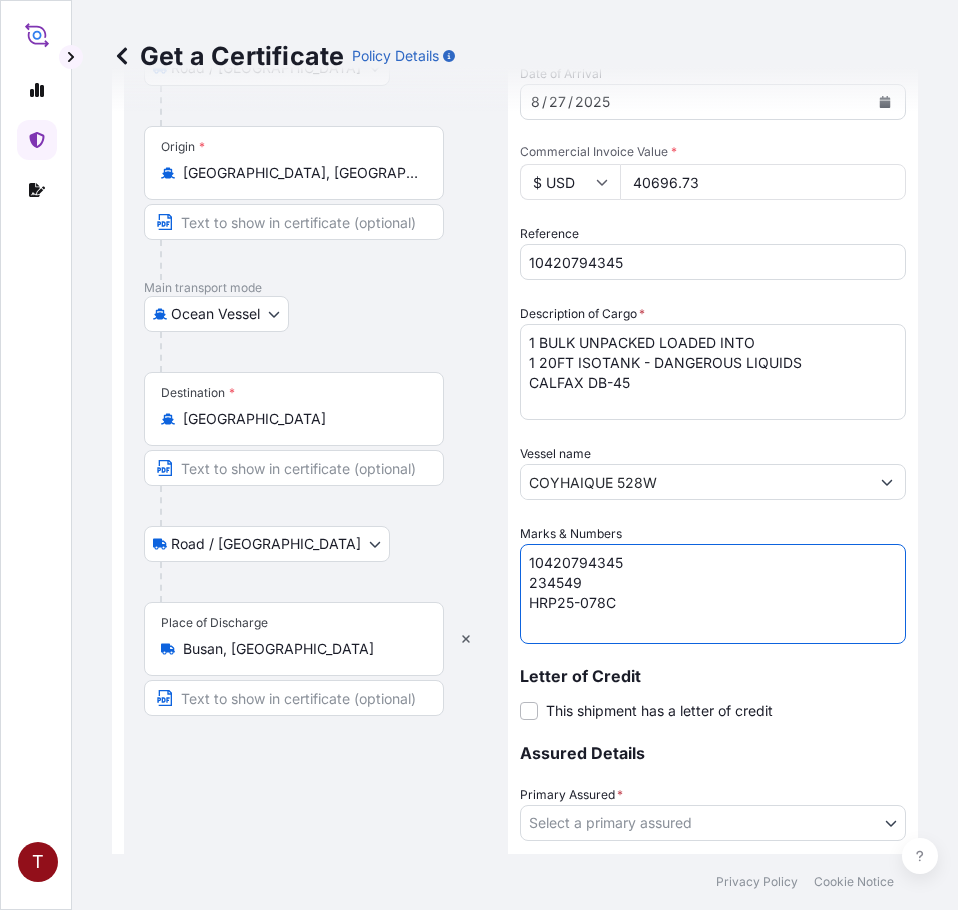scroll, scrollTop: 0, scrollLeft: 0, axis: both 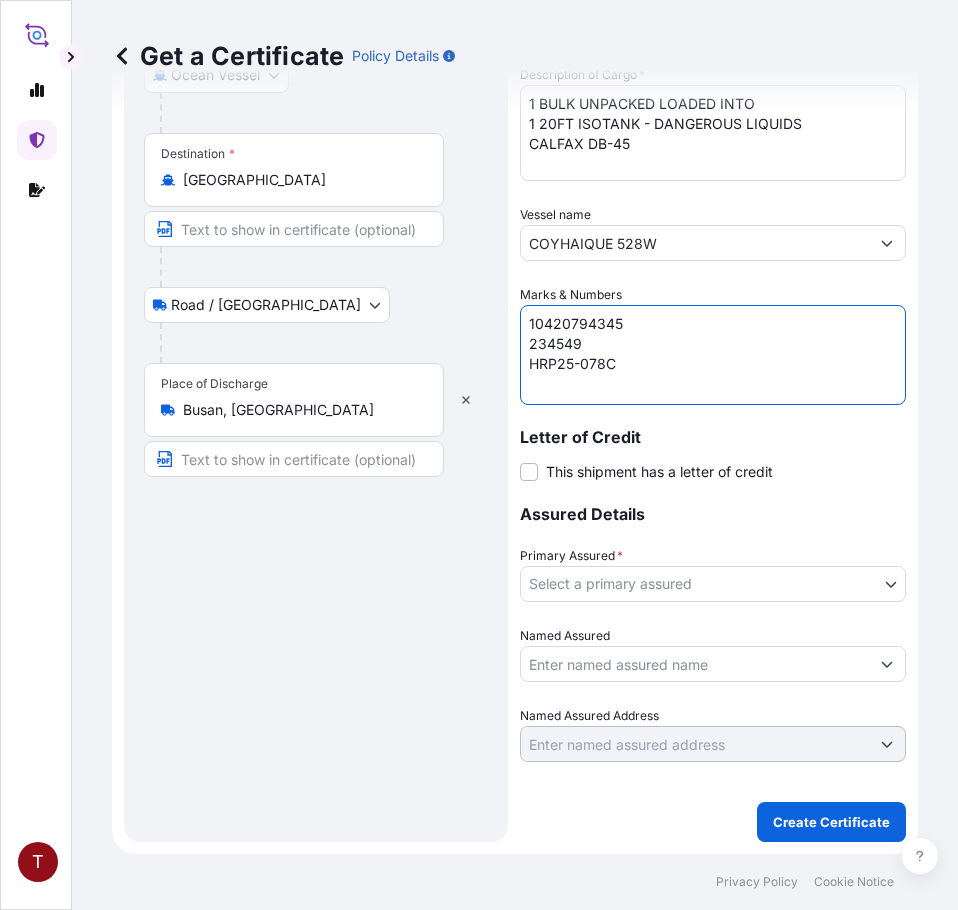 type on "10420794345
234549
HRP25-078C" 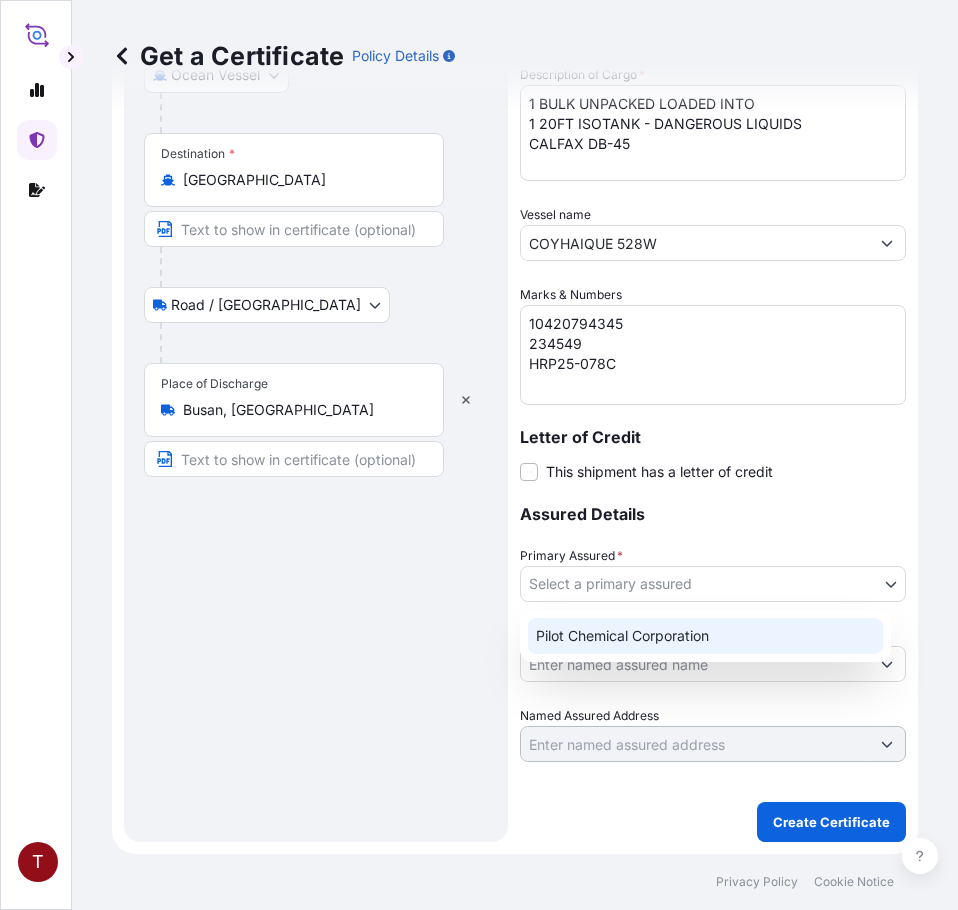 click on "Pilot Chemical Corporation" at bounding box center (705, 636) 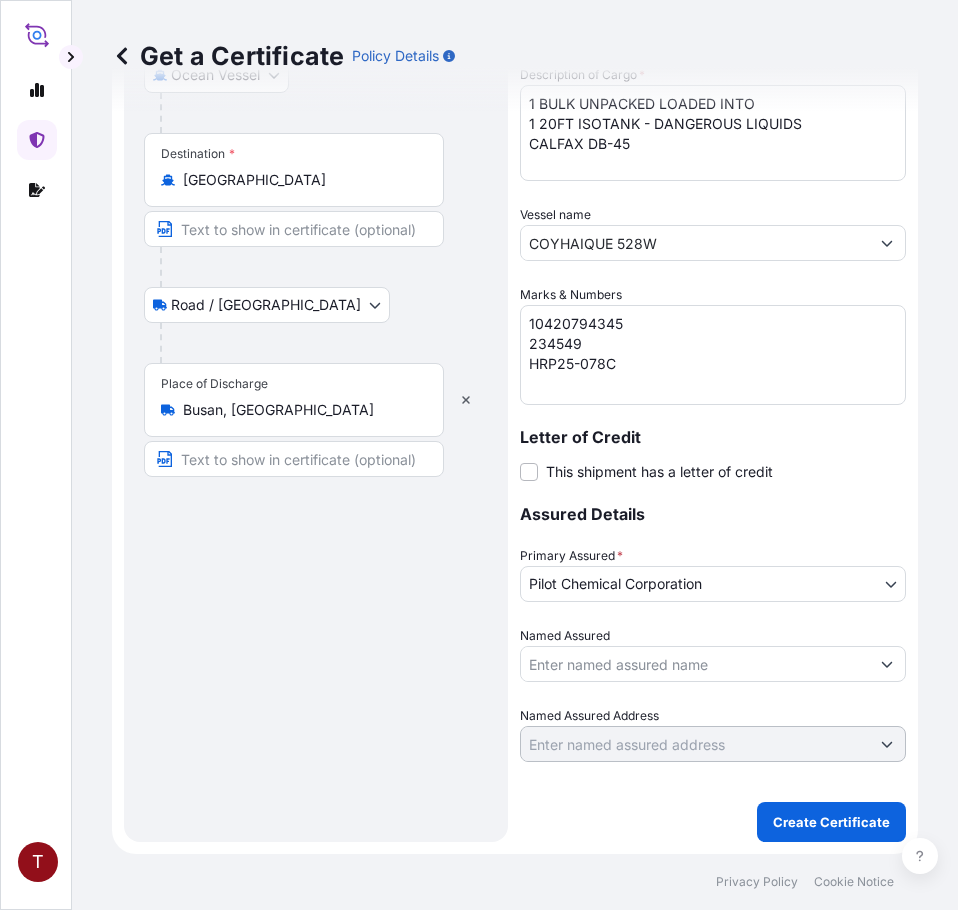 click on "Named Assured" at bounding box center (695, 664) 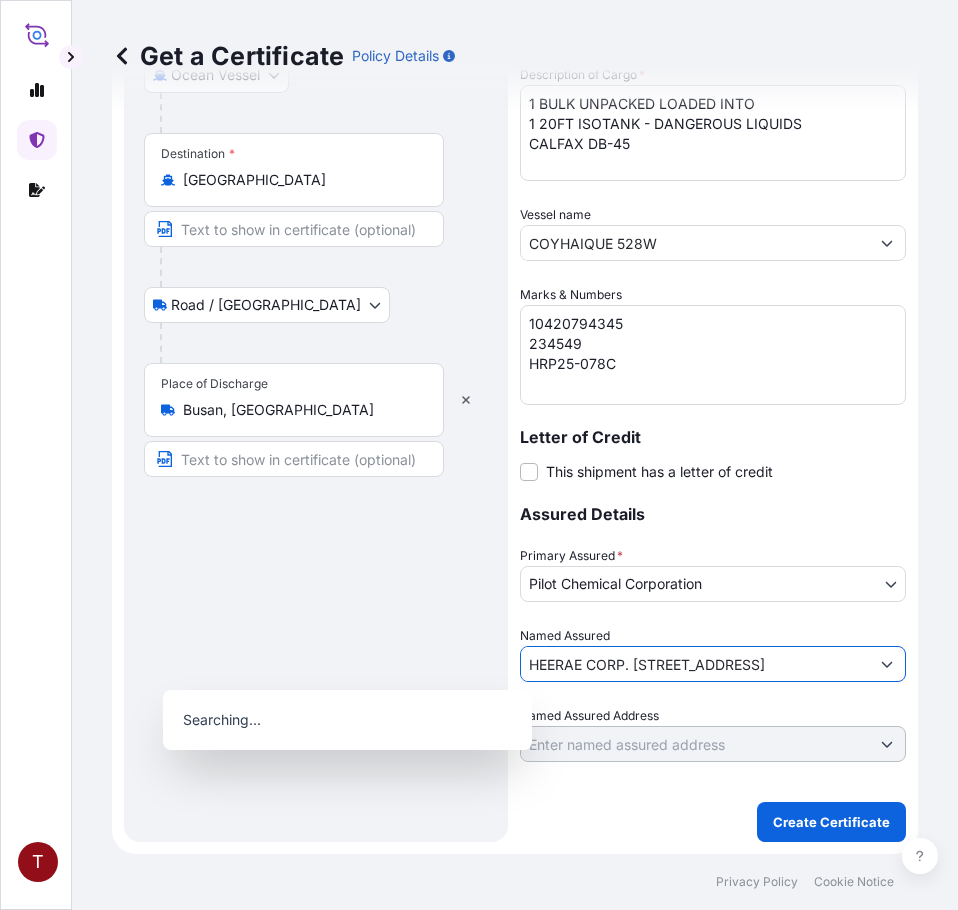 scroll, scrollTop: 0, scrollLeft: 430, axis: horizontal 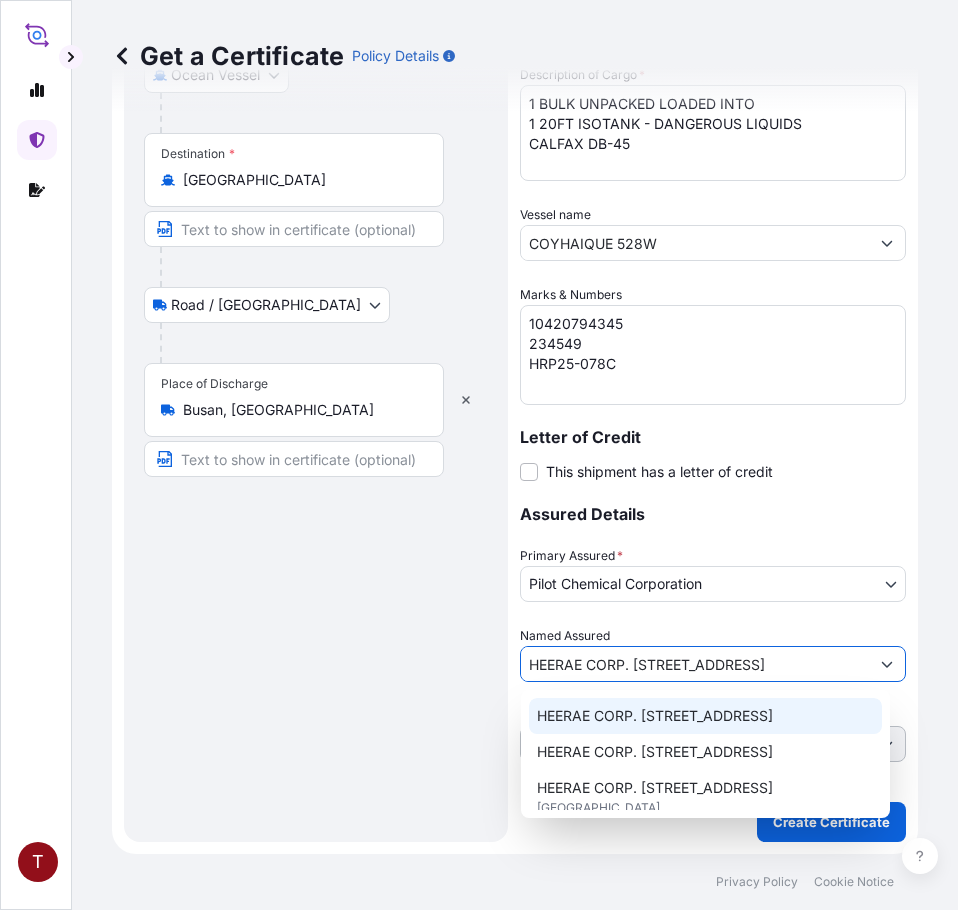 click on "HEERAE CORP. [STREET_ADDRESS]" at bounding box center (655, 716) 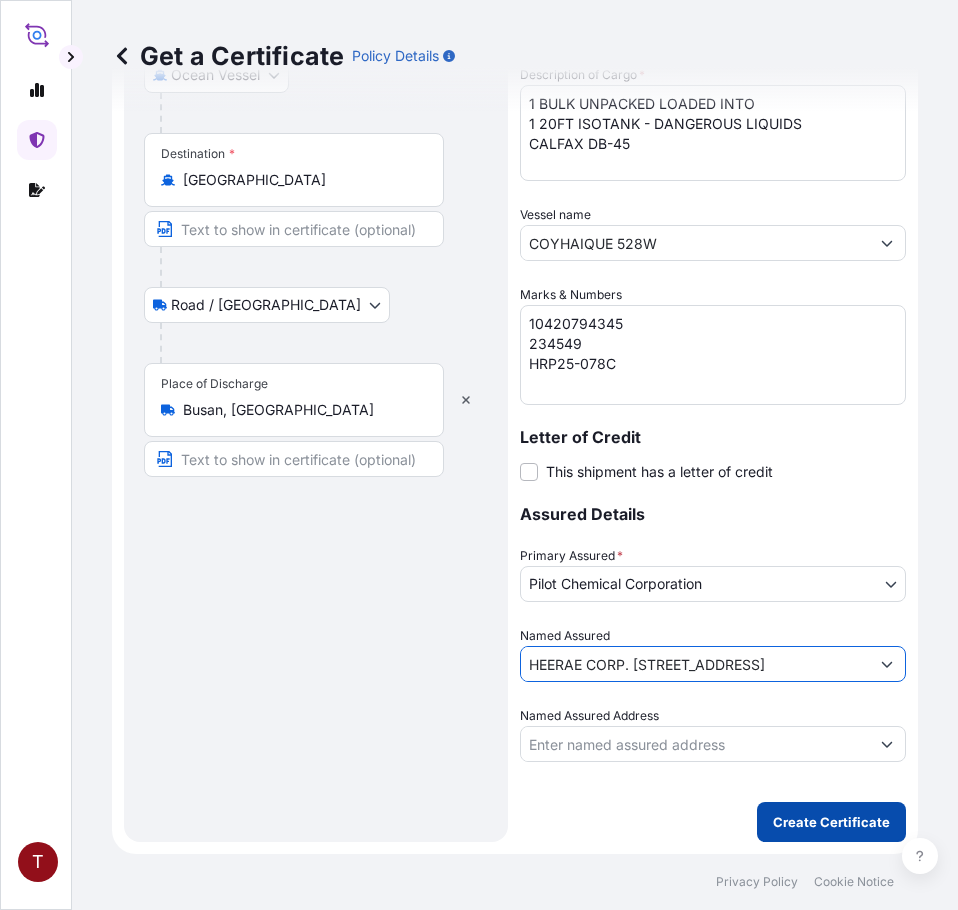 type on "HEERAE CORP. [STREET_ADDRESS]" 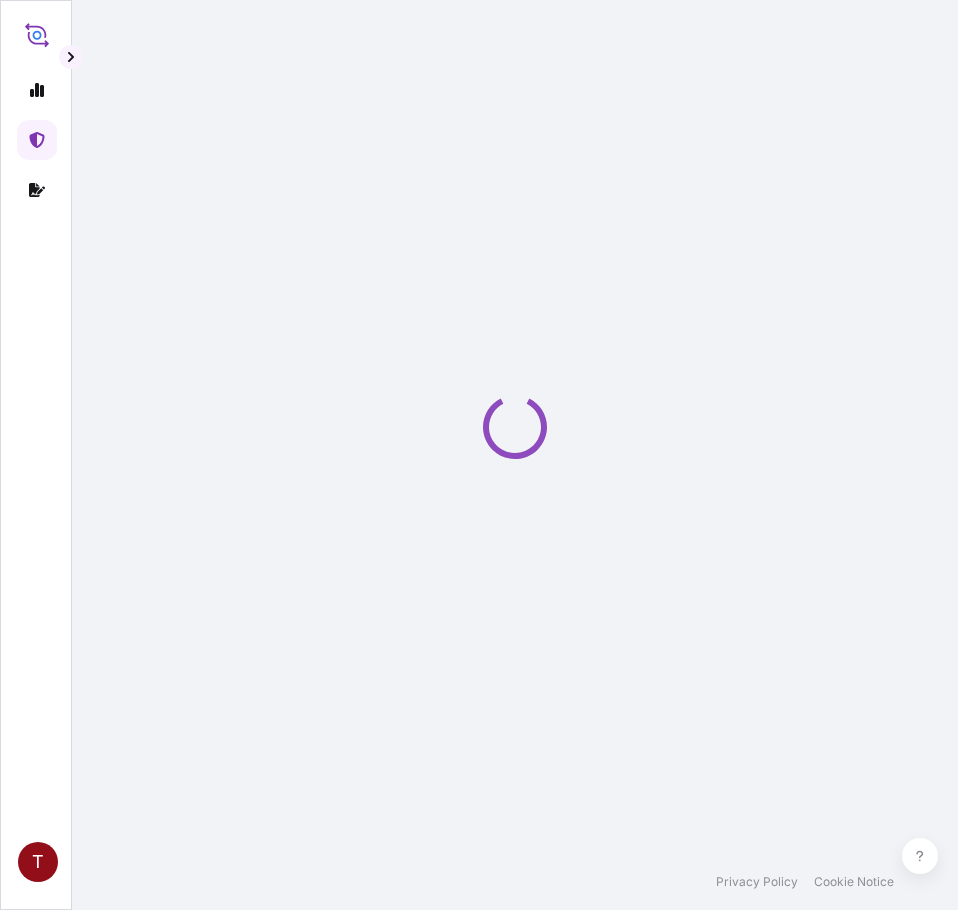 scroll, scrollTop: 0, scrollLeft: 0, axis: both 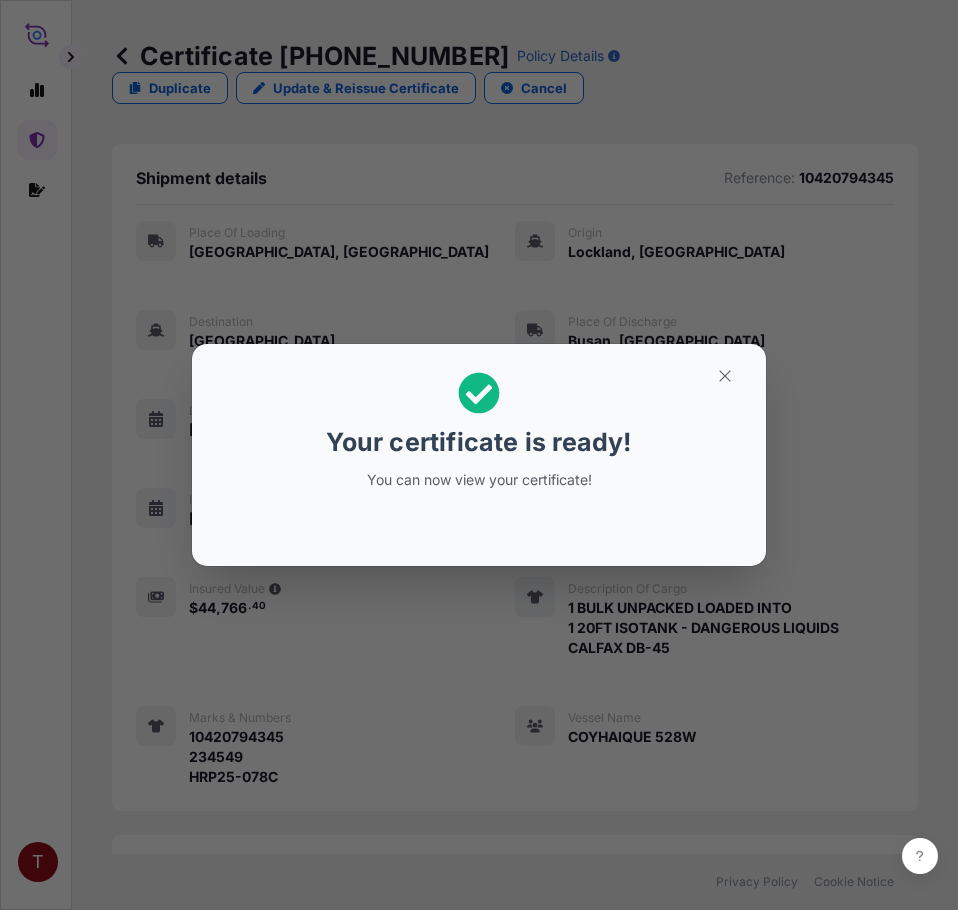 click on "Your certificate is ready!" at bounding box center (478, 442) 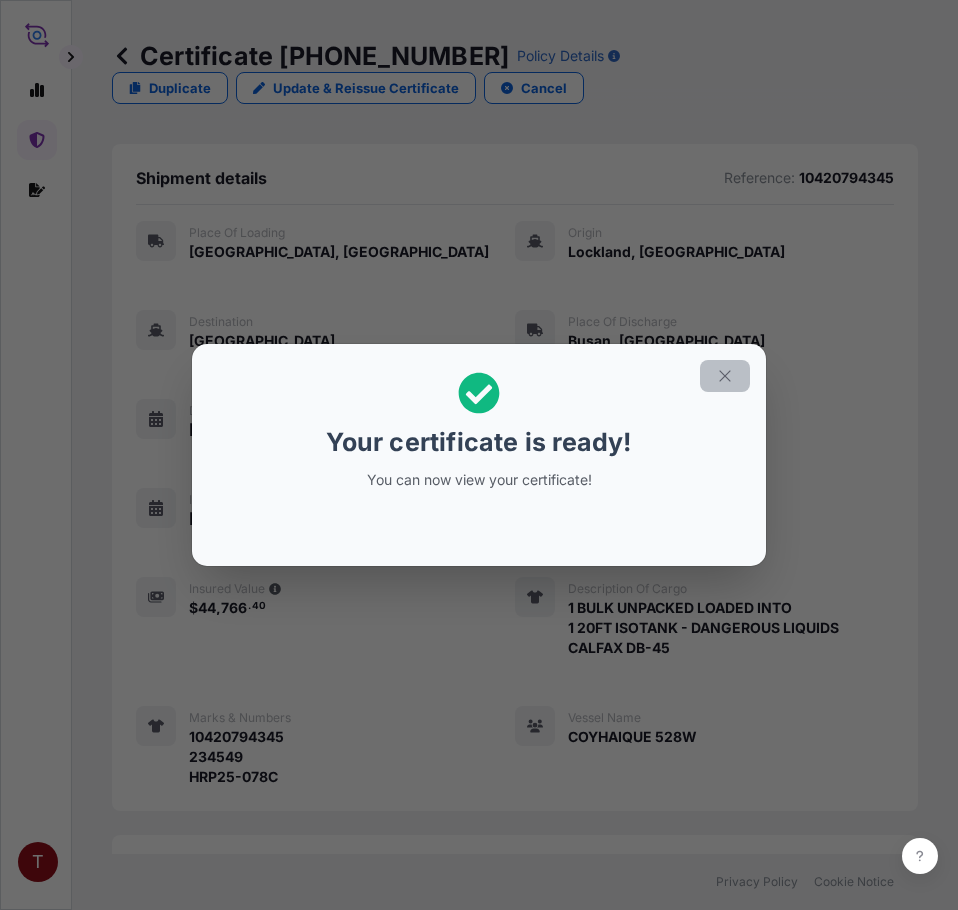 click at bounding box center (725, 376) 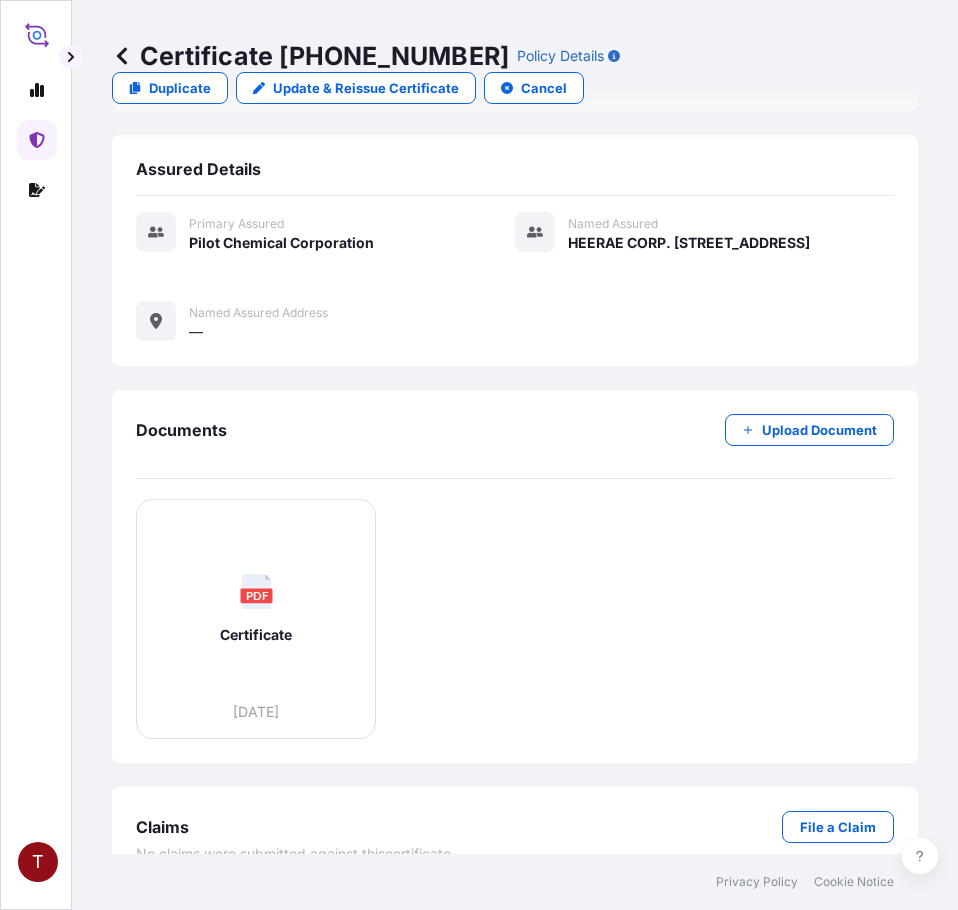 scroll, scrollTop: 774, scrollLeft: 0, axis: vertical 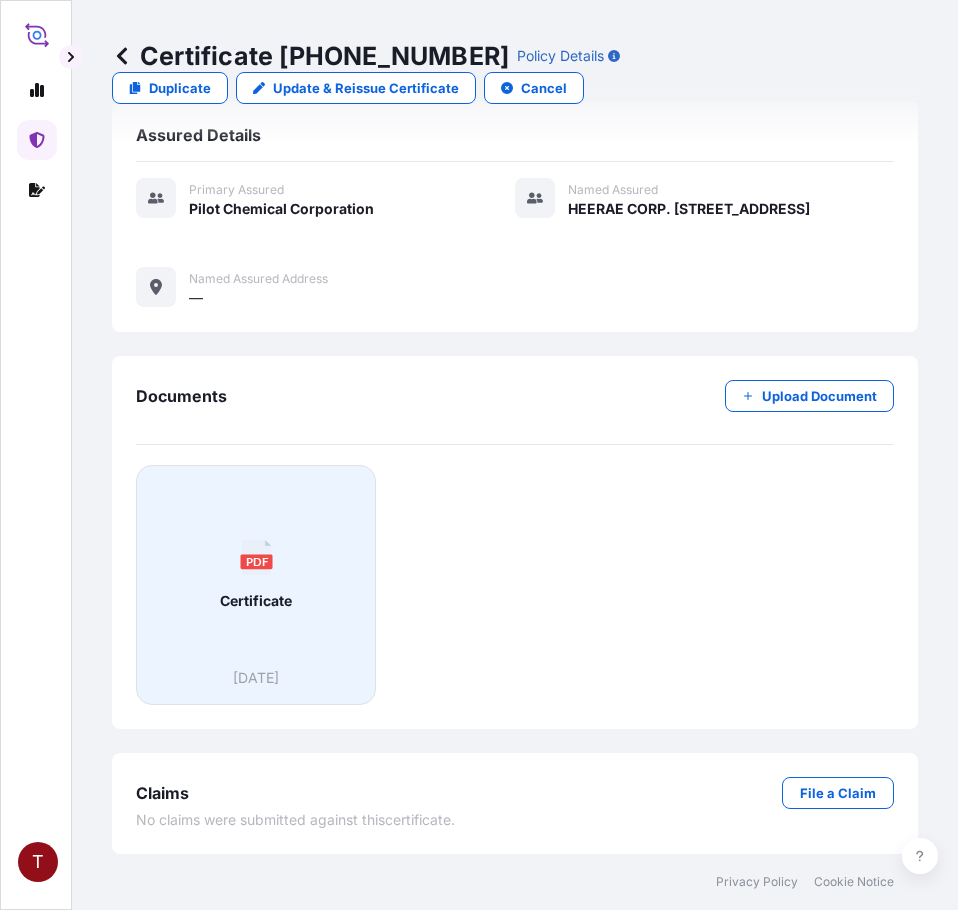 click on "PDF Certificate" at bounding box center (256, 575) 